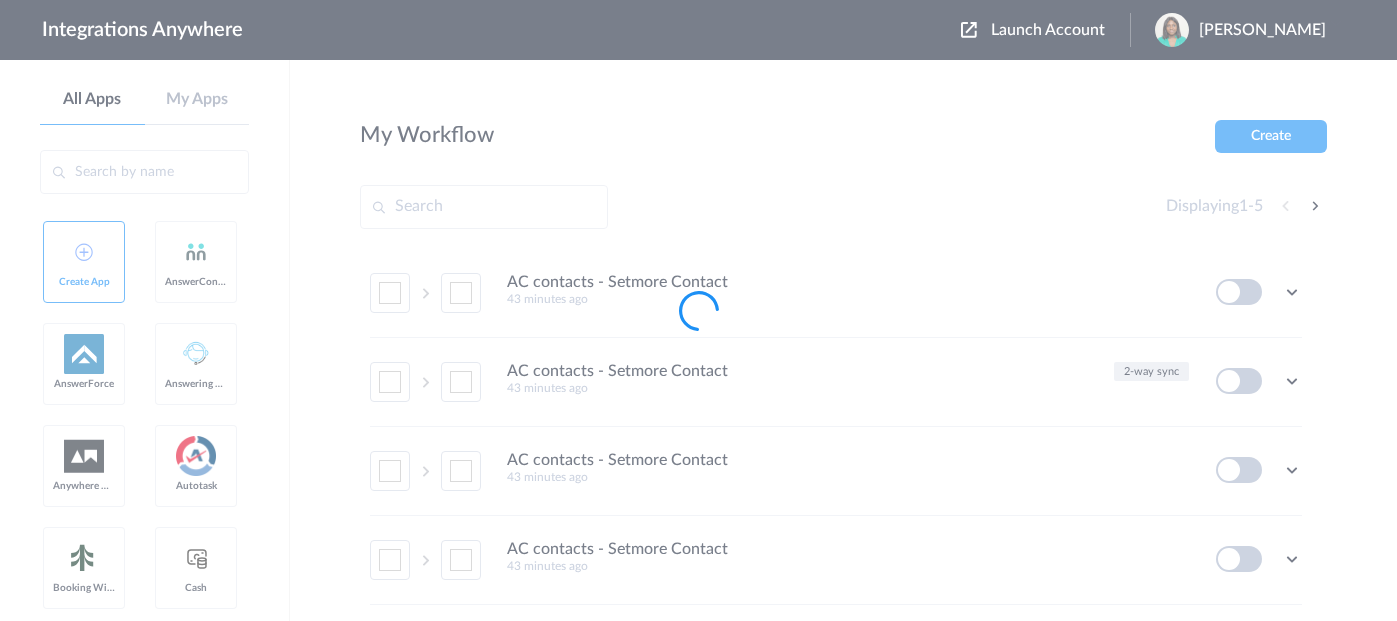 scroll, scrollTop: 0, scrollLeft: 0, axis: both 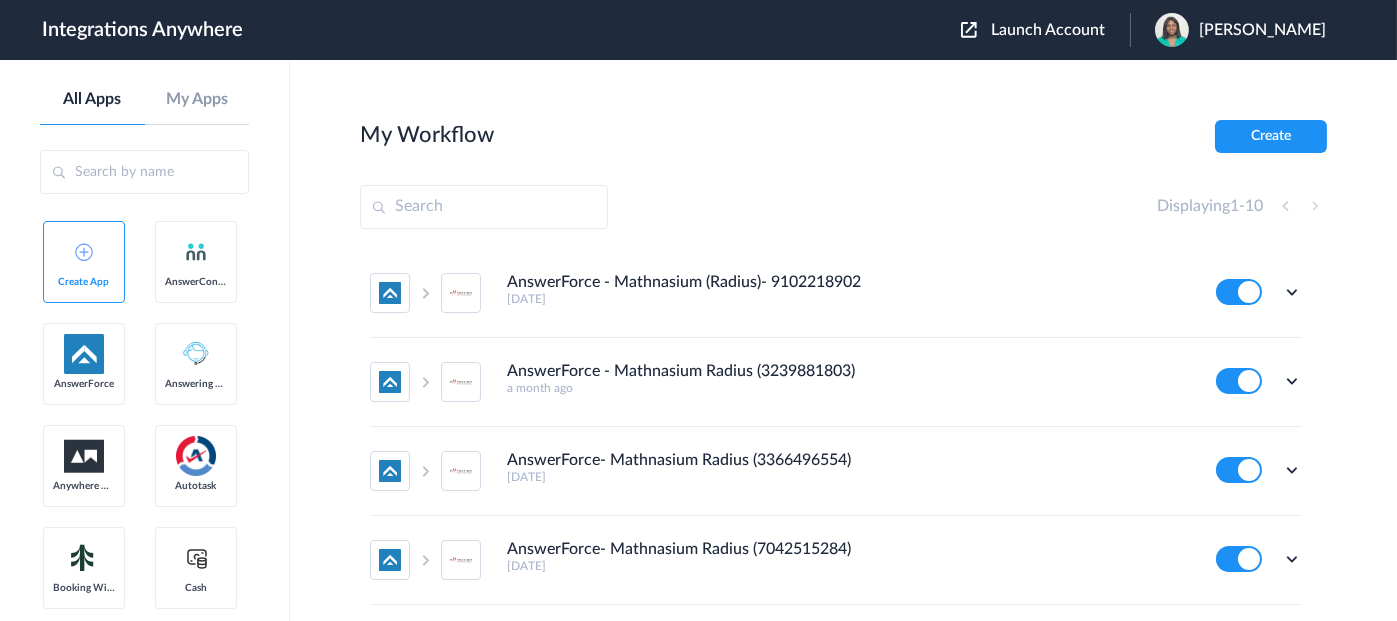 click on "Launch Account" at bounding box center (1048, 30) 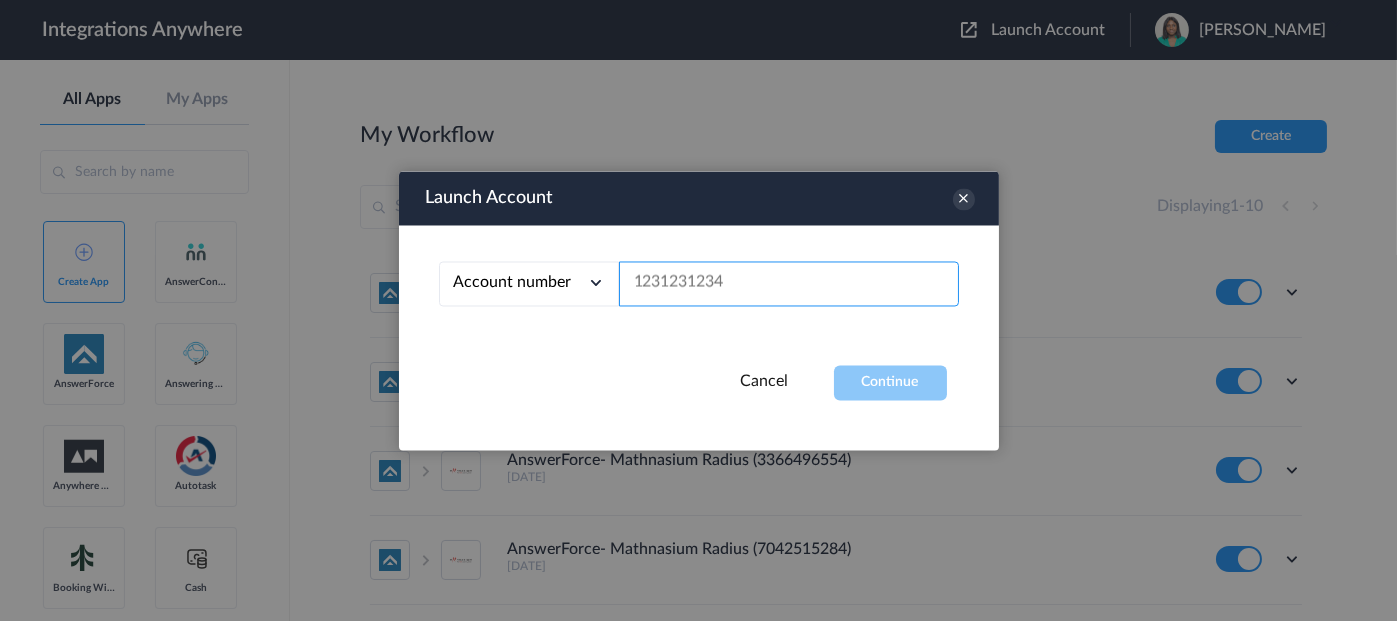 click at bounding box center (789, 283) 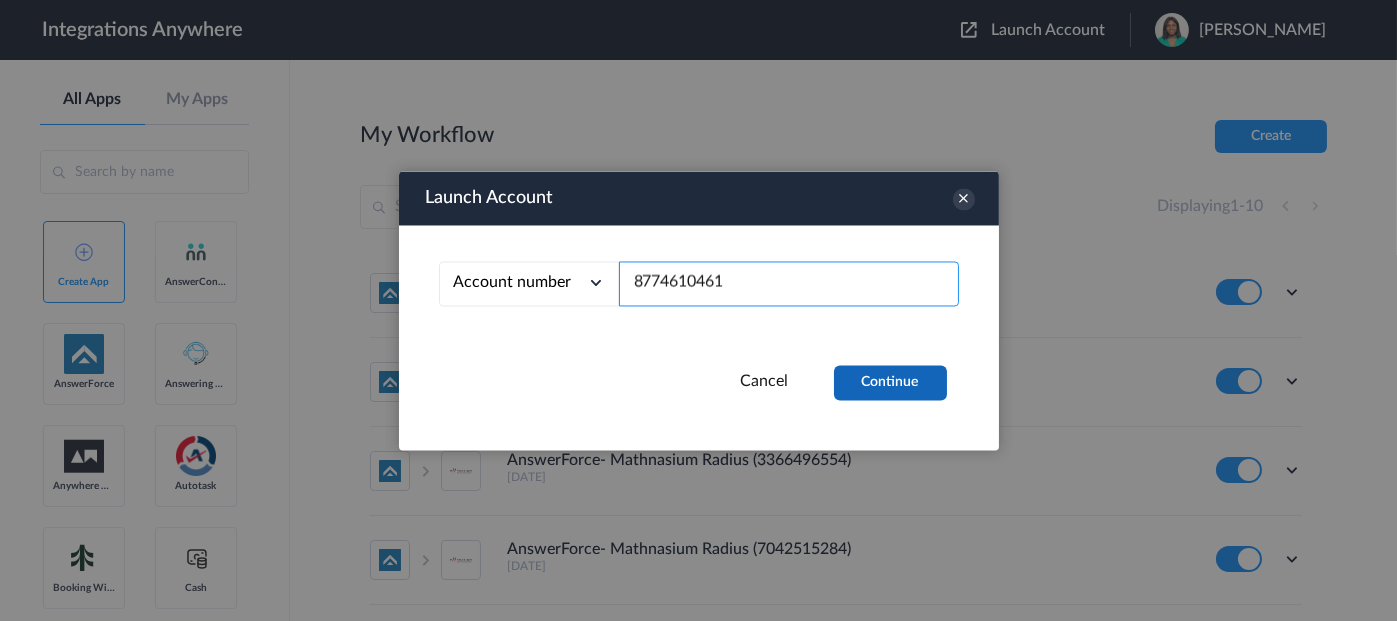 type on "8774610461" 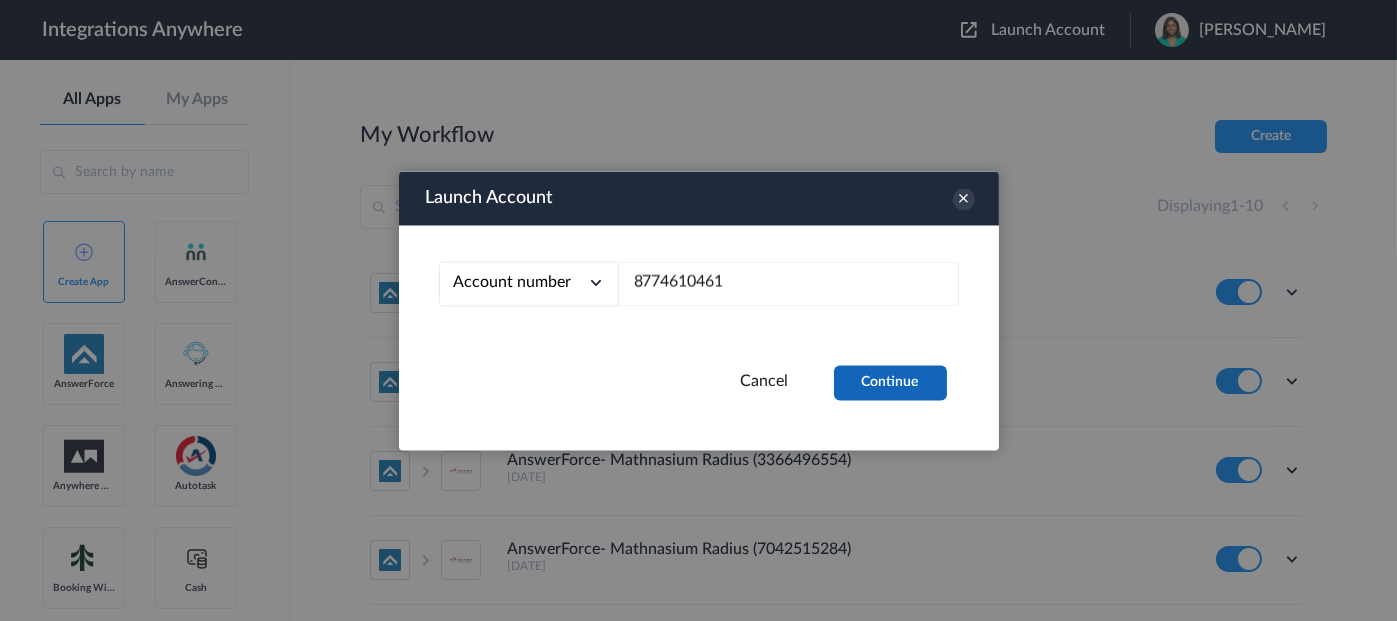 click on "Continue" at bounding box center (890, 382) 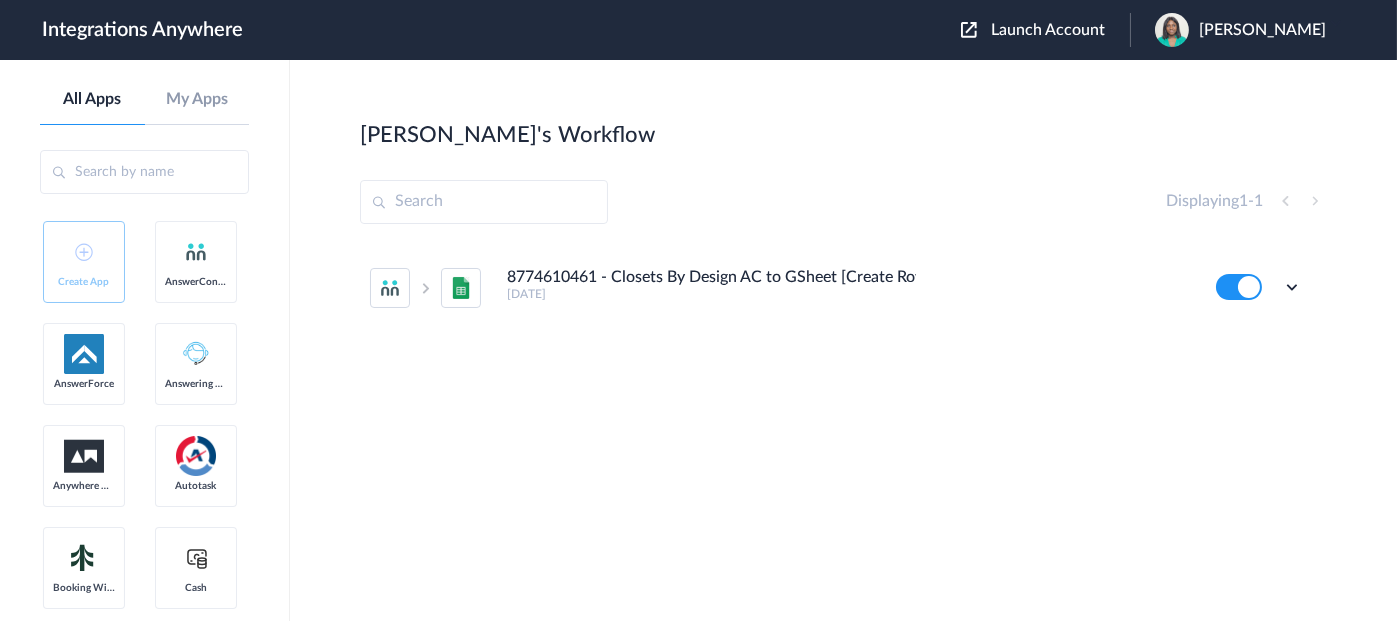 click on "Launch Account" at bounding box center [1045, 30] 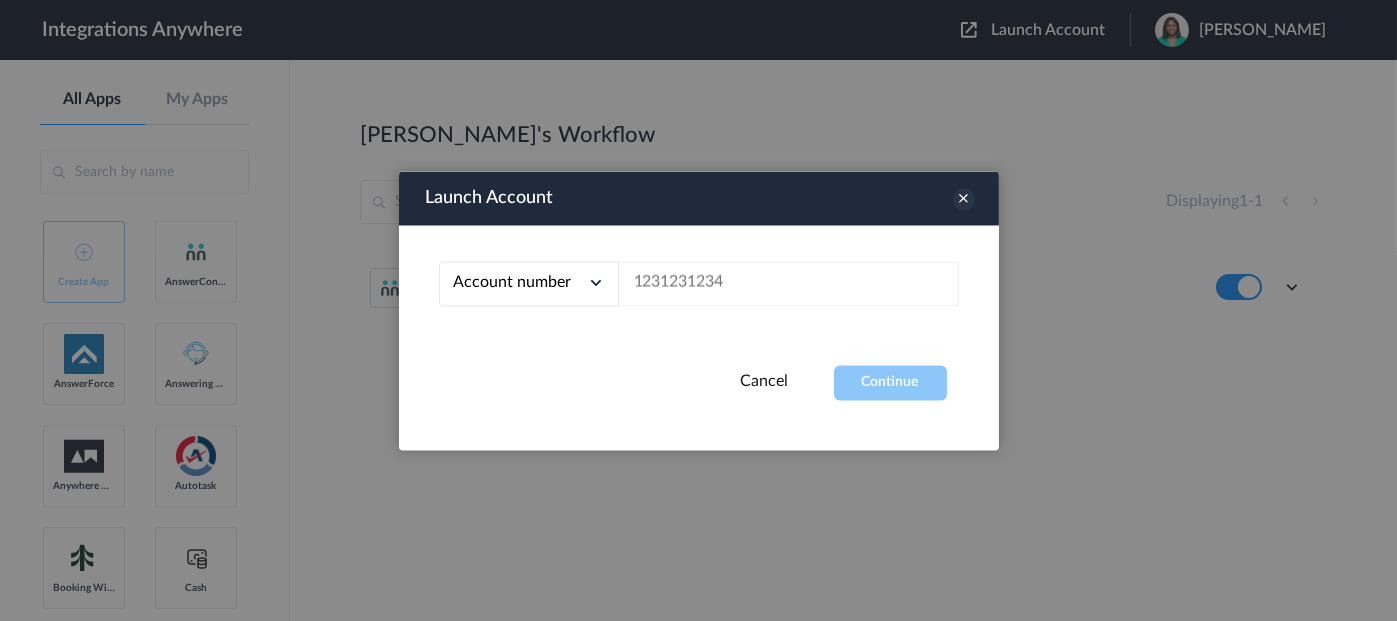 click at bounding box center (964, 199) 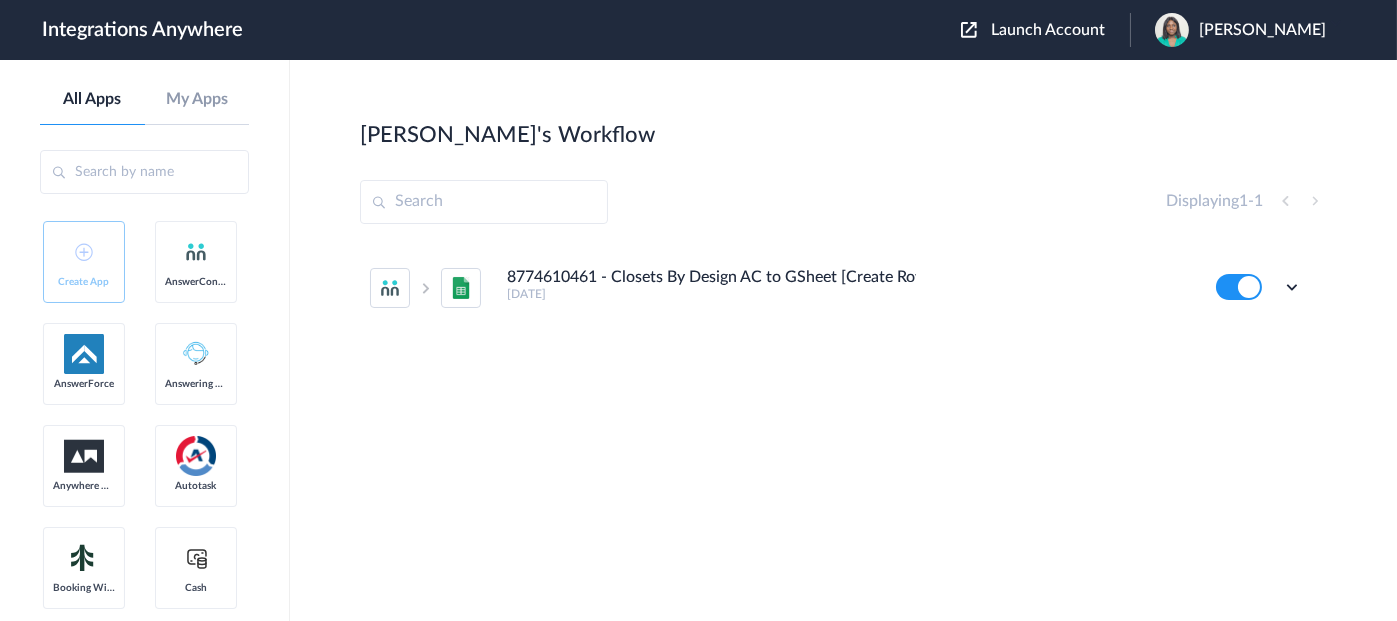 click on "[PERSON_NAME]" at bounding box center [1262, 30] 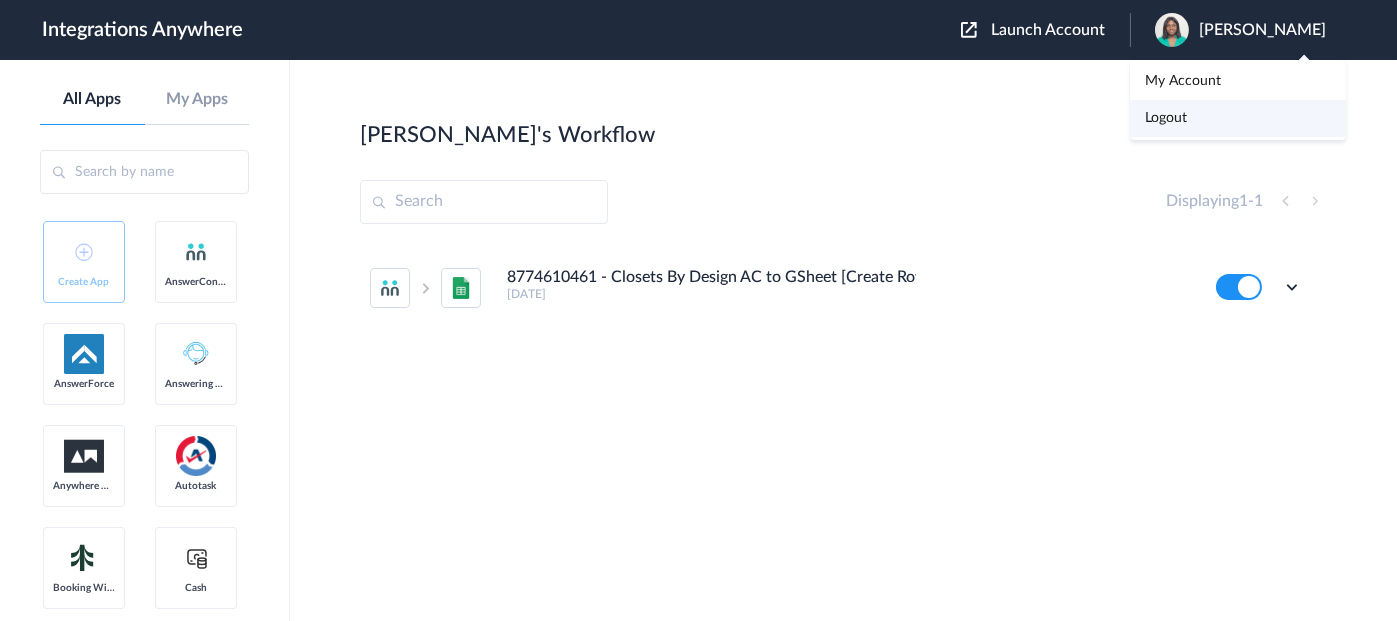 click on "Logout" at bounding box center (1166, 118) 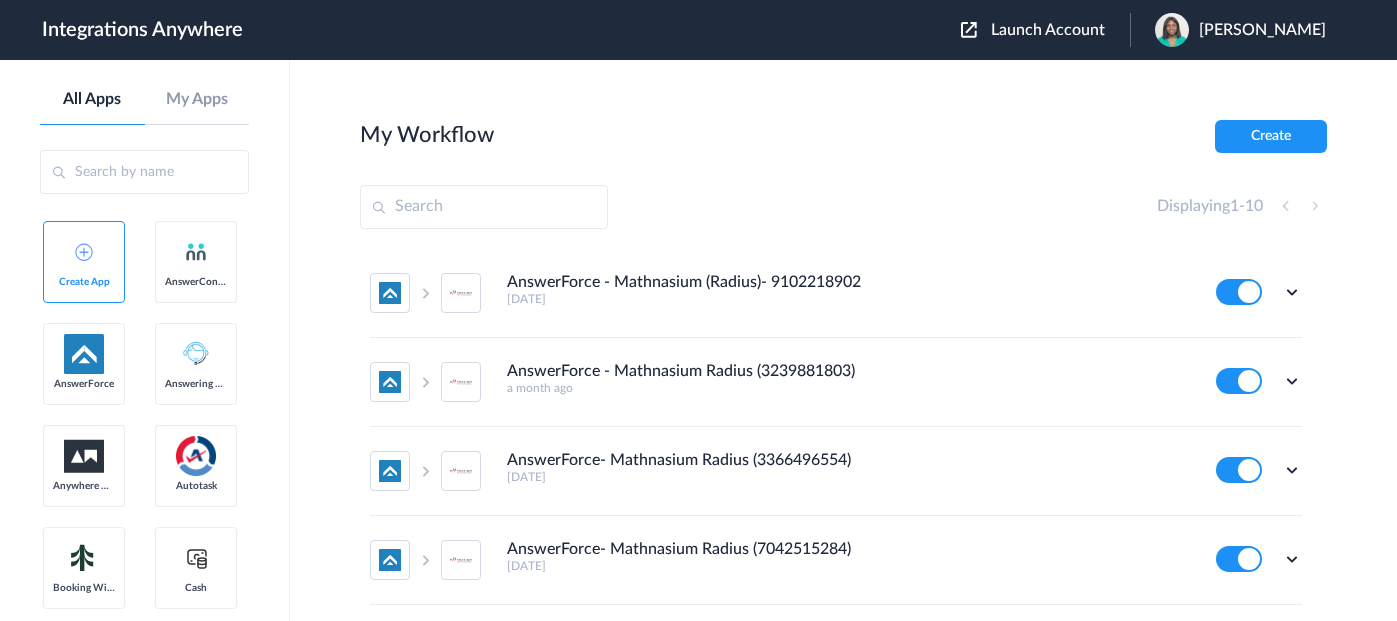 scroll, scrollTop: 0, scrollLeft: 0, axis: both 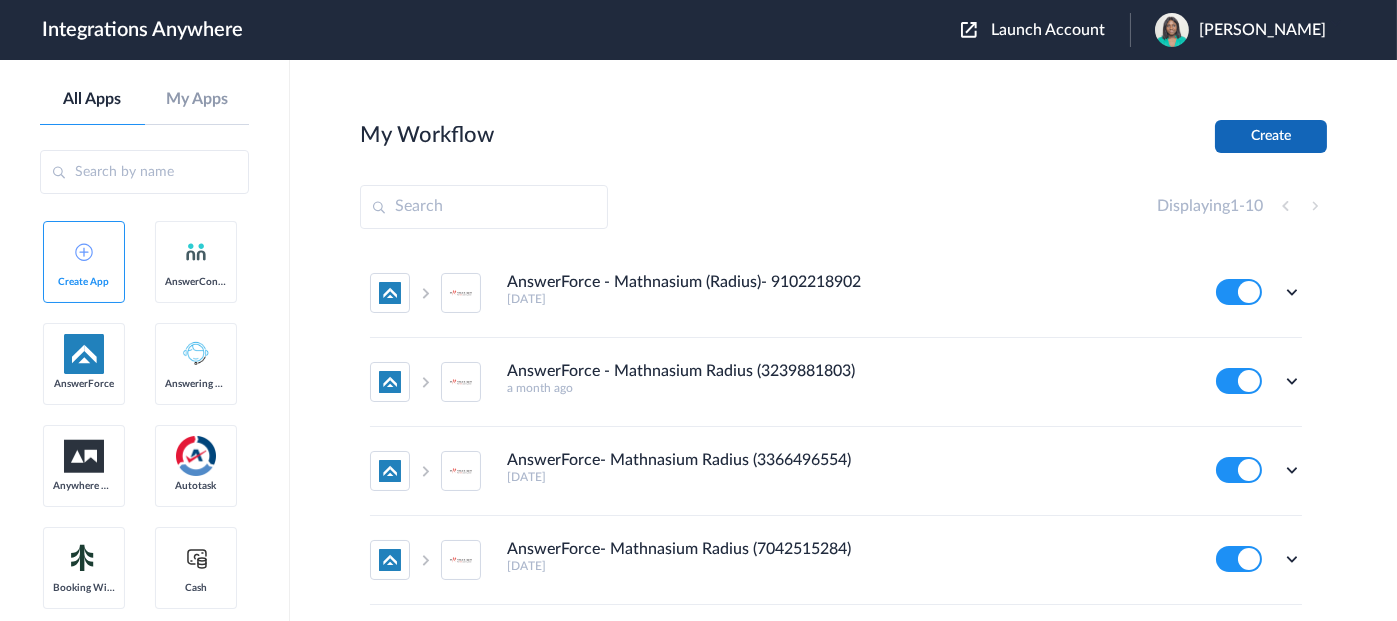 click on "Create" at bounding box center (1271, 136) 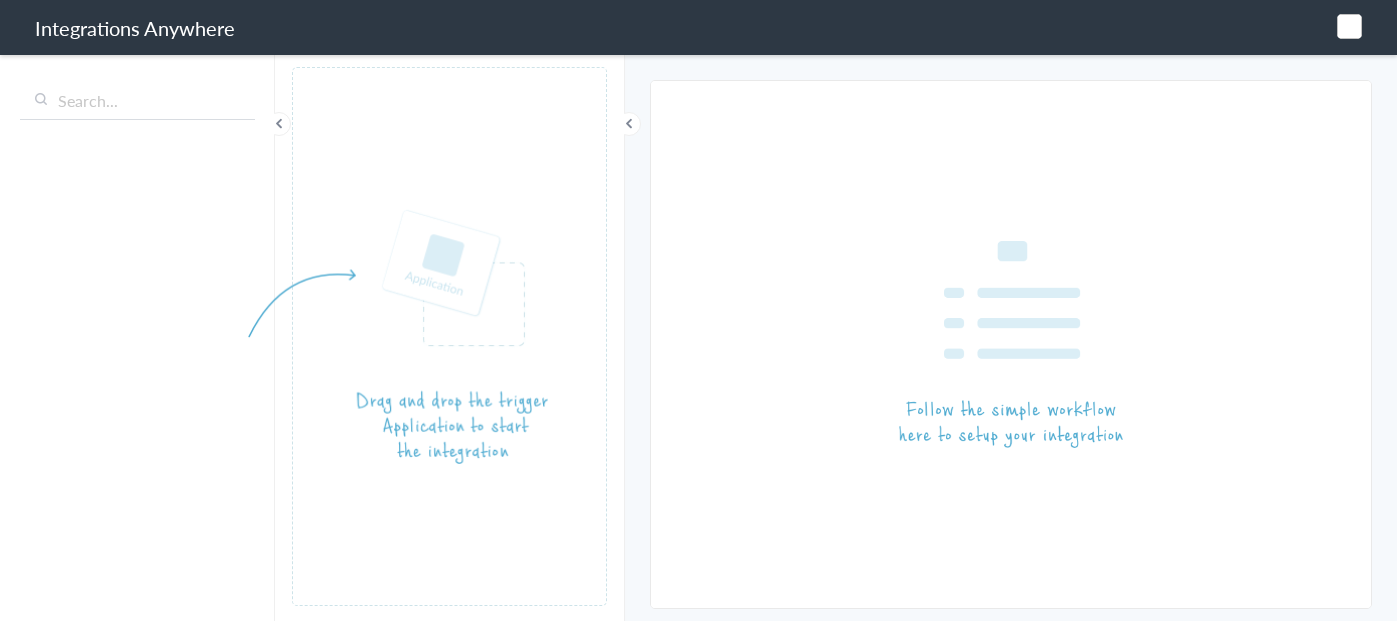 scroll, scrollTop: 0, scrollLeft: 0, axis: both 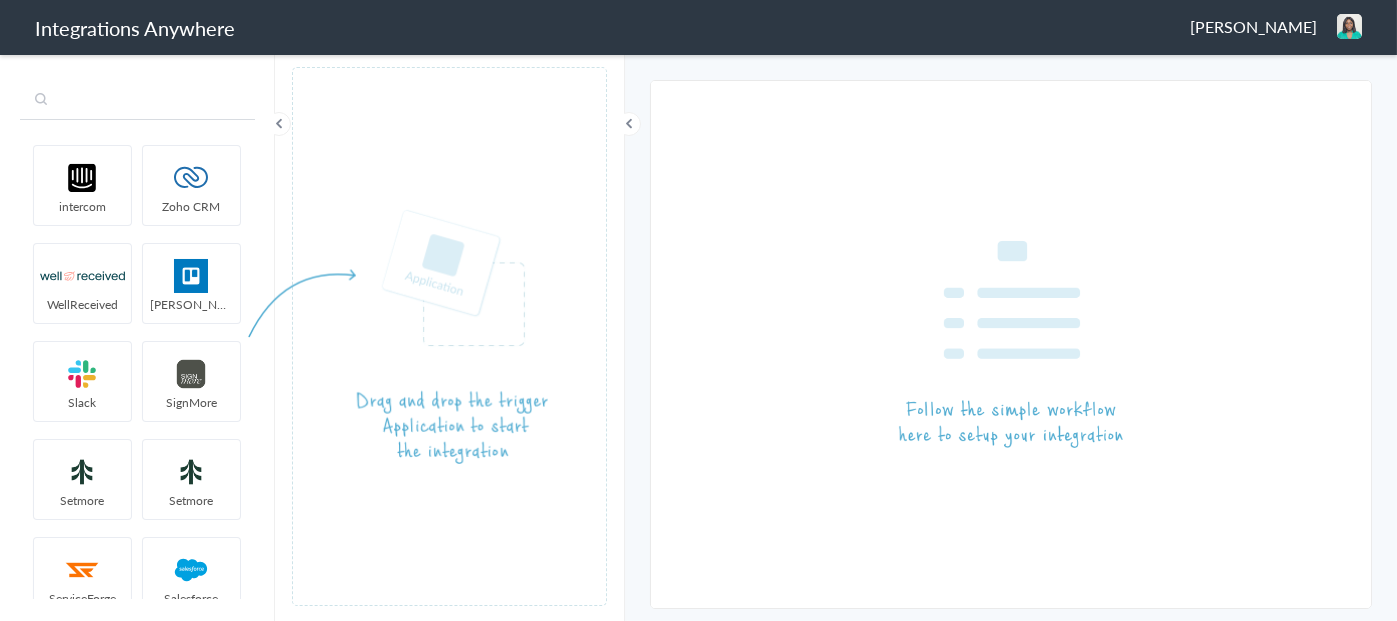 click at bounding box center (137, 101) 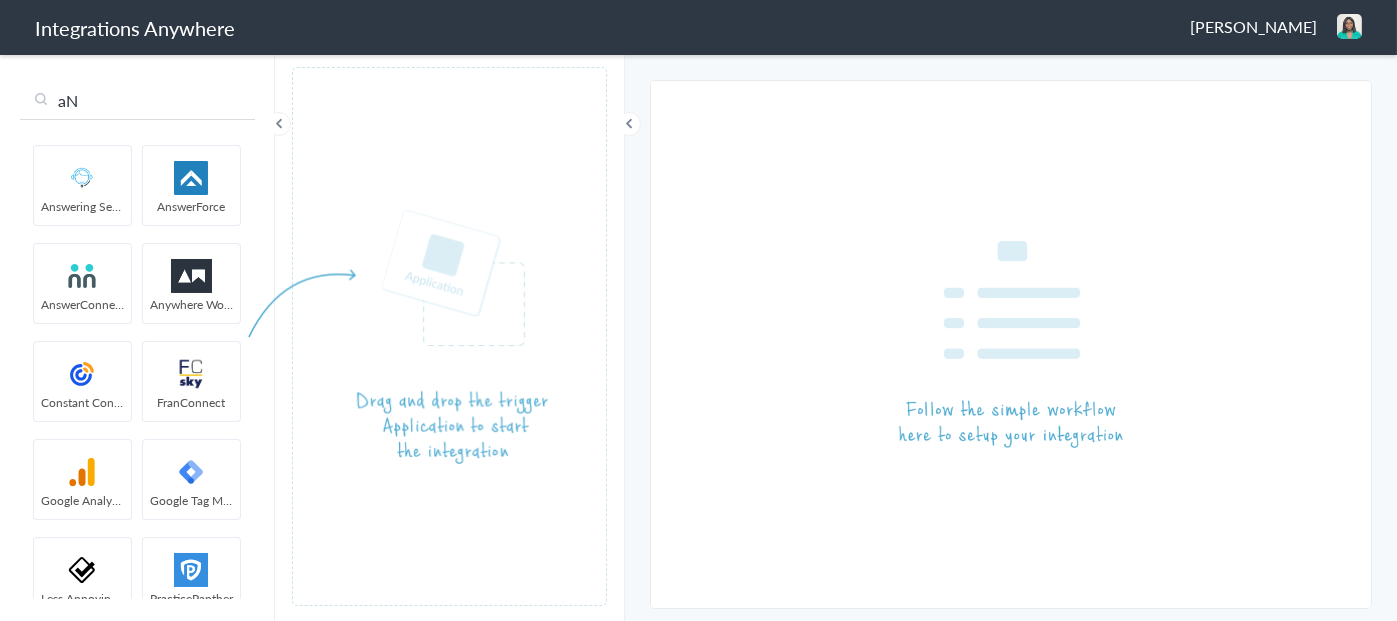 type on "a" 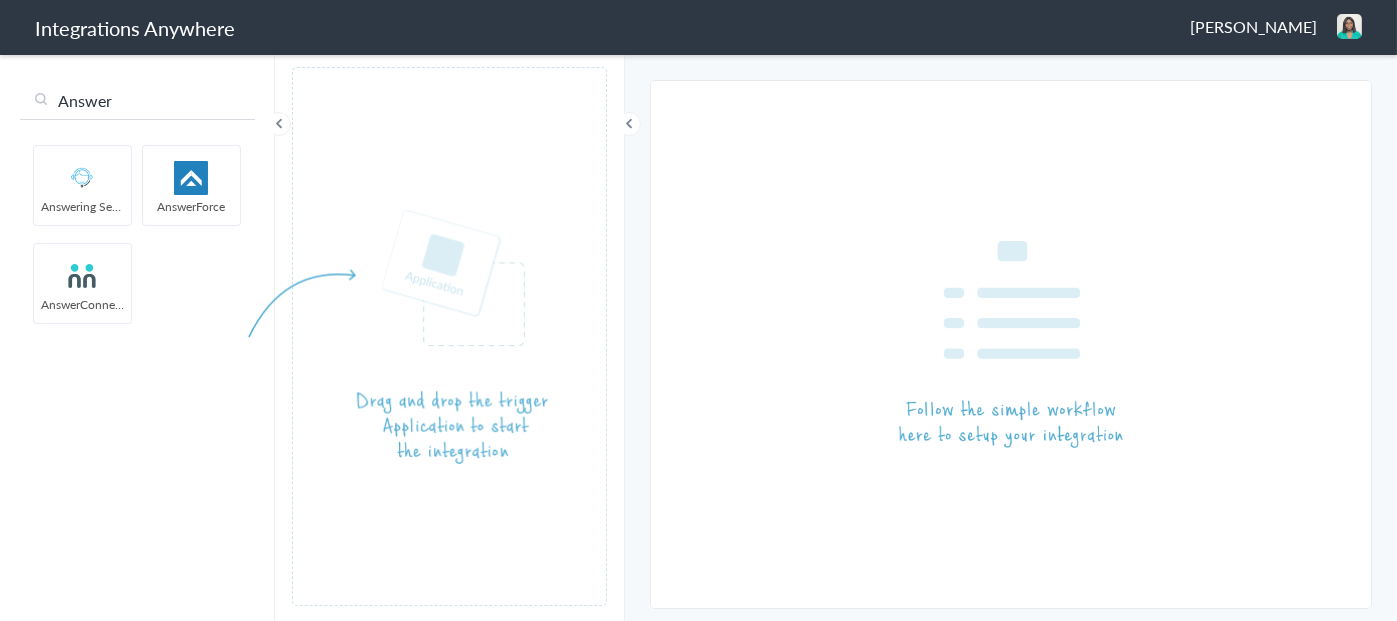 type on "Answer" 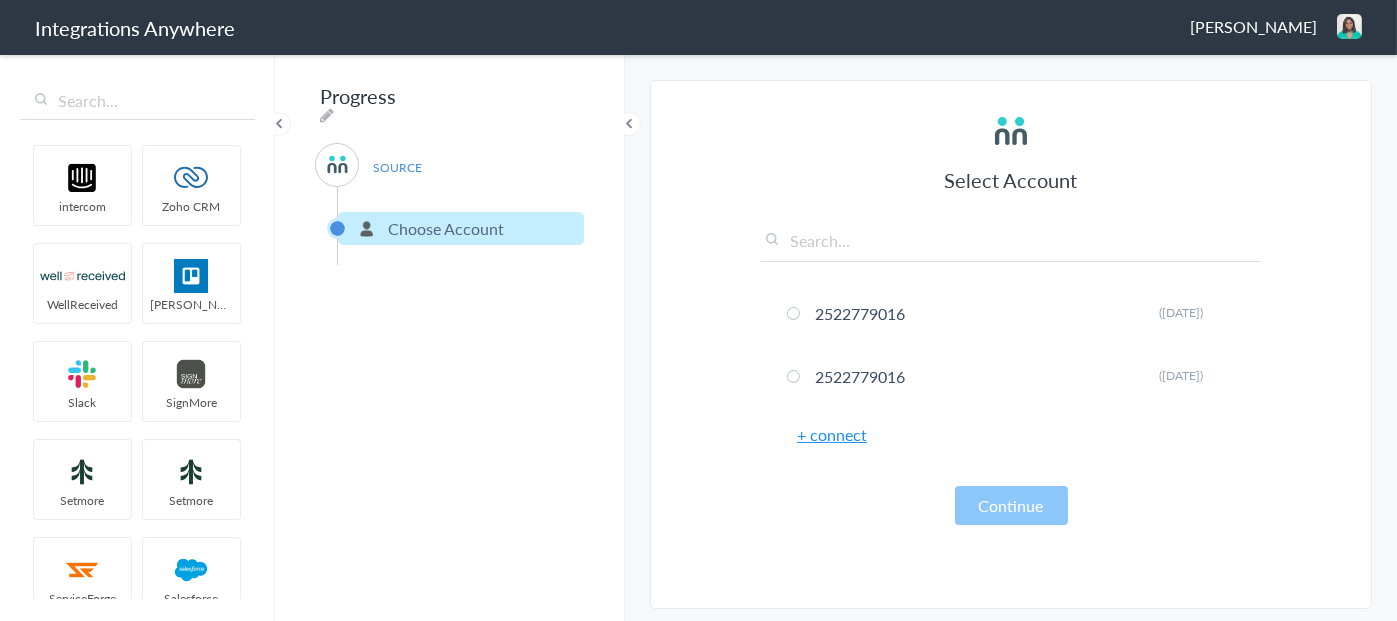 click on "+ connect" at bounding box center [832, 434] 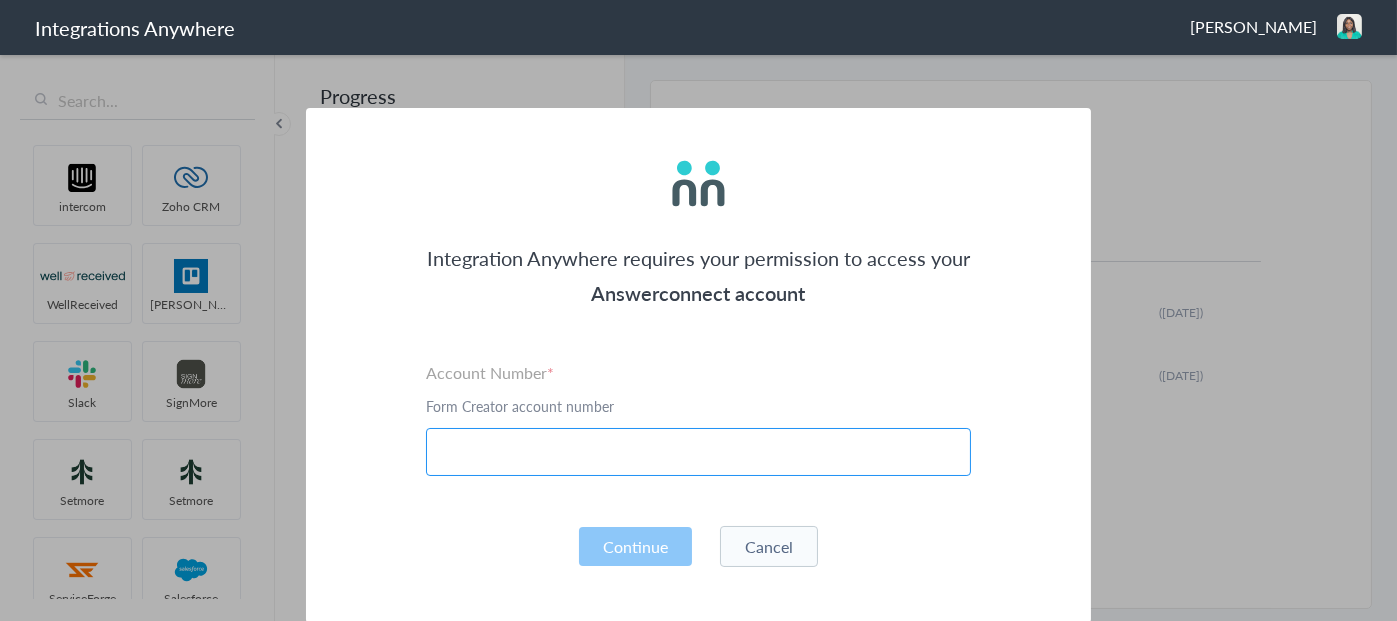 click at bounding box center [698, 452] 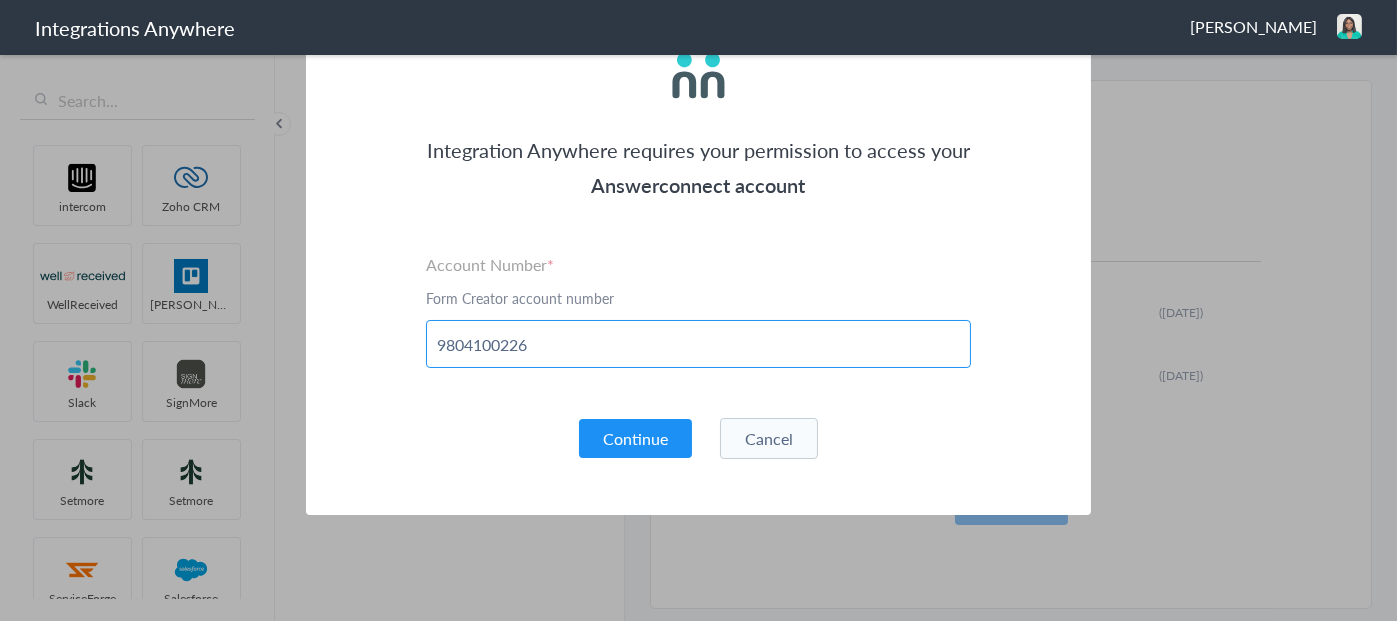 scroll, scrollTop: 109, scrollLeft: 0, axis: vertical 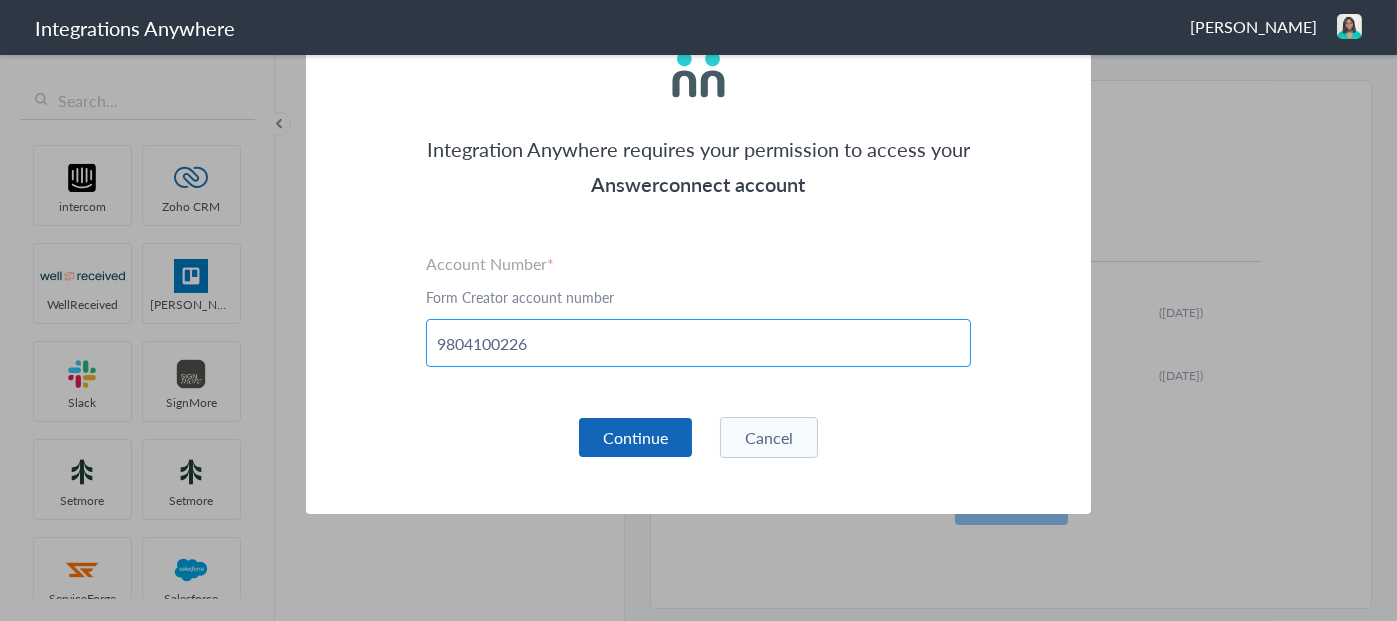 type on "9804100226" 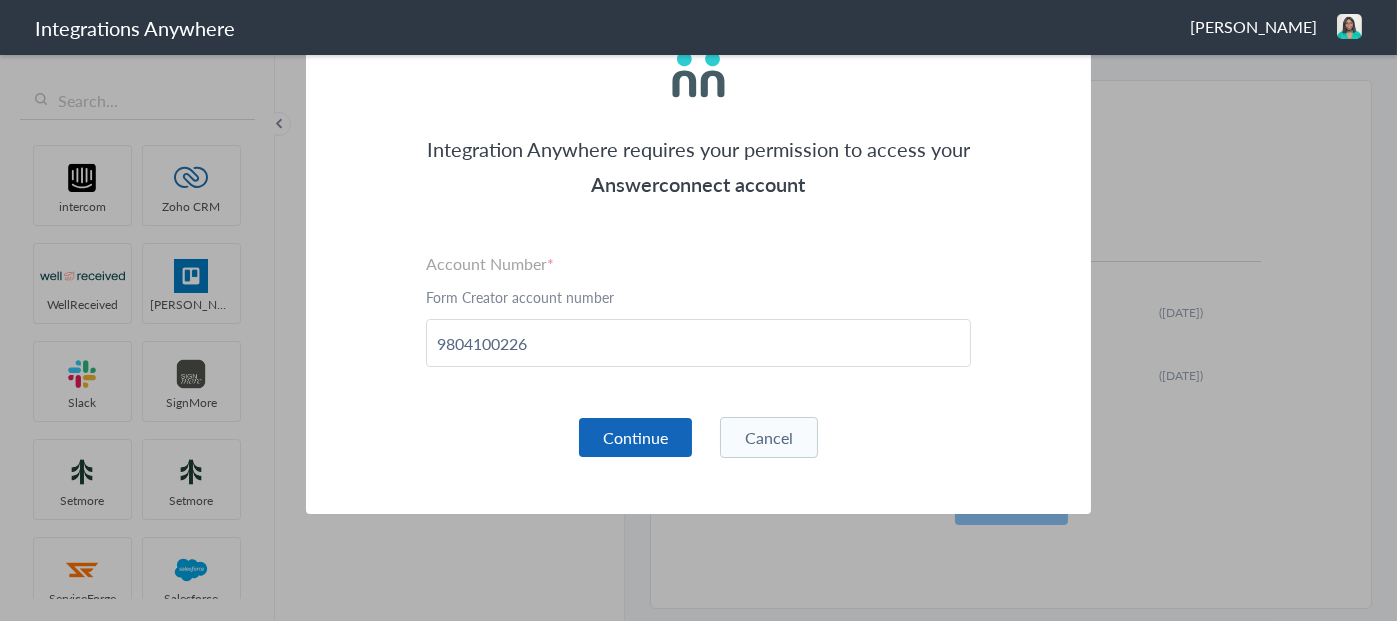 click on "Continue" at bounding box center (635, 437) 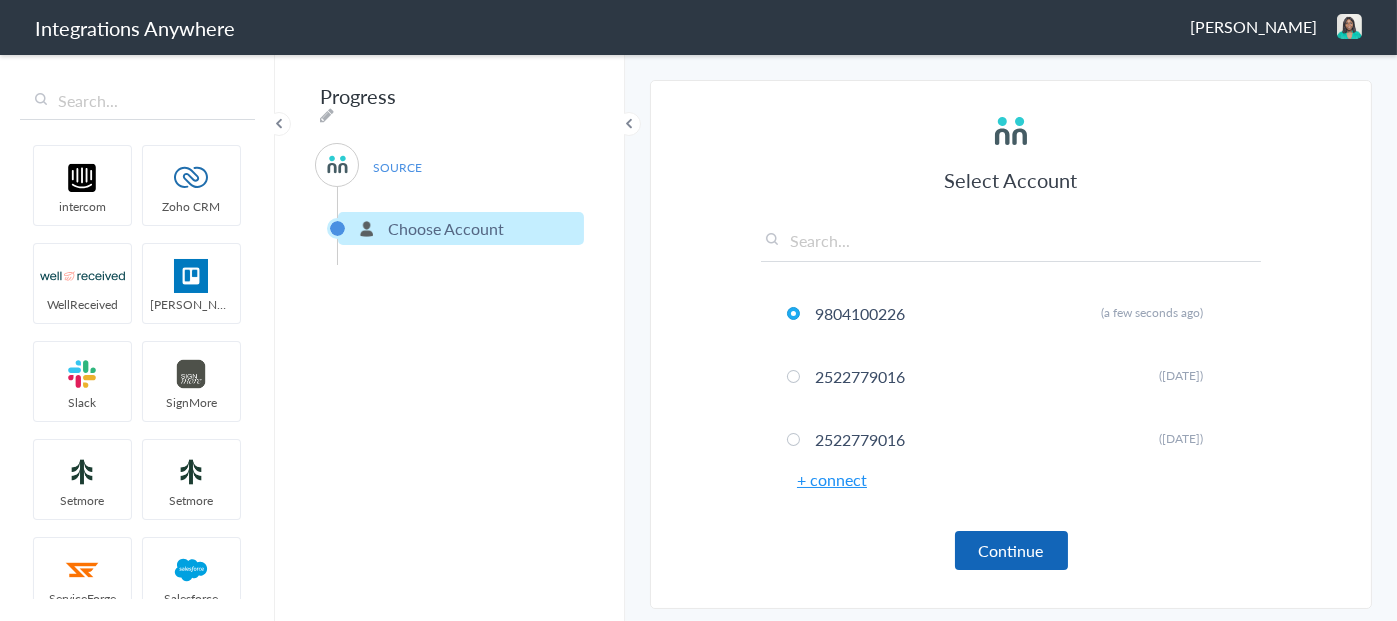 click on "Continue" at bounding box center [1011, 550] 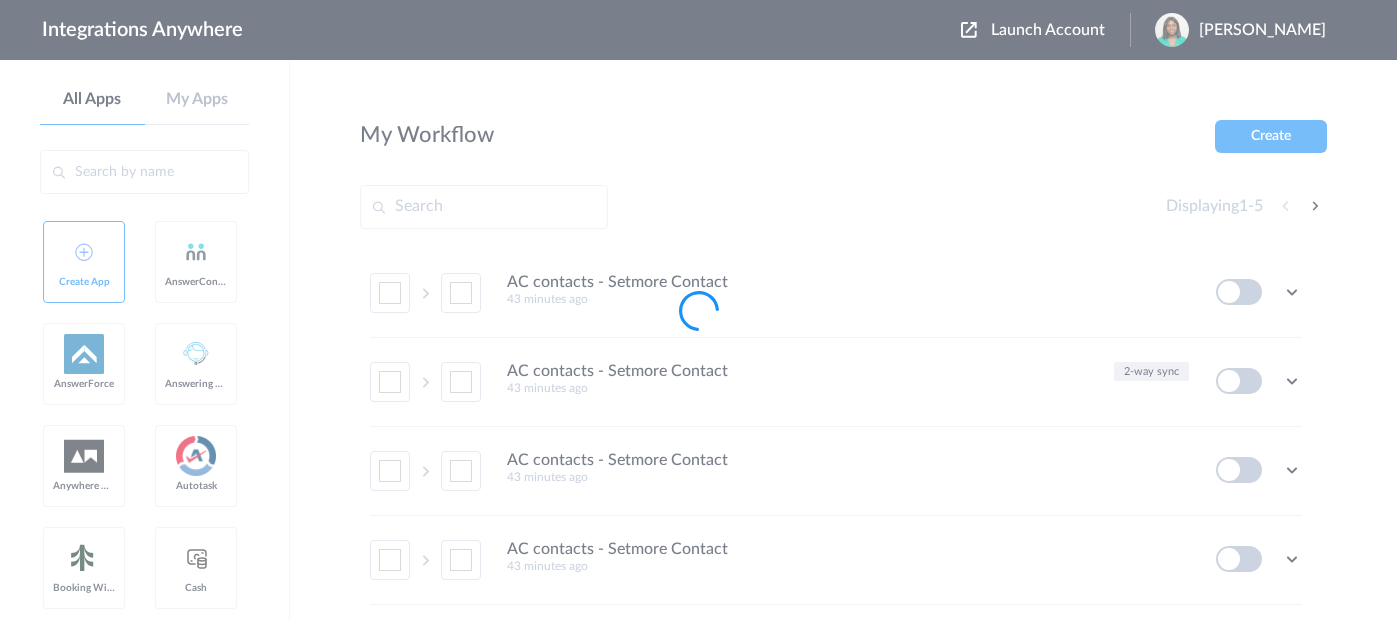 scroll, scrollTop: 0, scrollLeft: 0, axis: both 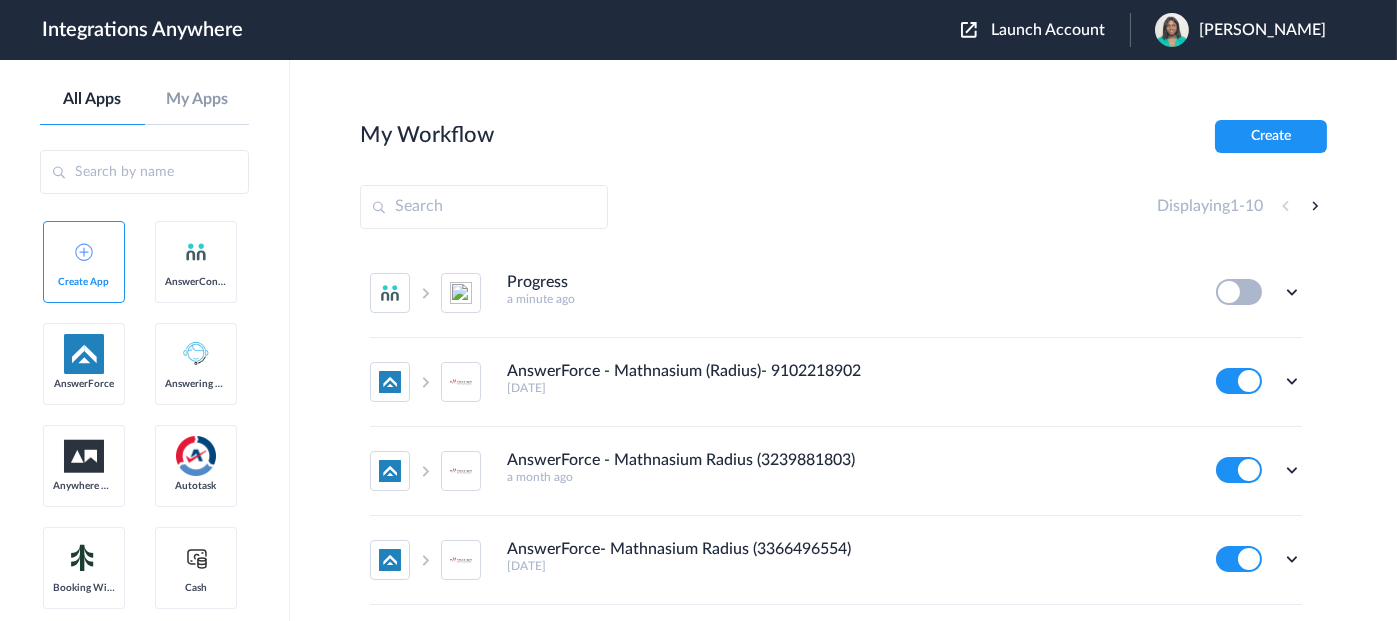 drag, startPoint x: 724, startPoint y: 0, endPoint x: 384, endPoint y: 95, distance: 353.02267 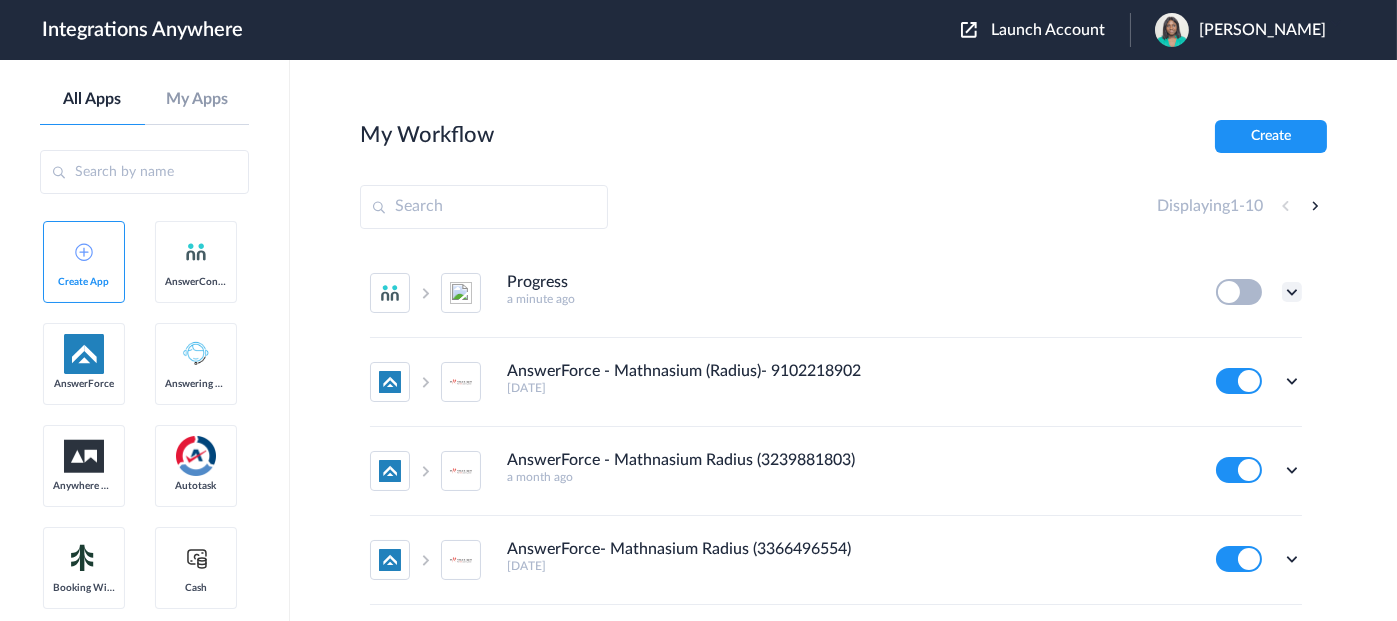 click at bounding box center [1292, 292] 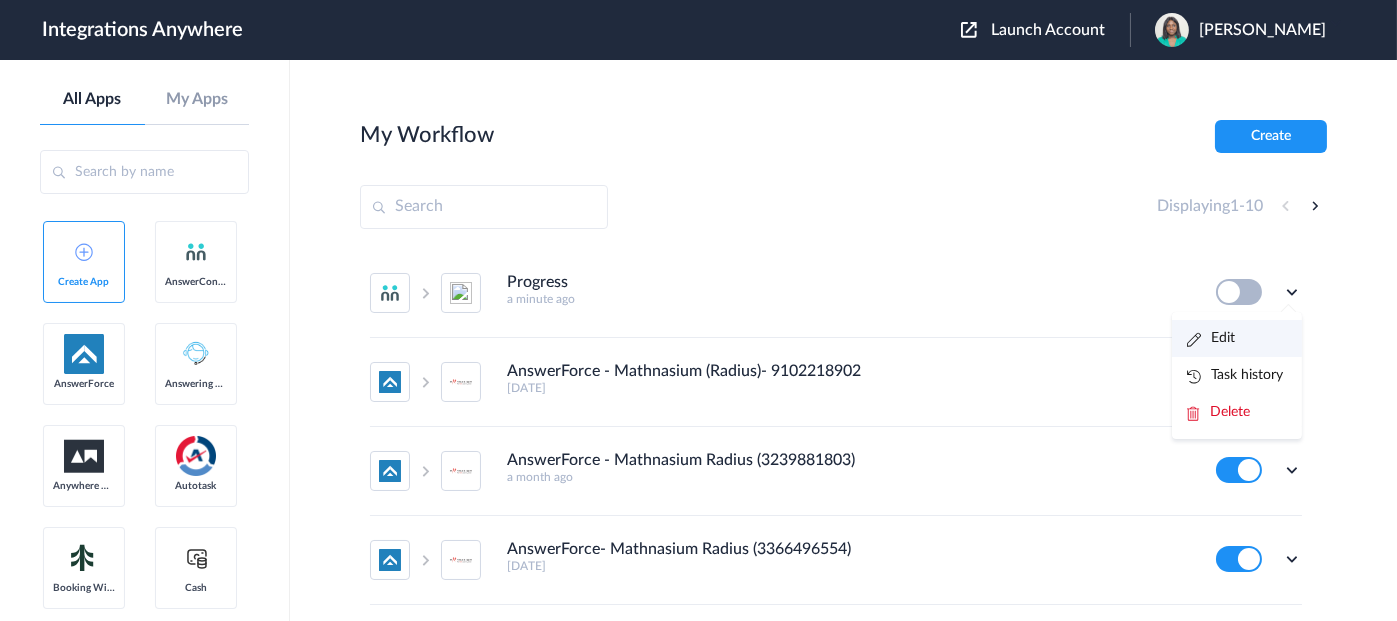 click on "Edit" at bounding box center (1211, 338) 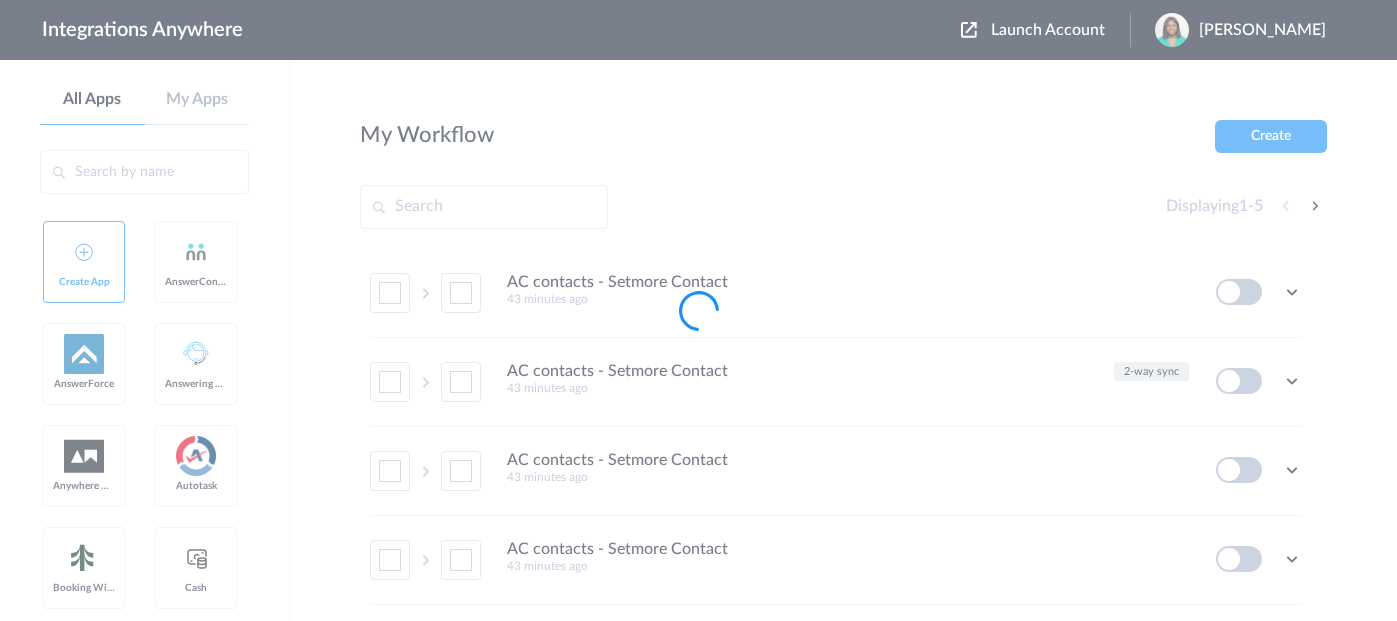 scroll, scrollTop: 0, scrollLeft: 0, axis: both 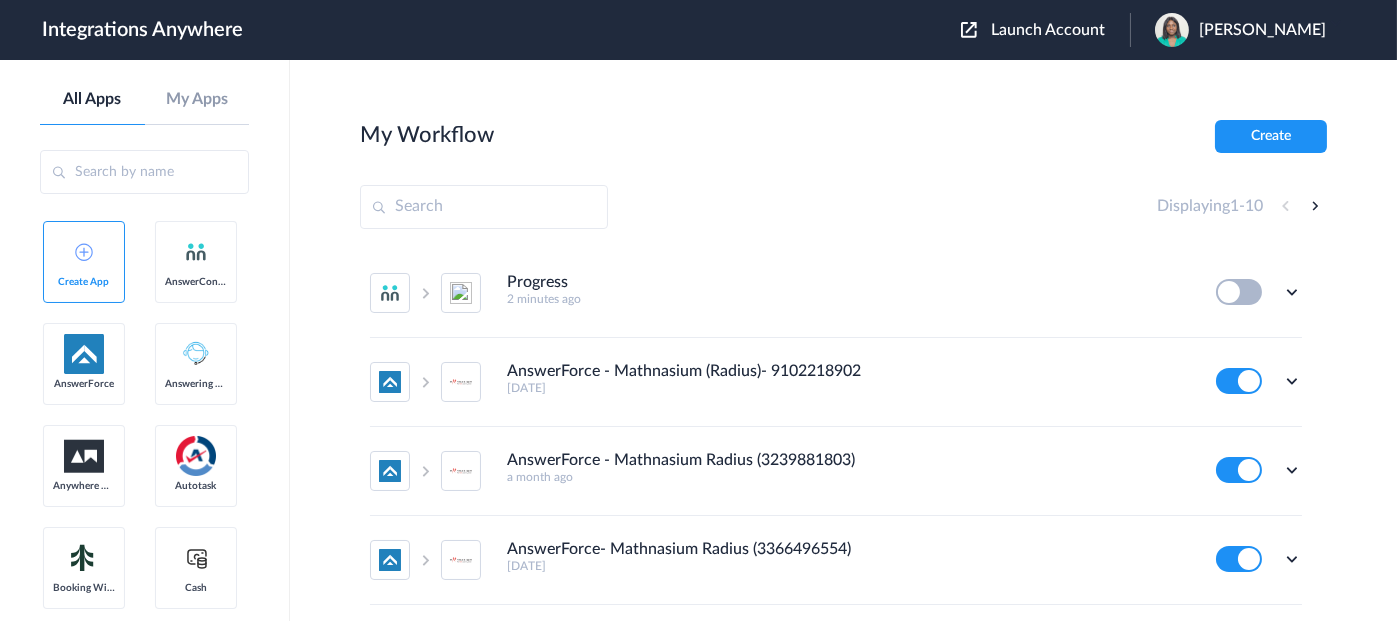 click on "Launch Account" at bounding box center [1048, 30] 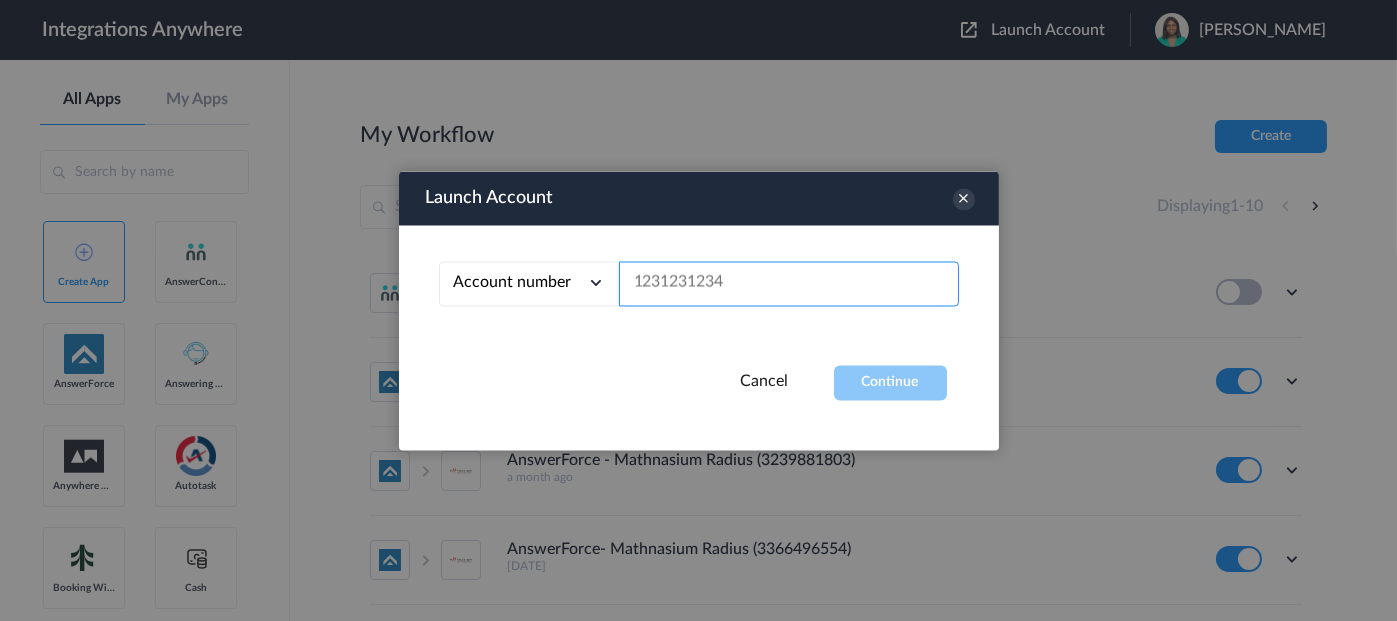 click at bounding box center (789, 283) 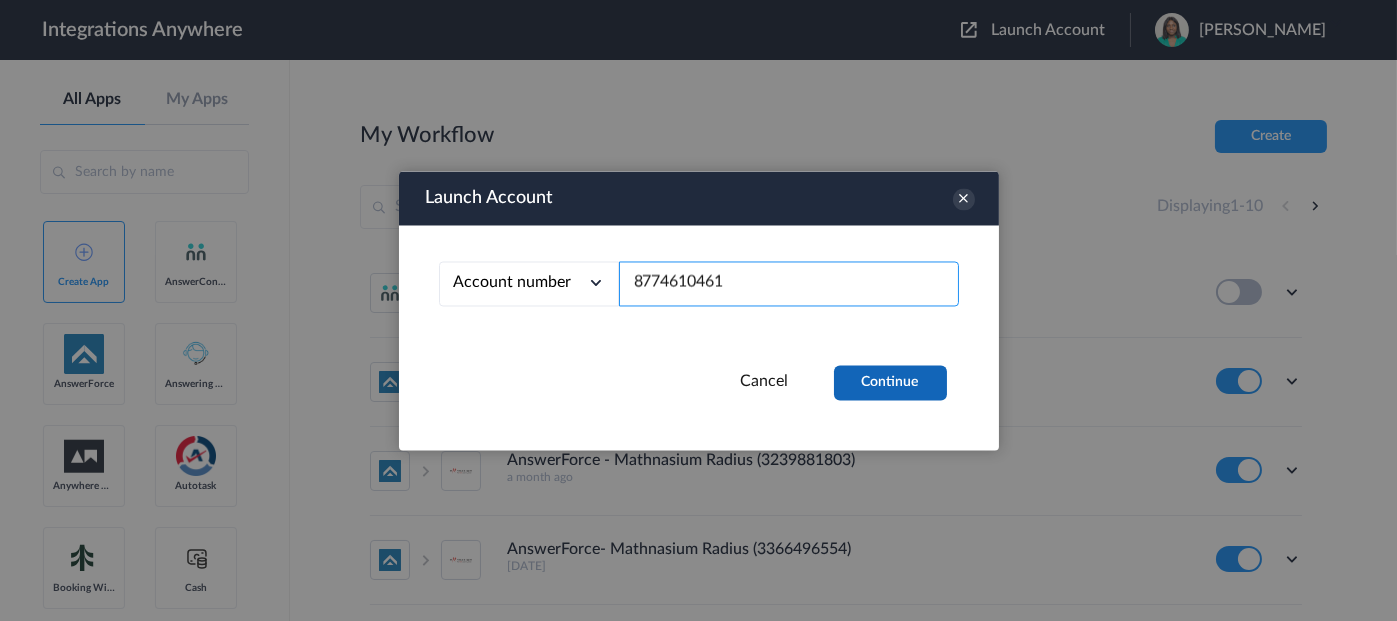 type on "8774610461" 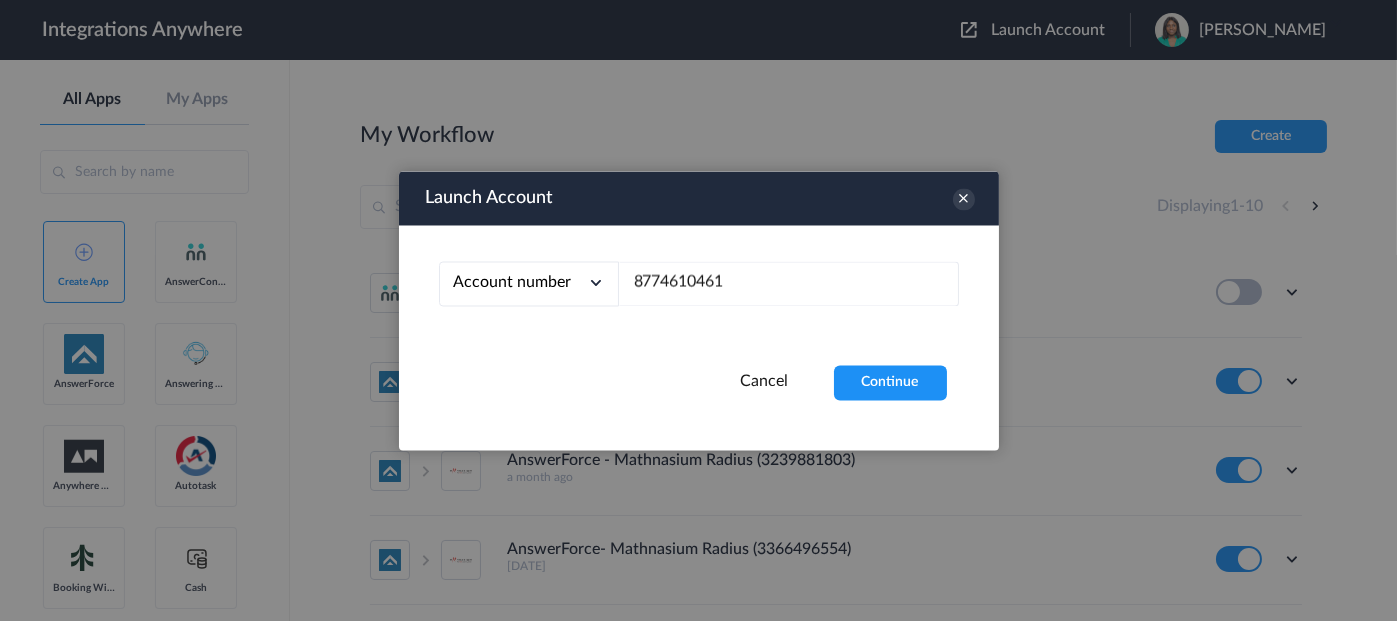 click on "Continue" at bounding box center [890, 382] 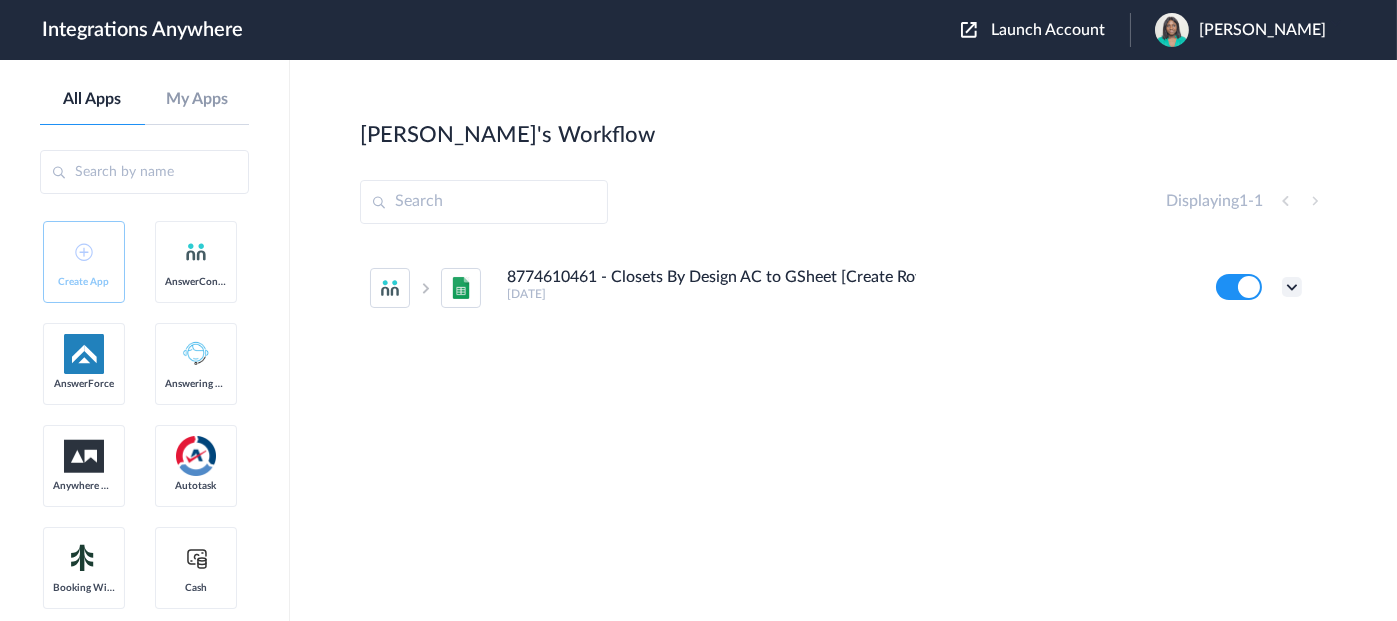 click at bounding box center [1292, 287] 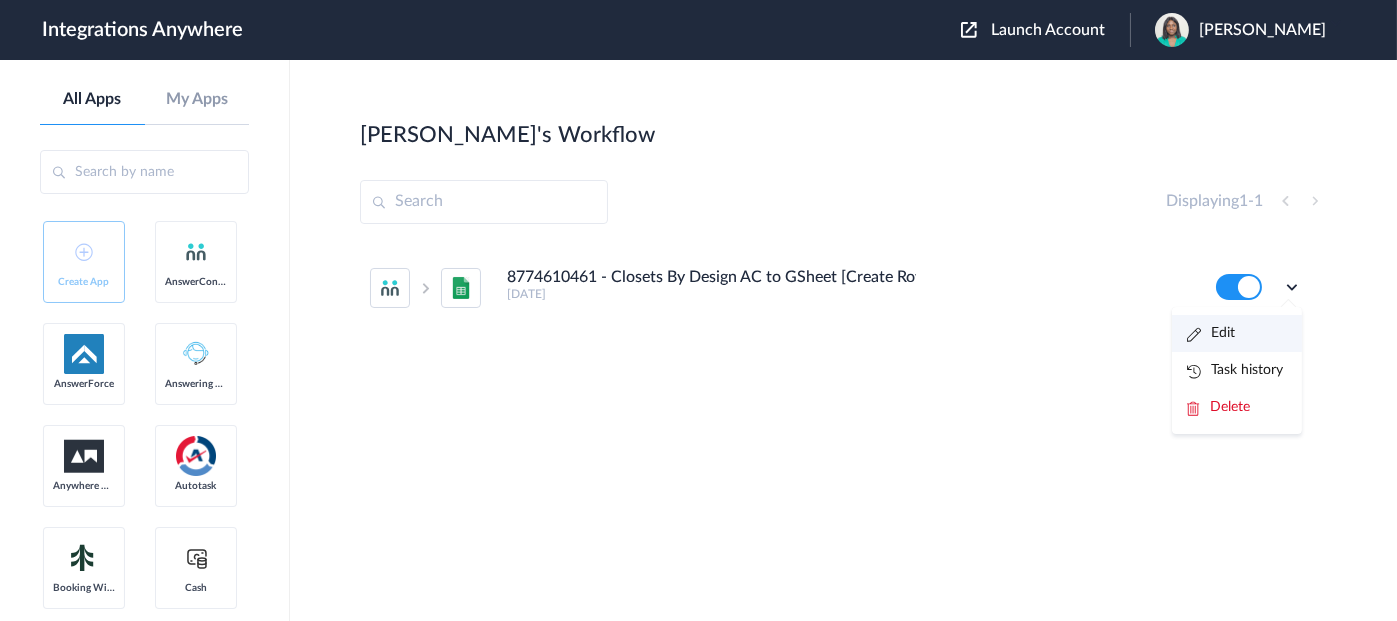 click on "Edit" at bounding box center [1237, 333] 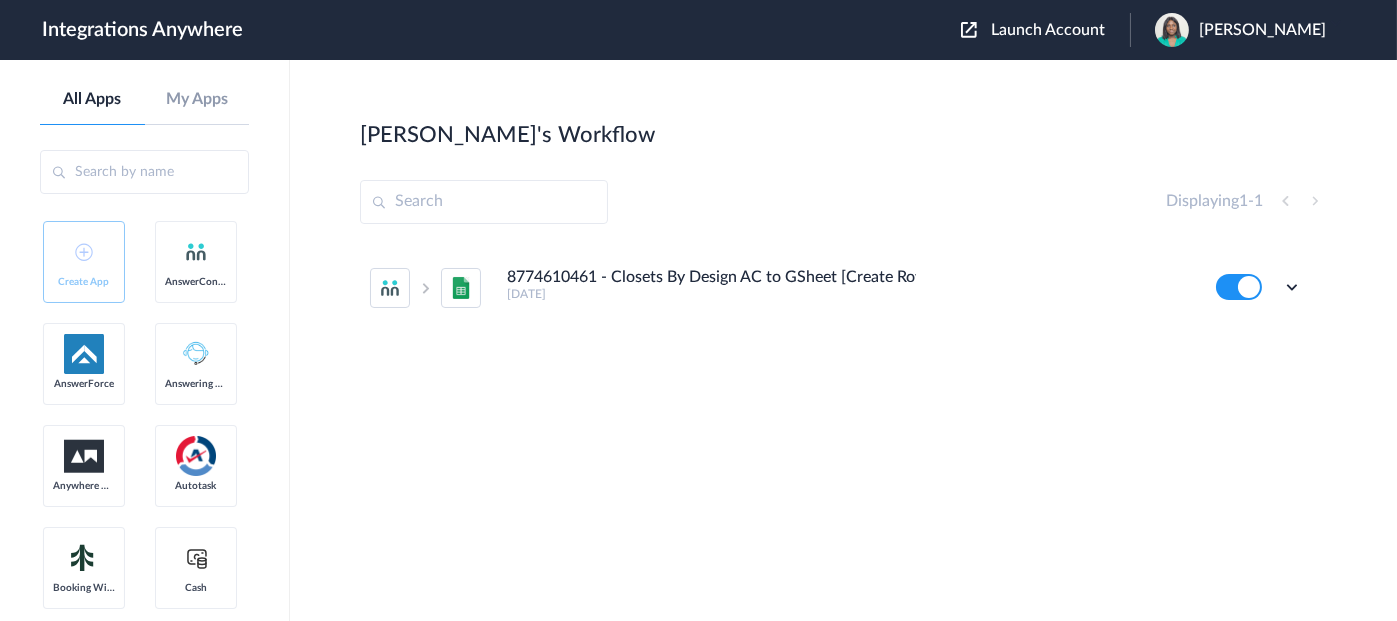 click on "Catherine Fasae" at bounding box center [1262, 30] 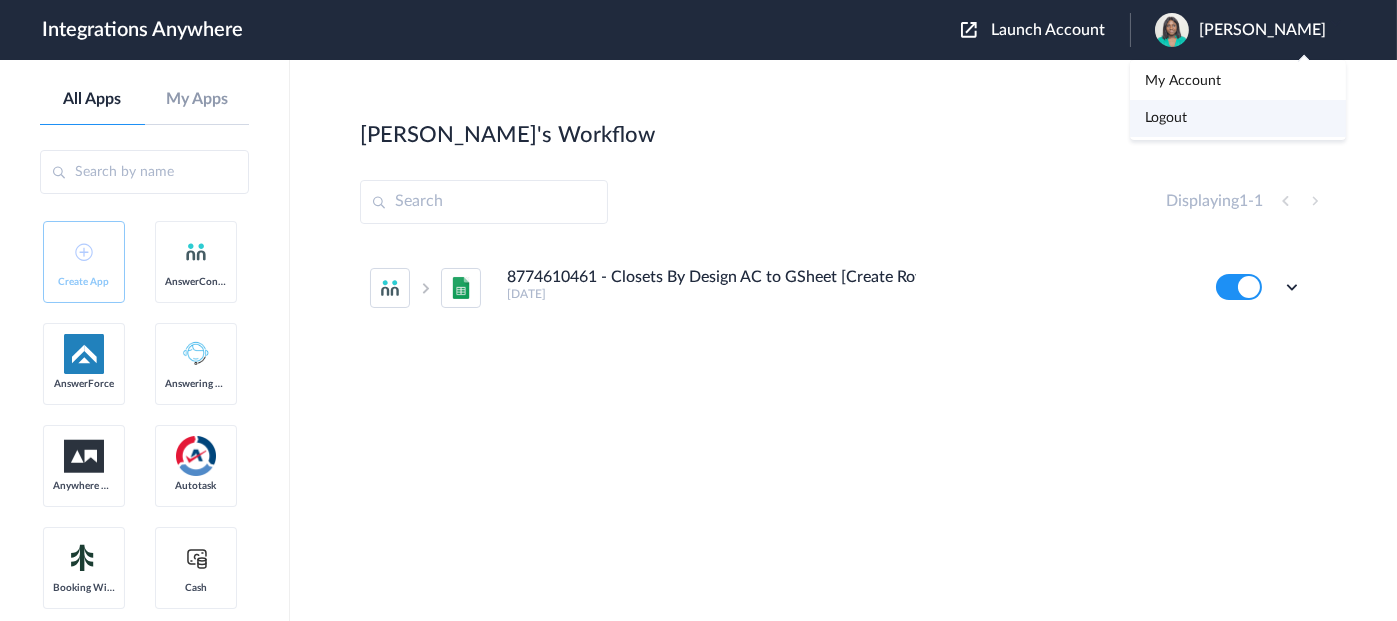 click on "Logout" at bounding box center [1166, 118] 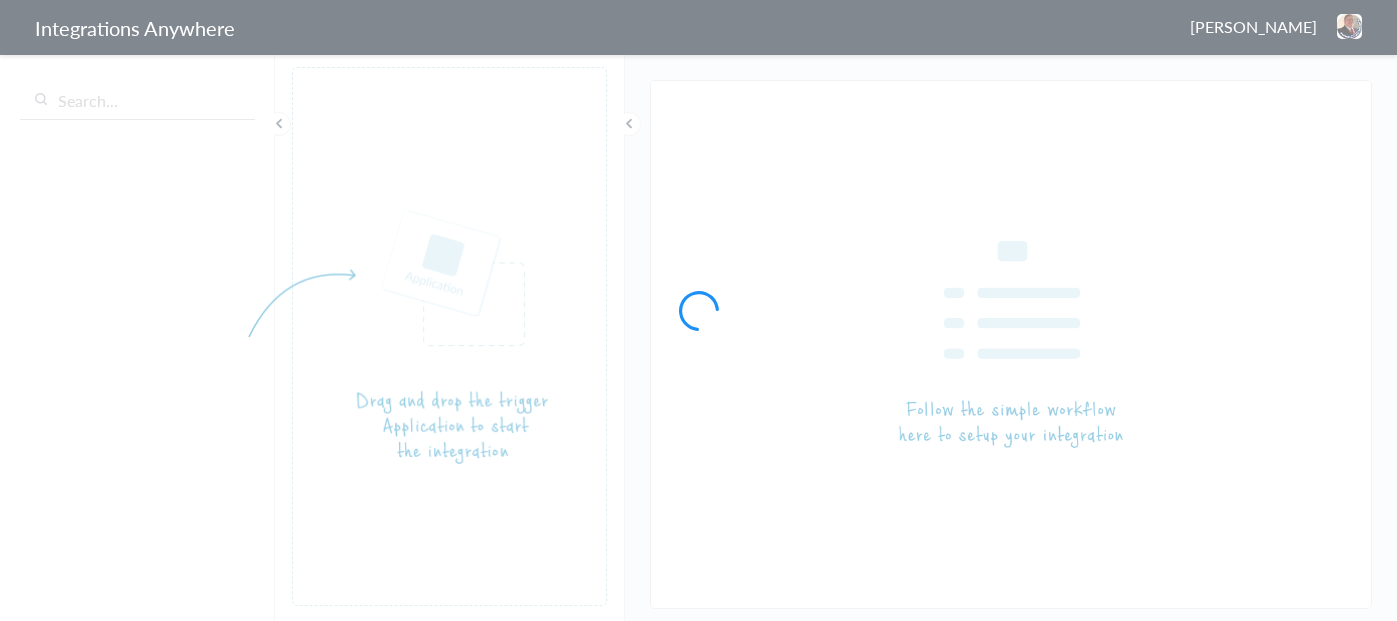scroll, scrollTop: 0, scrollLeft: 0, axis: both 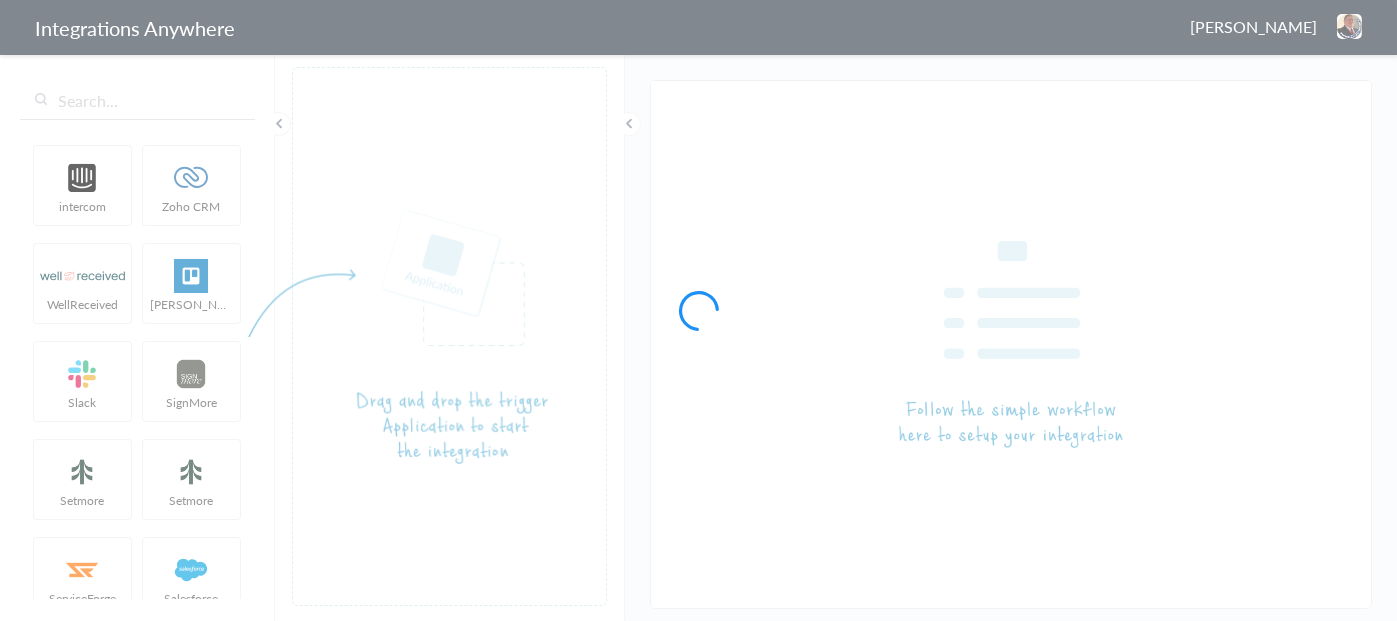 type on "8774610461 - Closets By Design AC to GSheet [Create Row]" 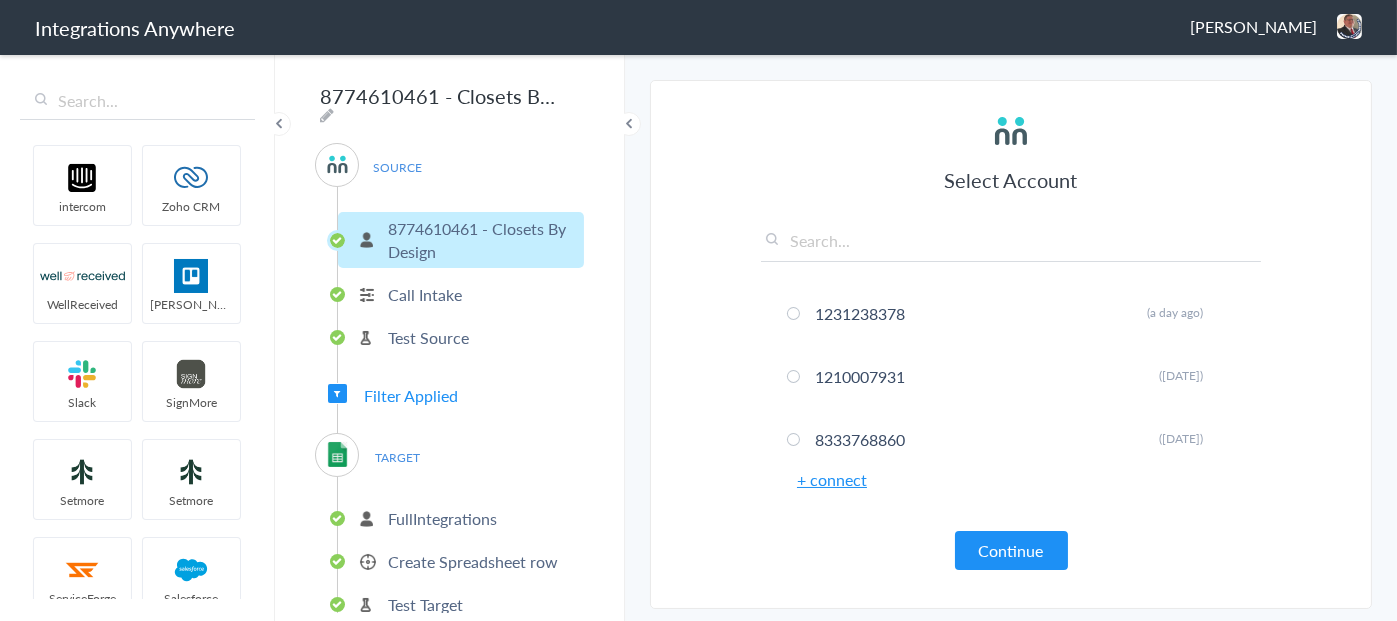 click on "Call Intake" at bounding box center [425, 294] 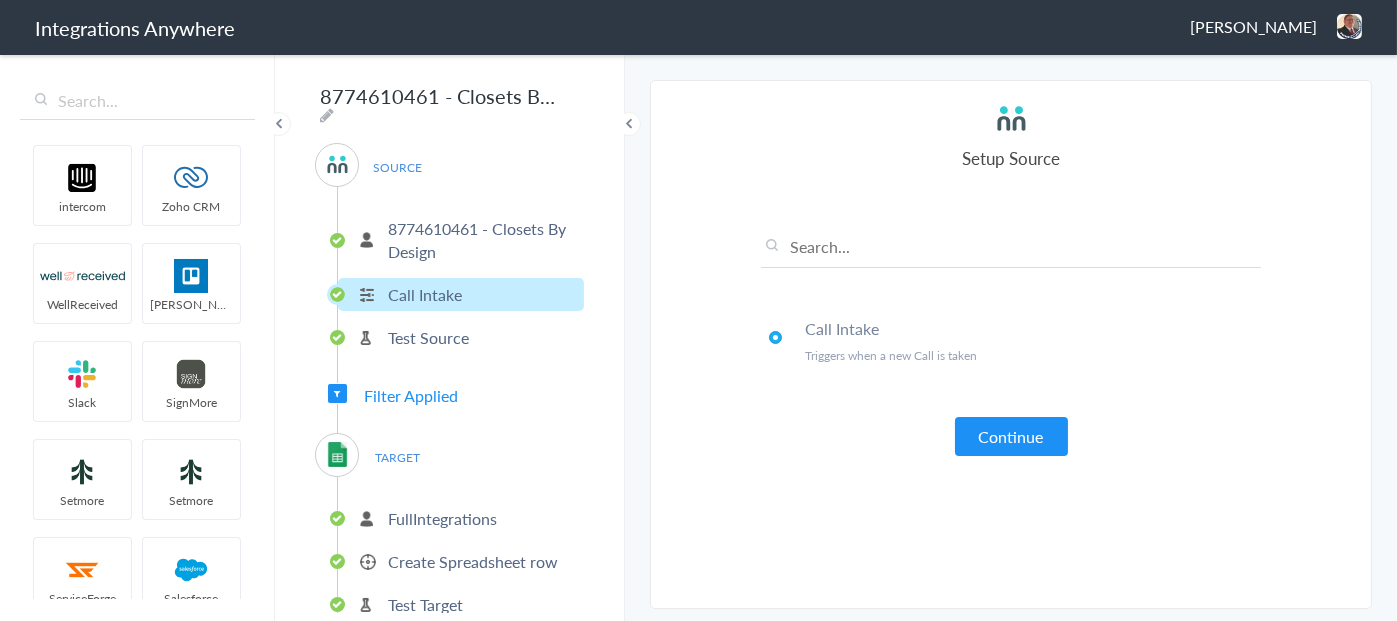 click on "Test Source" at bounding box center (428, 337) 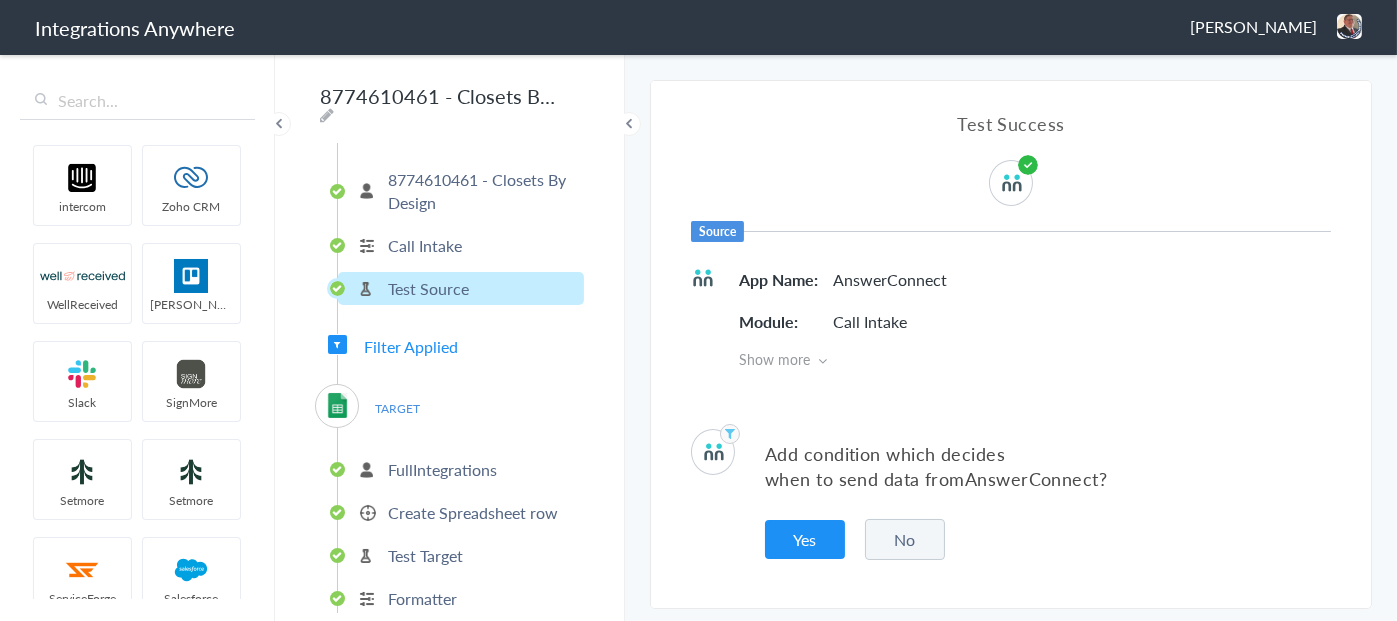 scroll, scrollTop: 72, scrollLeft: 0, axis: vertical 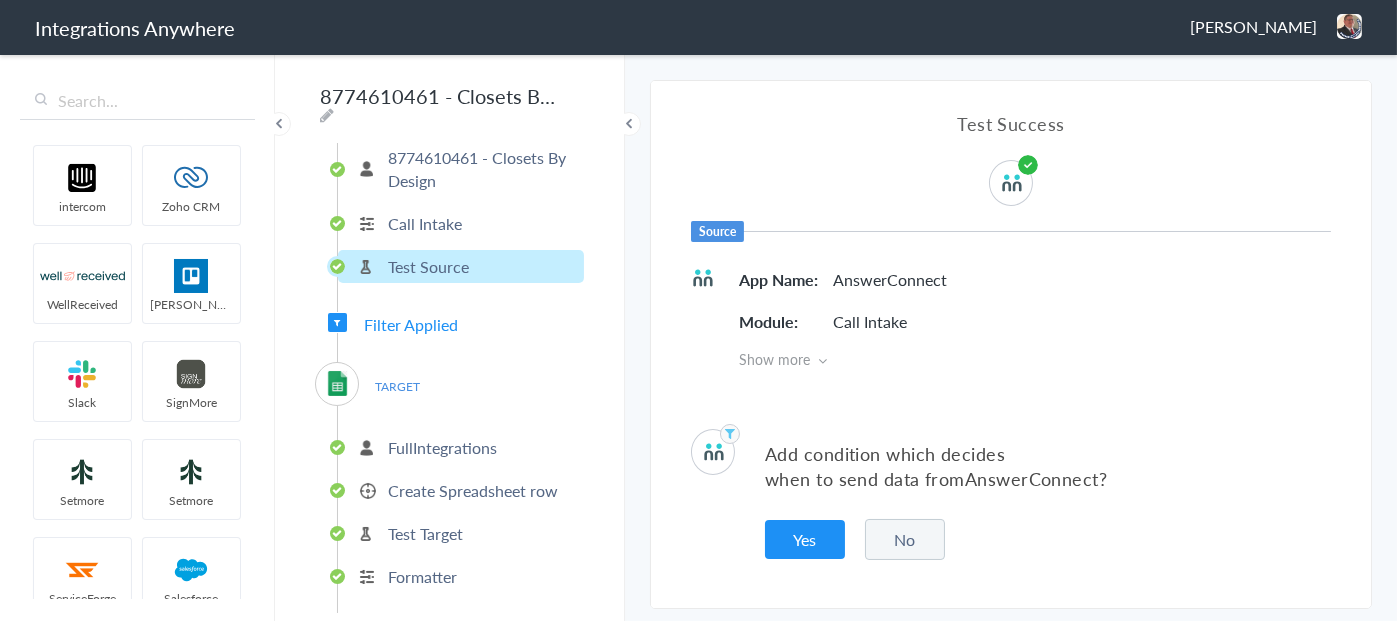 click on "SOURCE 8774610461 - Closets By Design Call Intake Test Source
Filter
Applied
TARGET FullIntegrations Create Spreadsheet row Test Target Formatter" at bounding box center (449, 378) 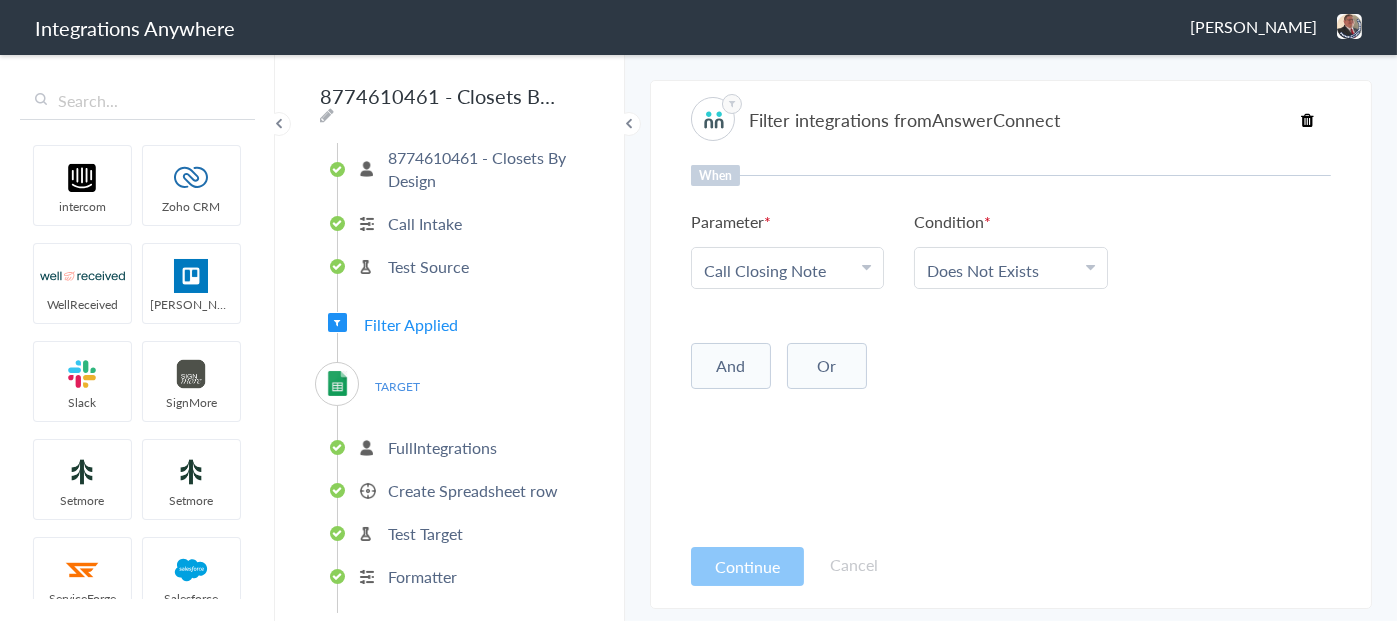 click on "FullIntegrations" at bounding box center [442, 447] 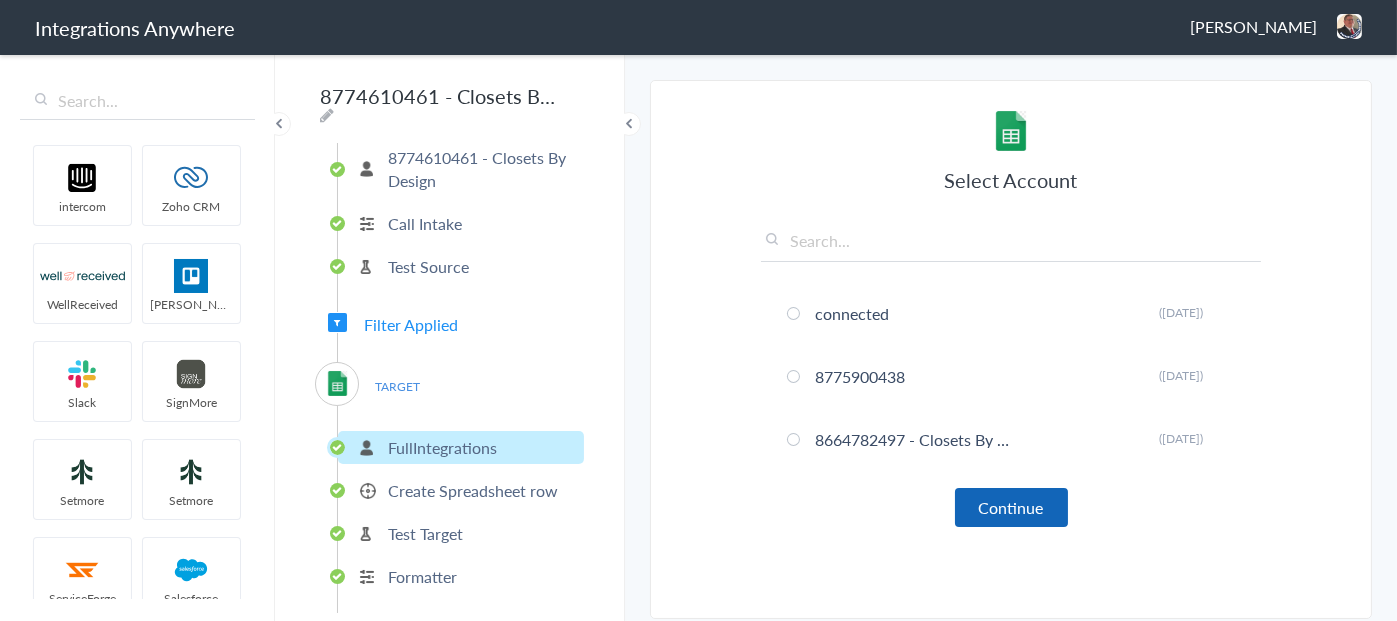 click on "Continue" at bounding box center [1011, 507] 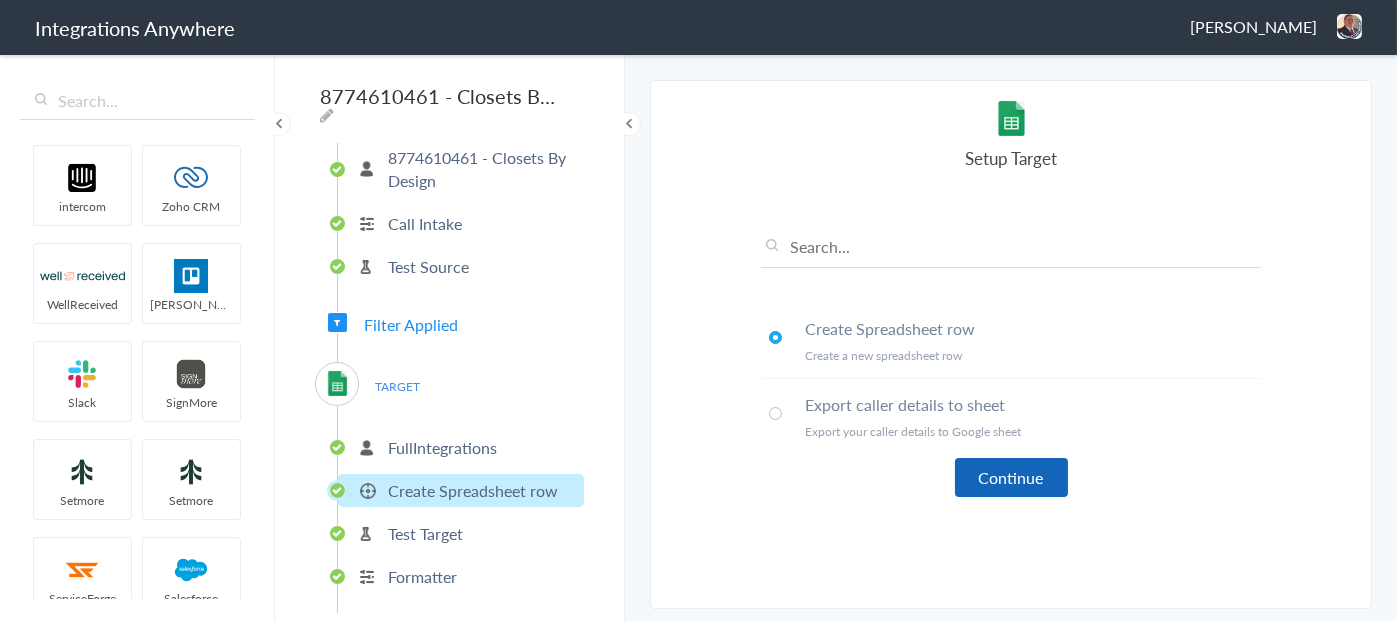 click on "Continue" at bounding box center [1011, 477] 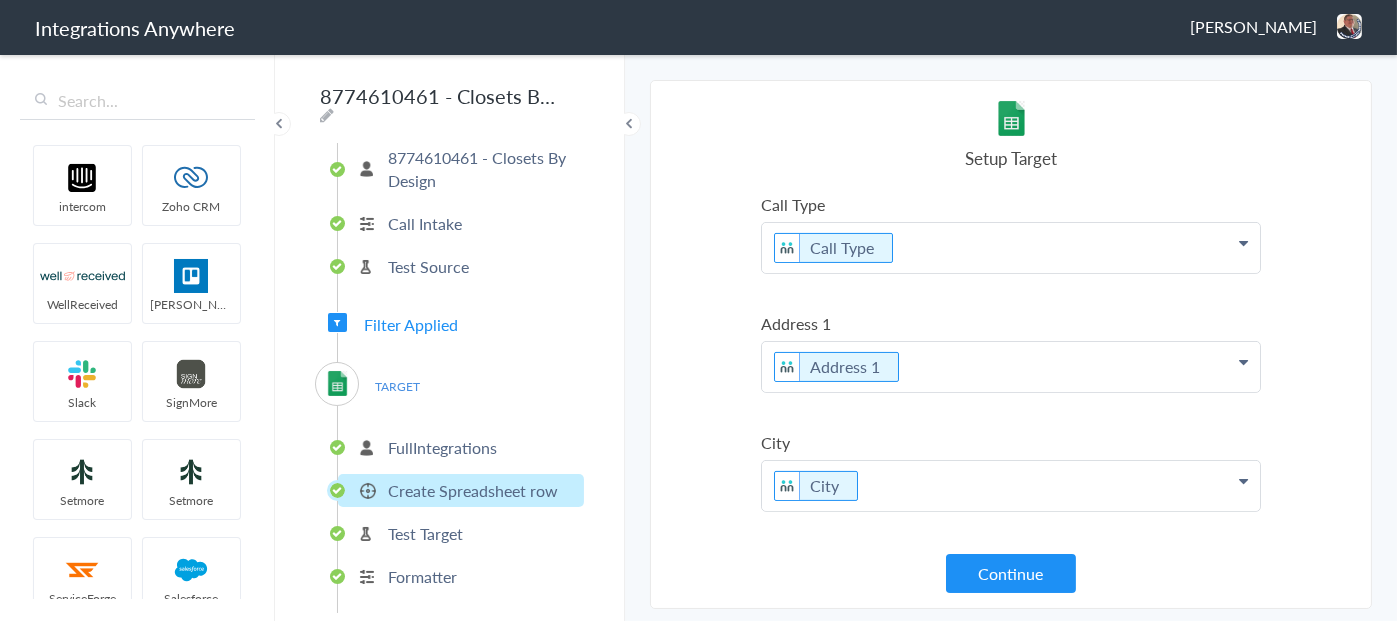 scroll, scrollTop: 954, scrollLeft: 0, axis: vertical 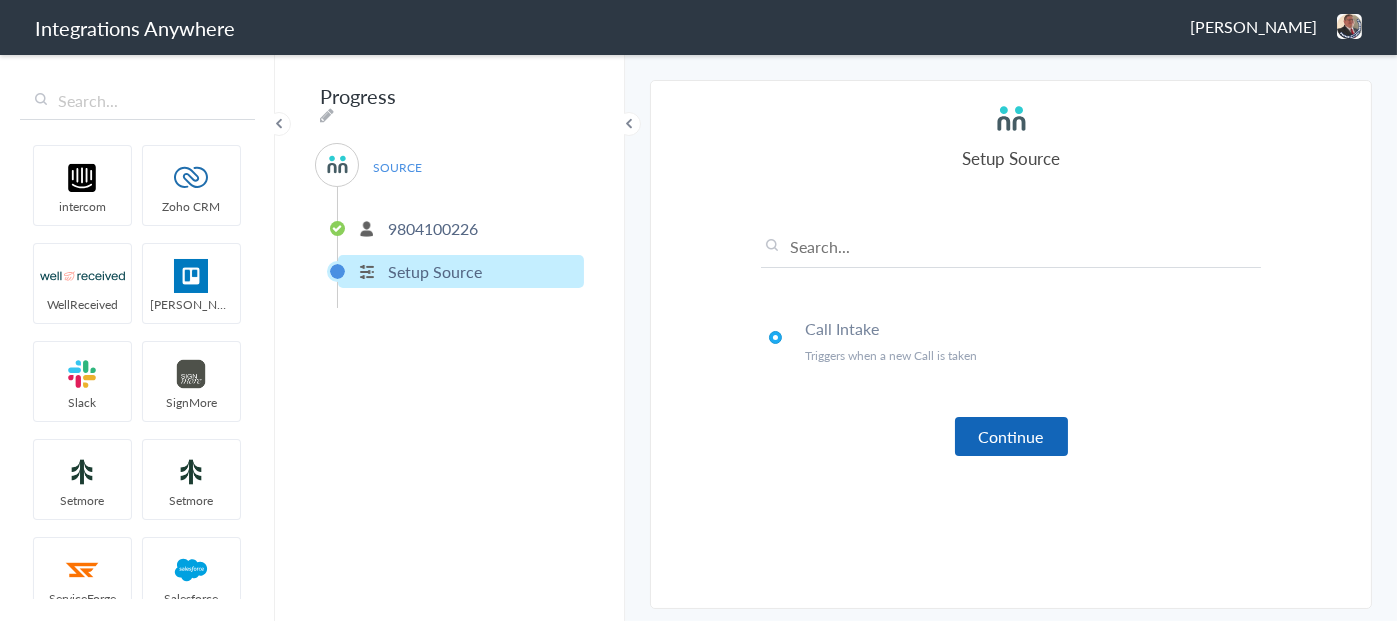 click on "Continue" at bounding box center [1011, 436] 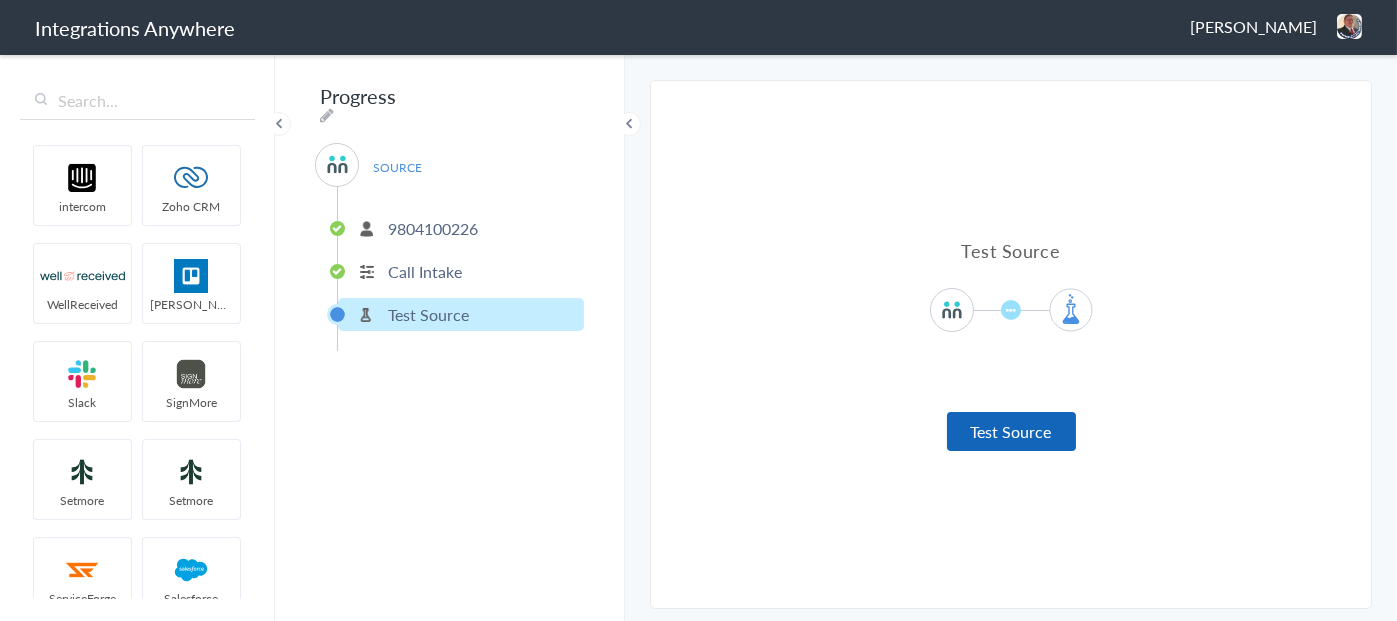 click on "Test Source" at bounding box center [1011, 431] 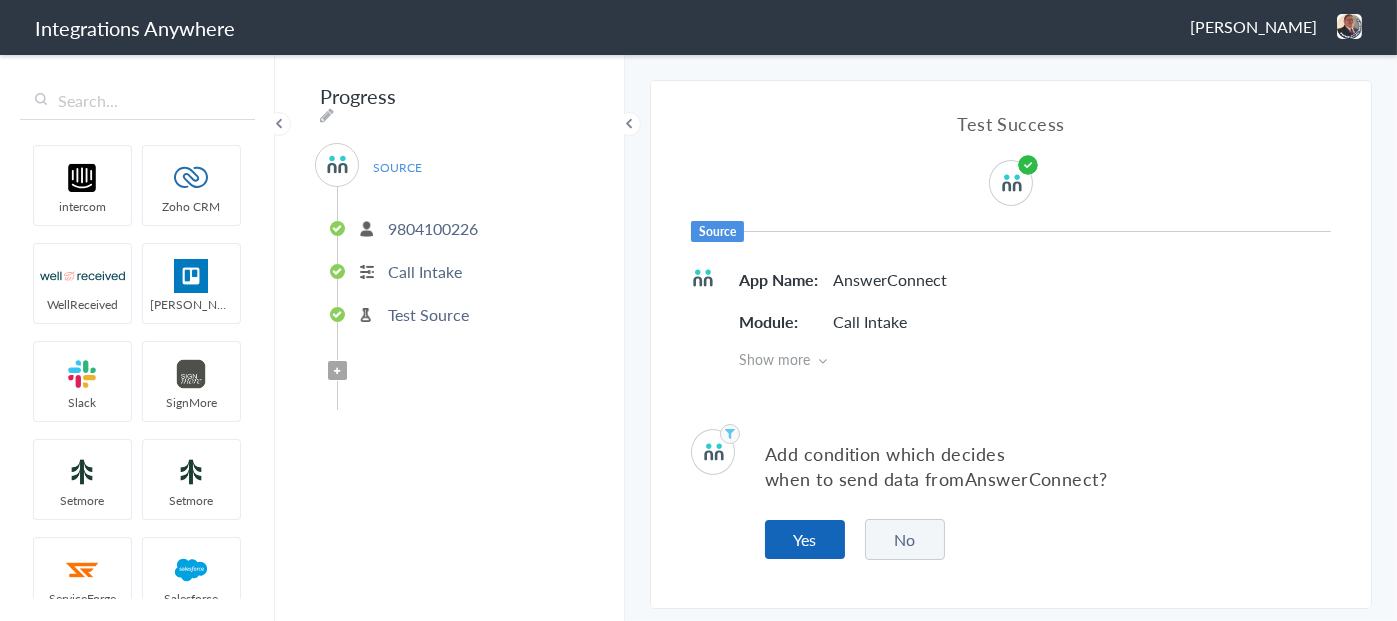 click on "Yes" at bounding box center [805, 539] 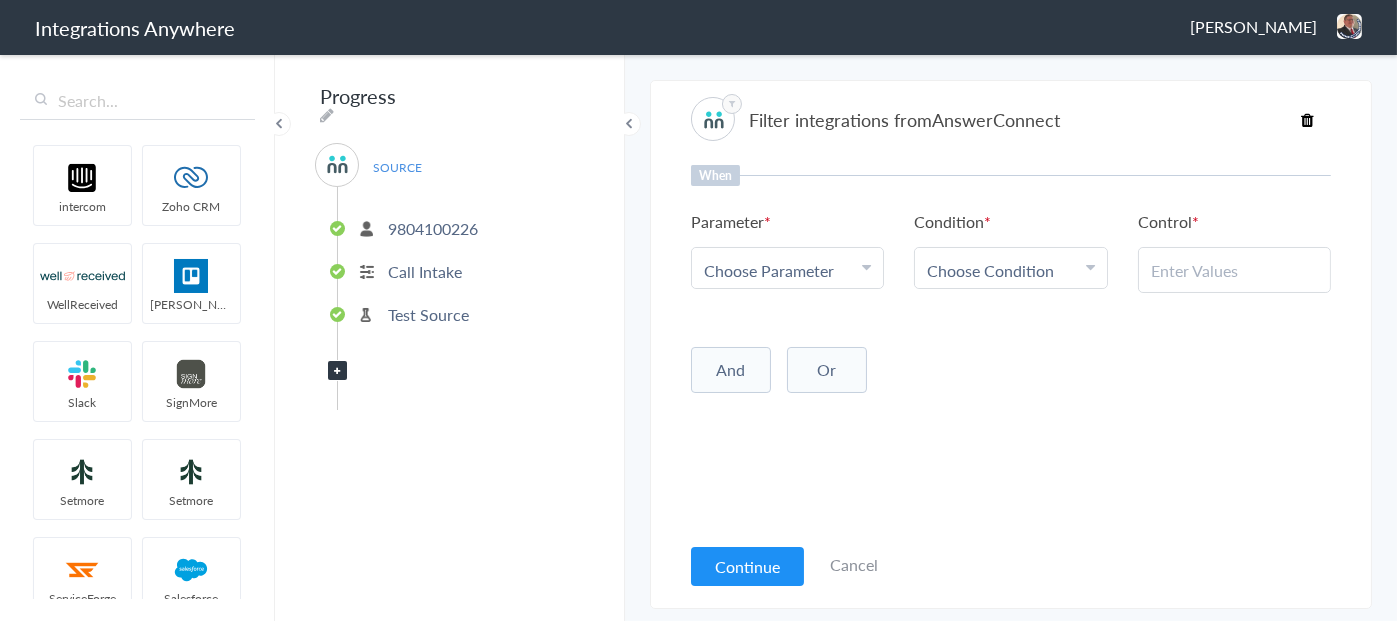 click on "Choose Parameter" at bounding box center [769, 270] 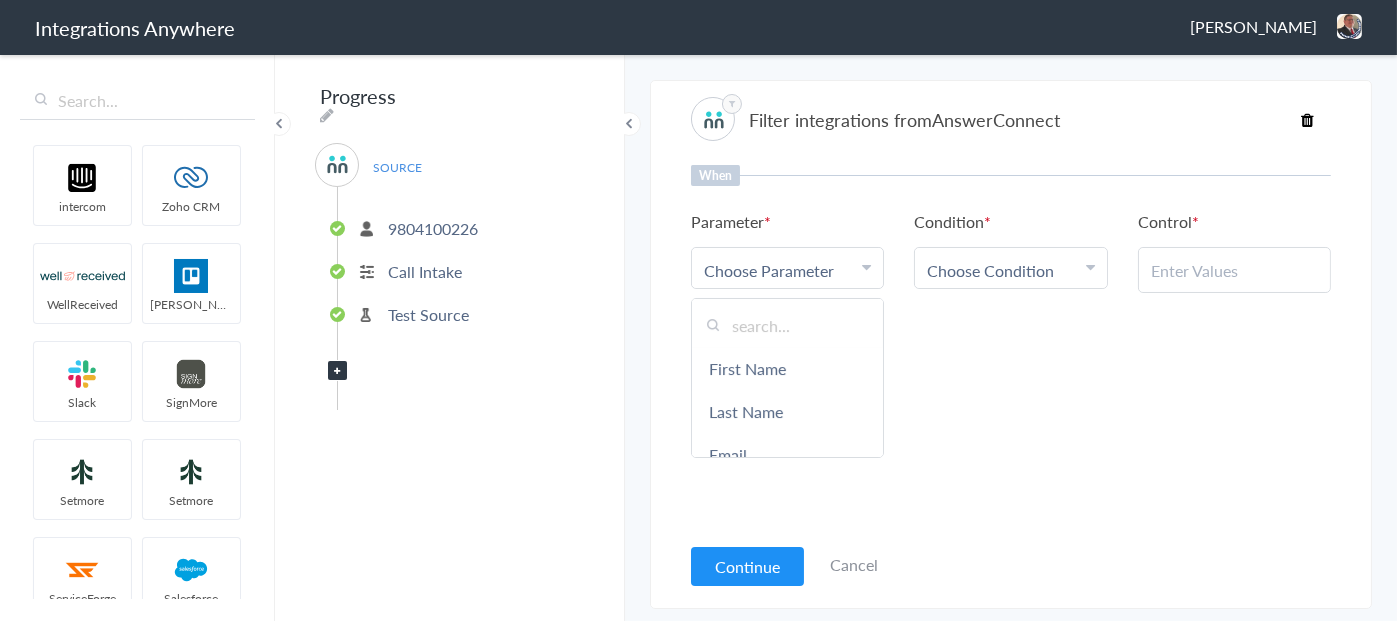 click at bounding box center (787, 325) 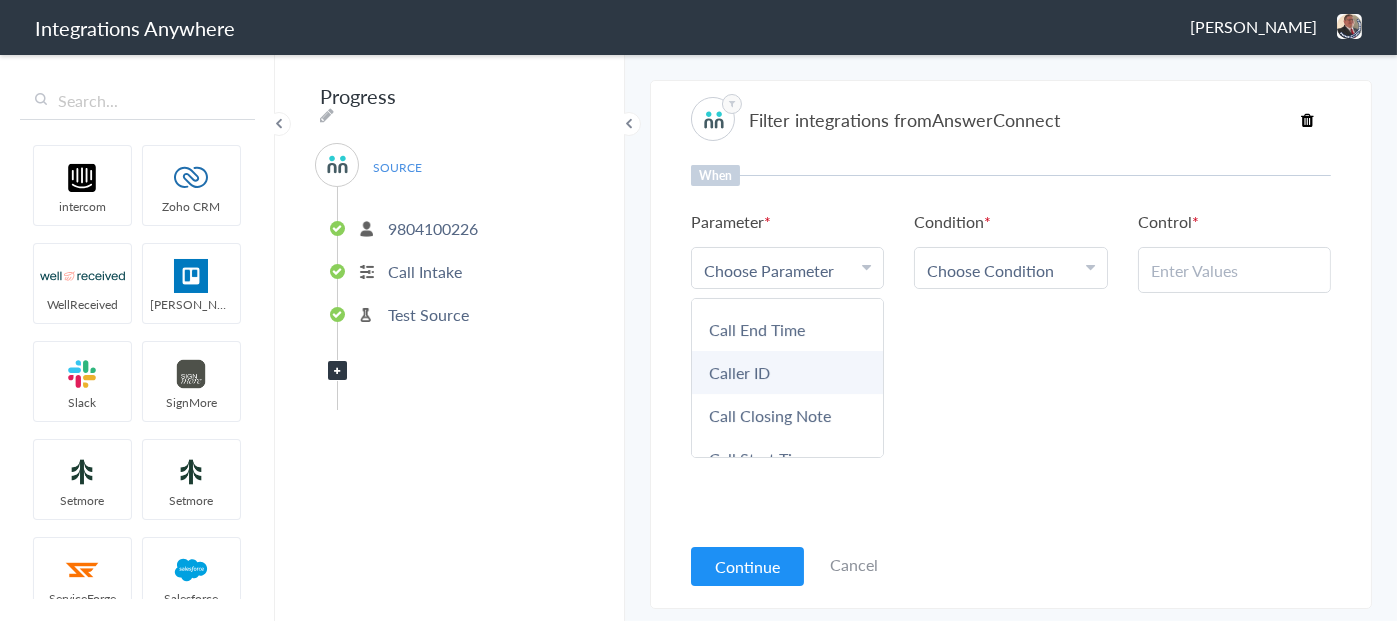 scroll, scrollTop: 200, scrollLeft: 0, axis: vertical 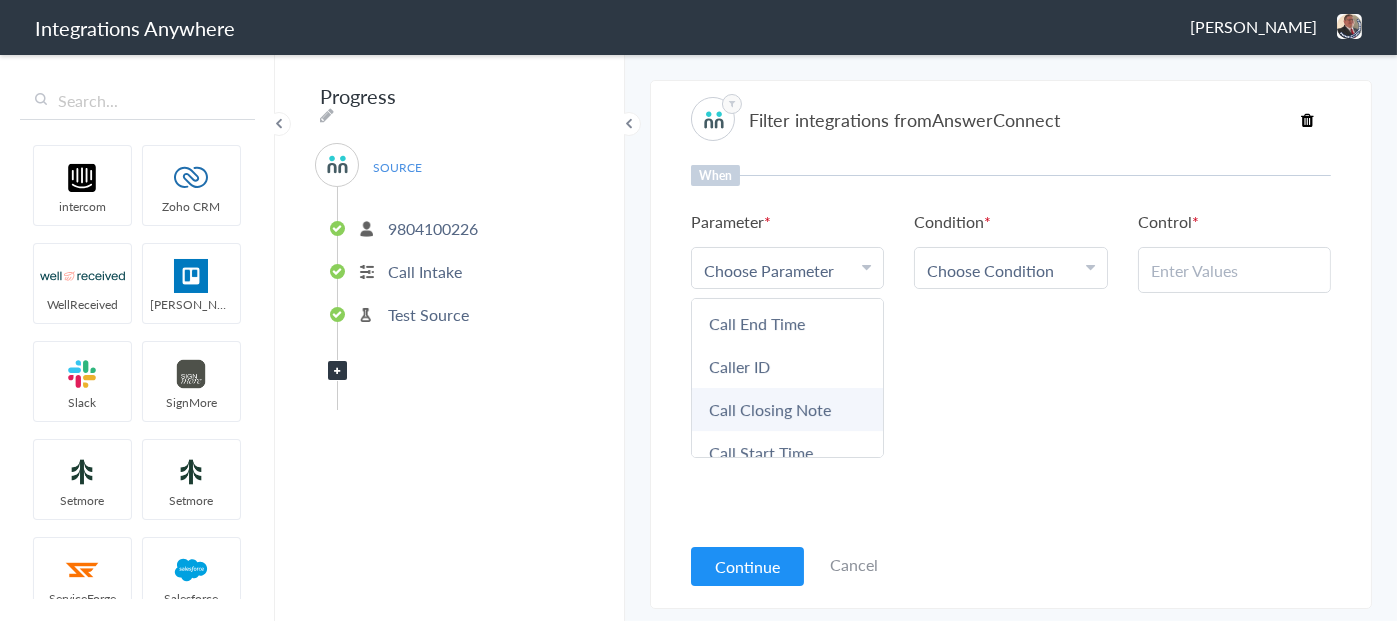 type on "Call" 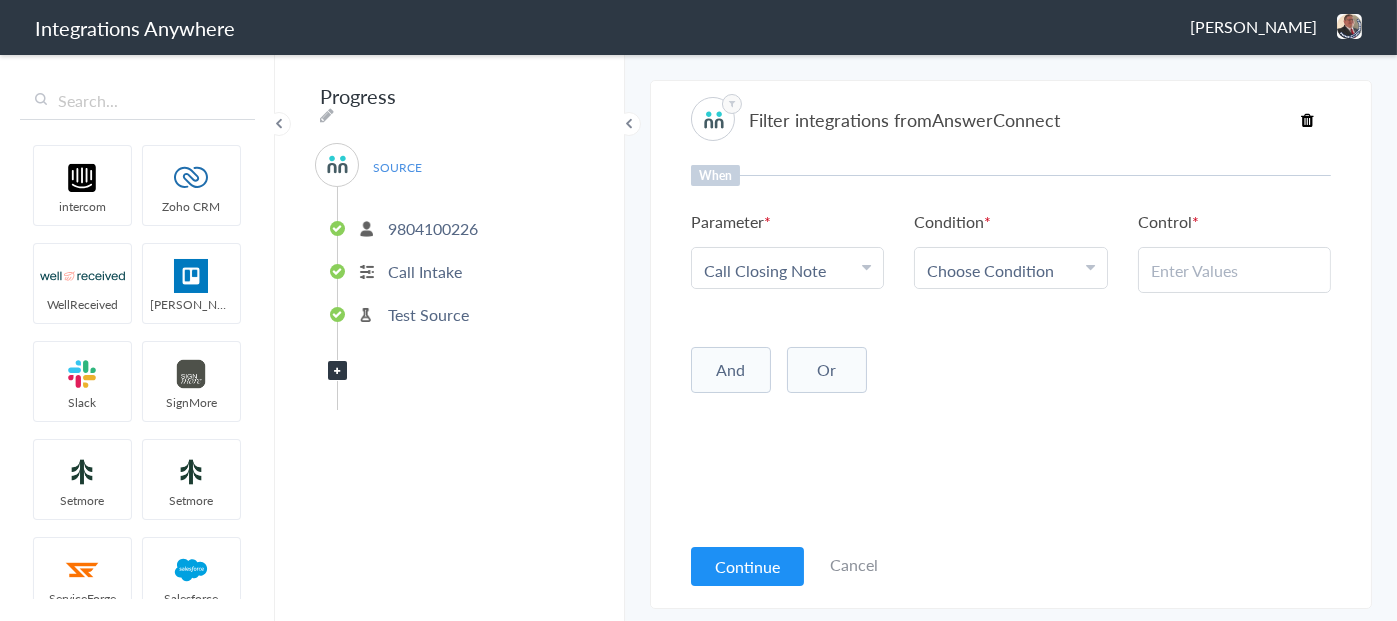 click on "Choose Condition" at bounding box center [990, 270] 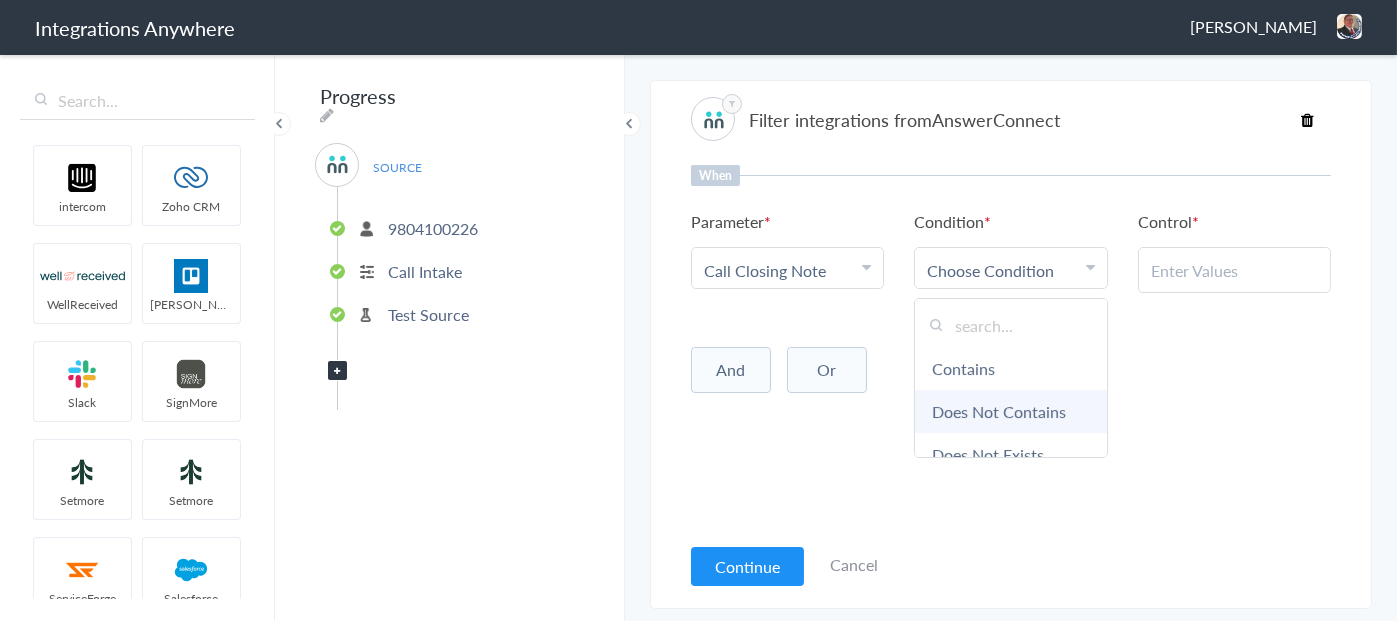 click on "Does Not Contains" at bounding box center (1010, 411) 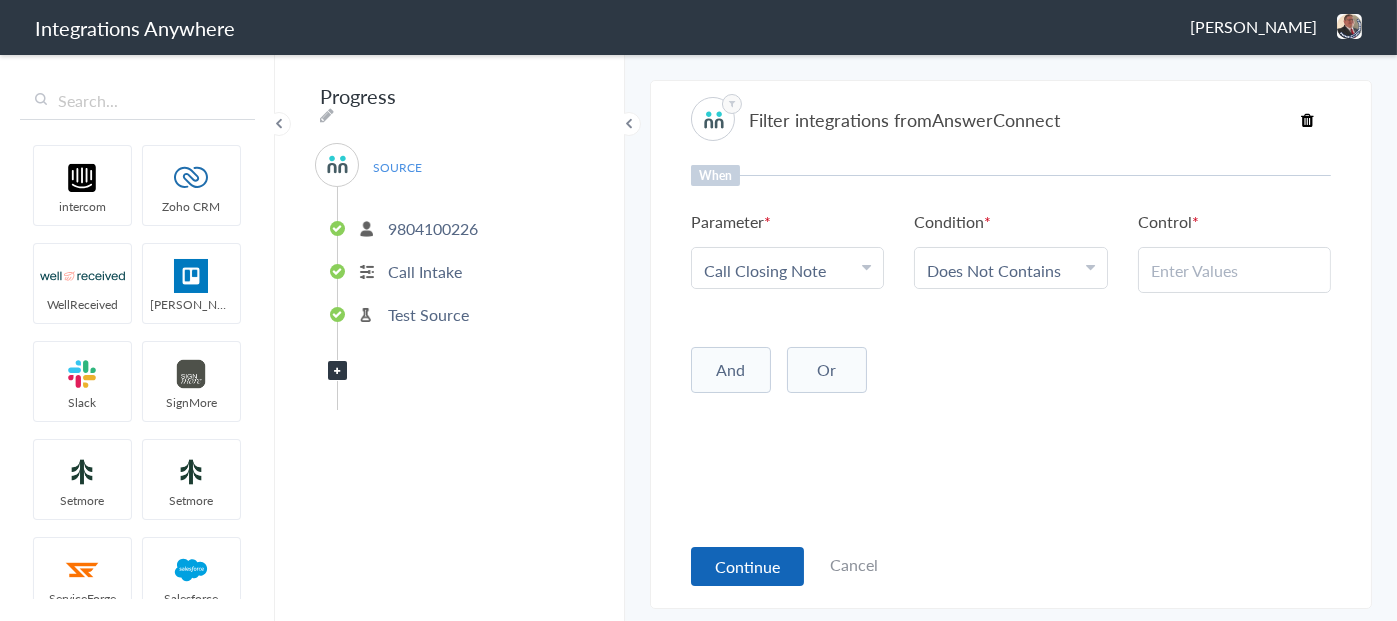 click on "Continue" at bounding box center (747, 566) 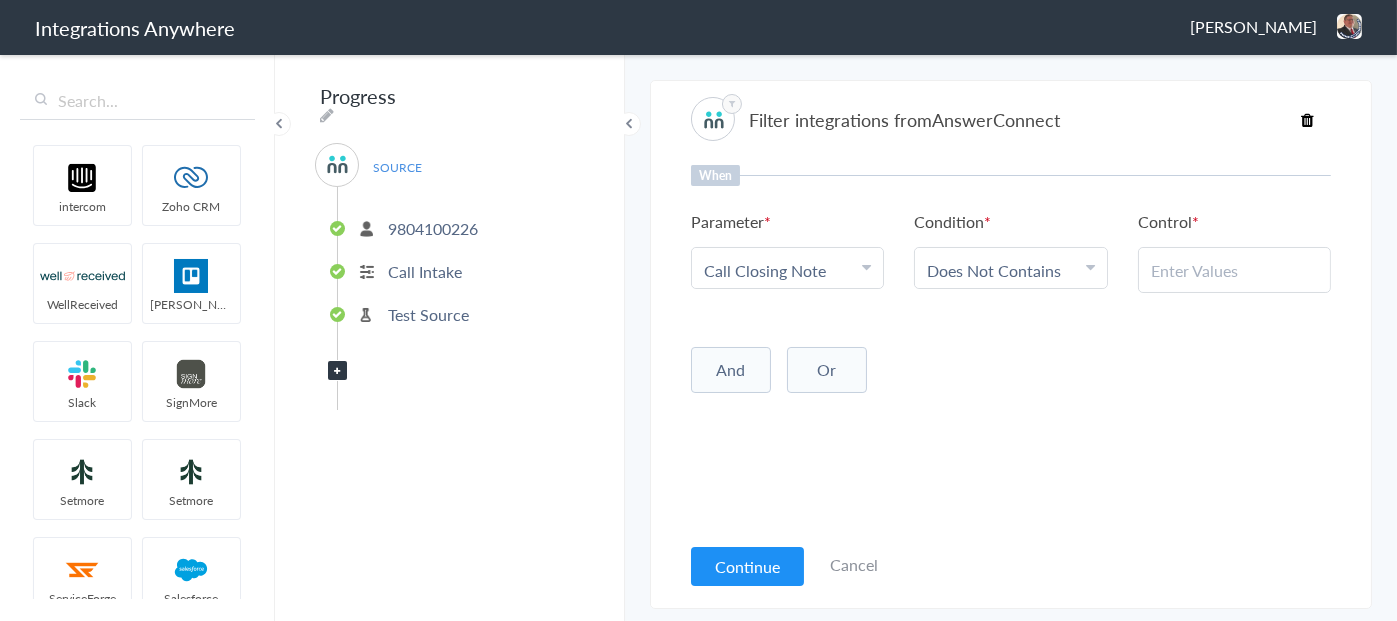 click on "Does Not Contains" at bounding box center [994, 270] 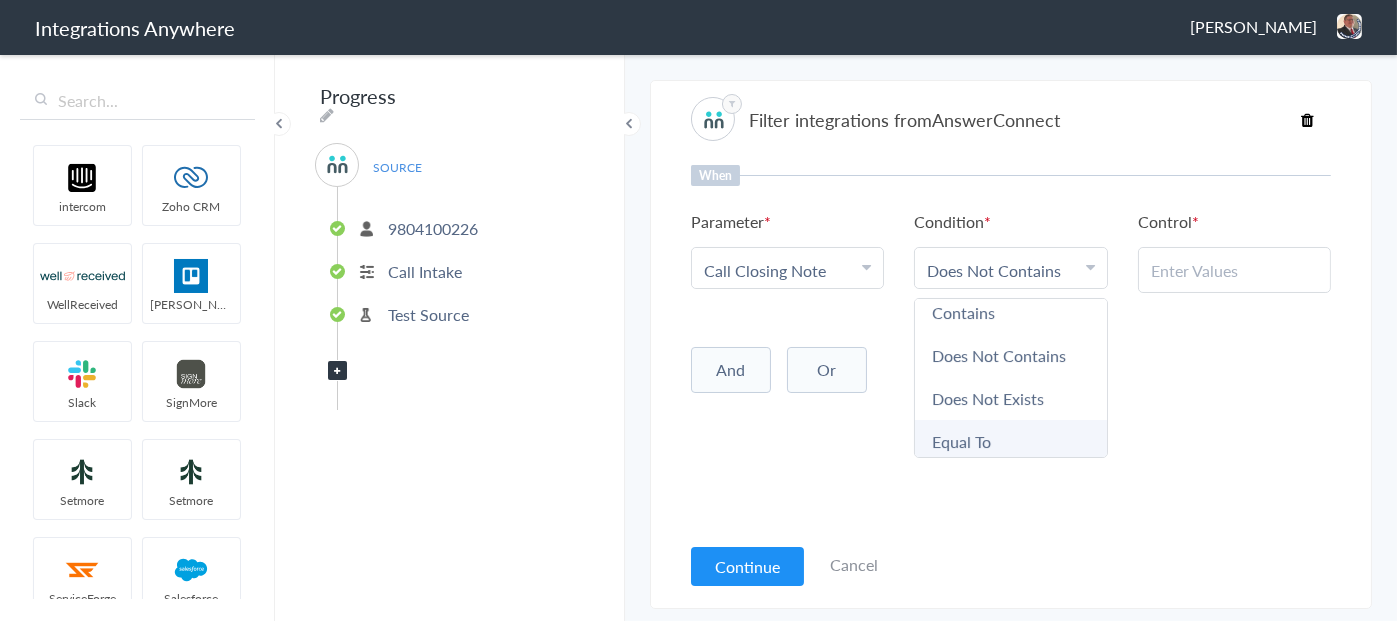 scroll, scrollTop: 106, scrollLeft: 0, axis: vertical 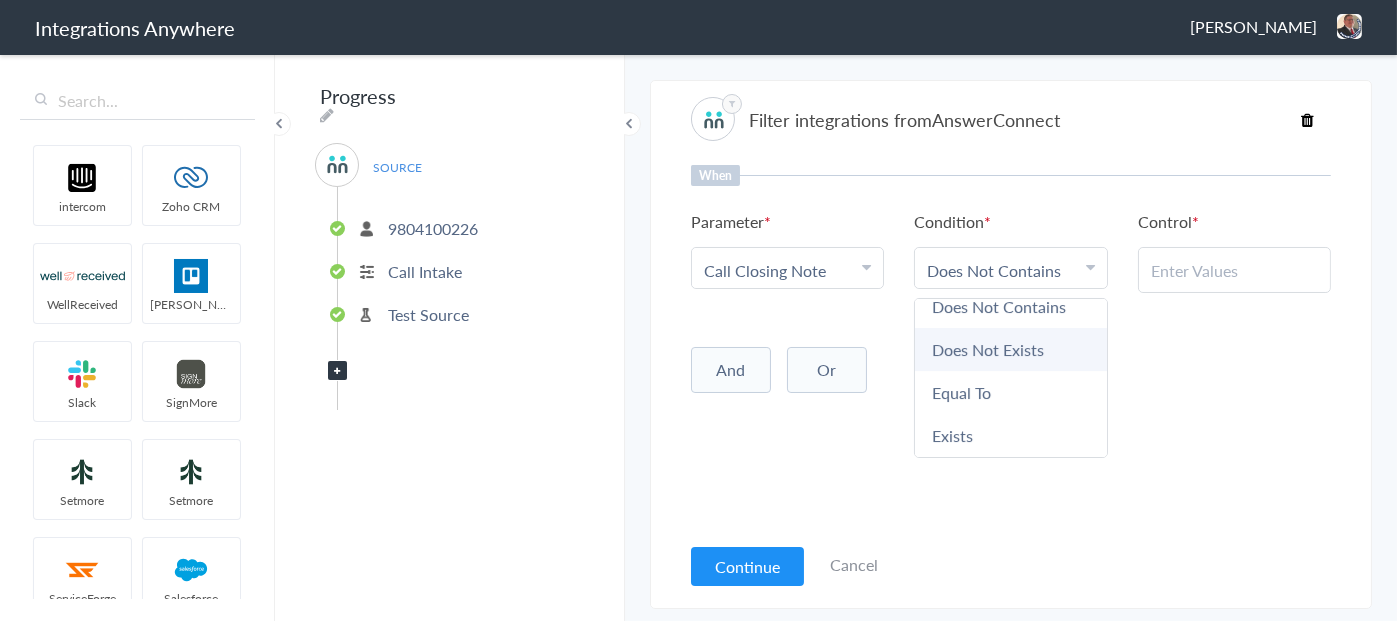 click on "Does Not Exists" at bounding box center [1010, 349] 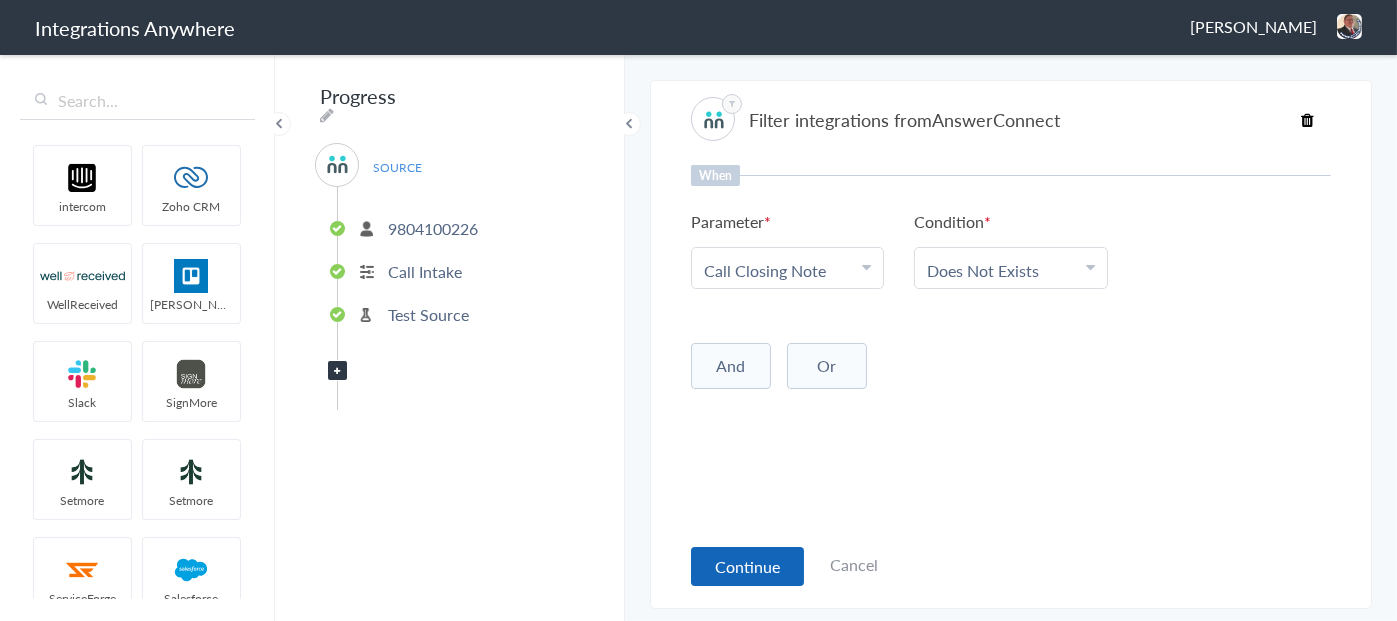 click on "Continue" at bounding box center (747, 566) 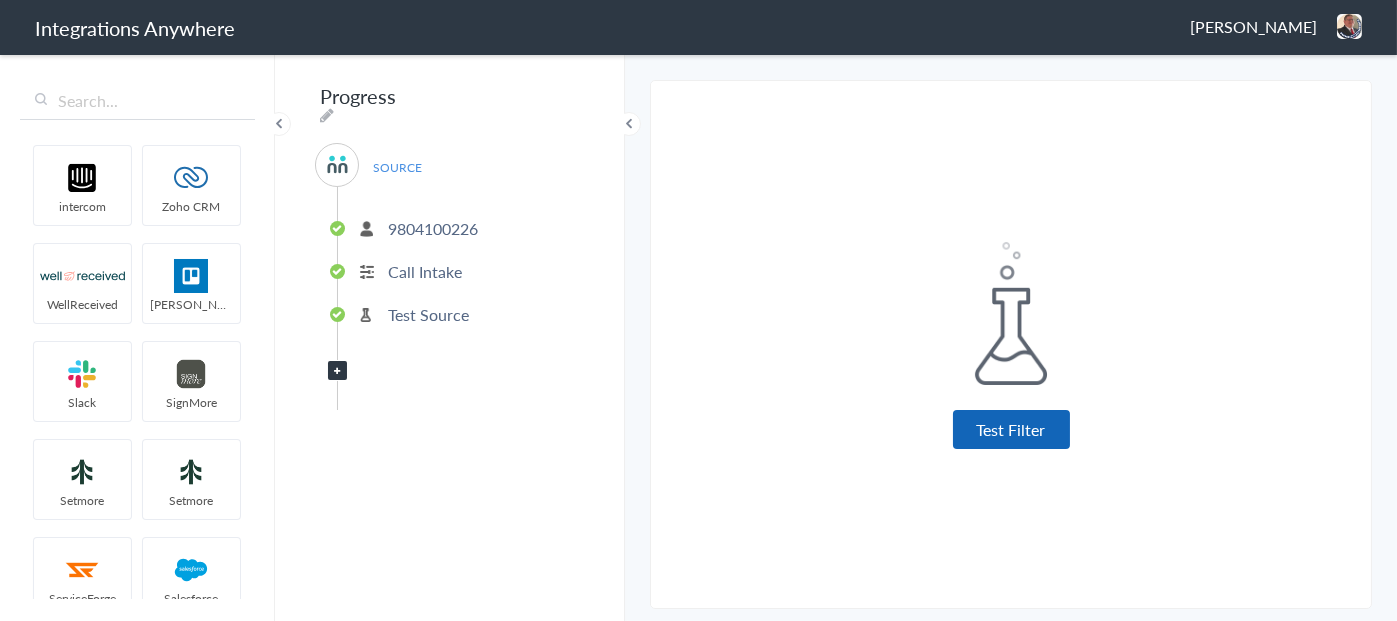 click on "Test Filter" at bounding box center (1011, 429) 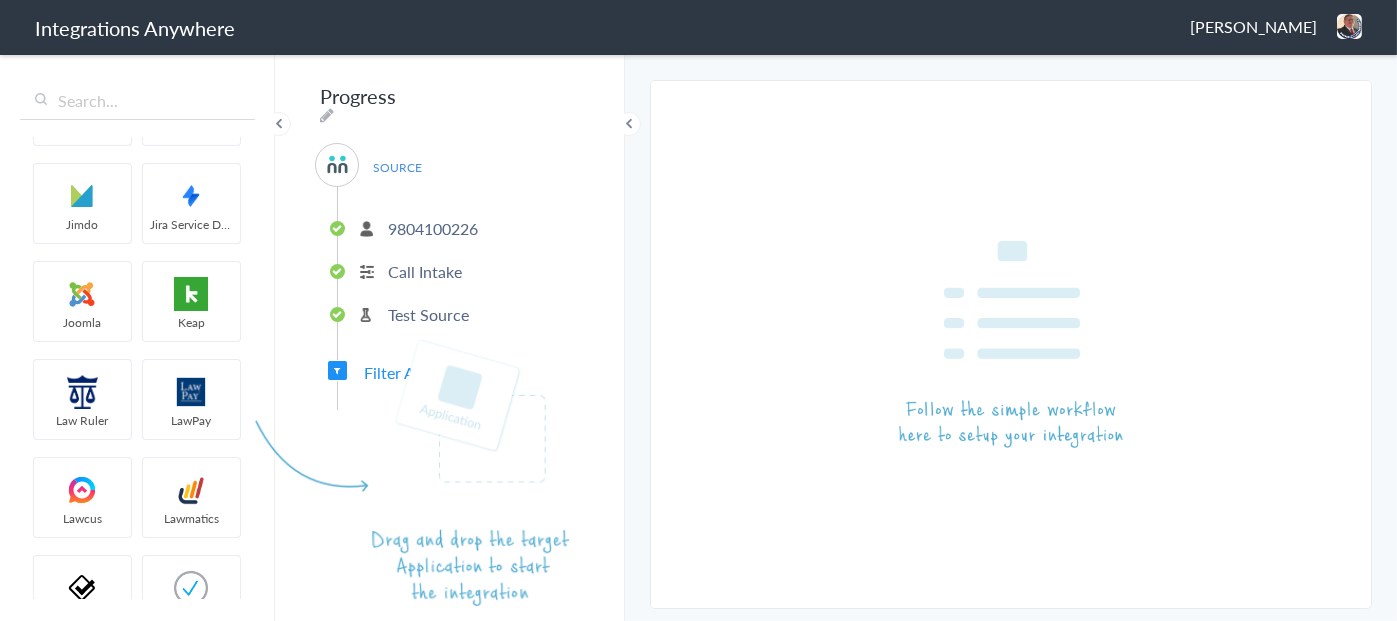 scroll, scrollTop: 2400, scrollLeft: 0, axis: vertical 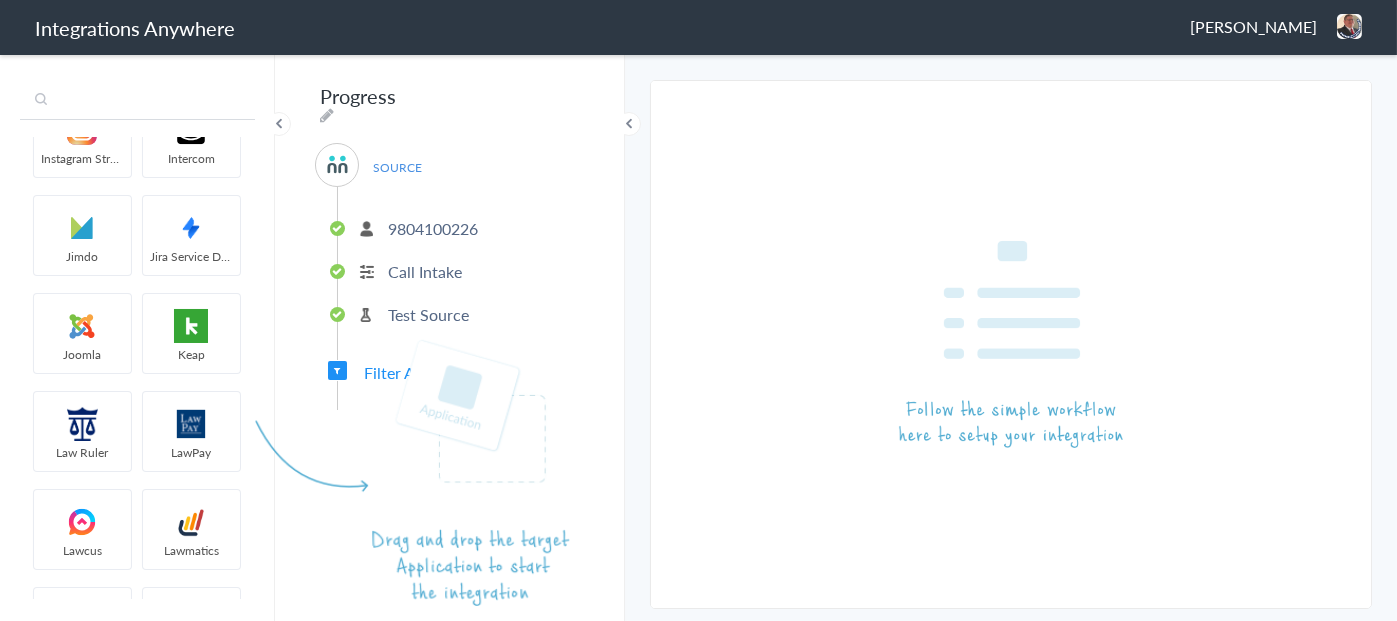 click at bounding box center [137, 101] 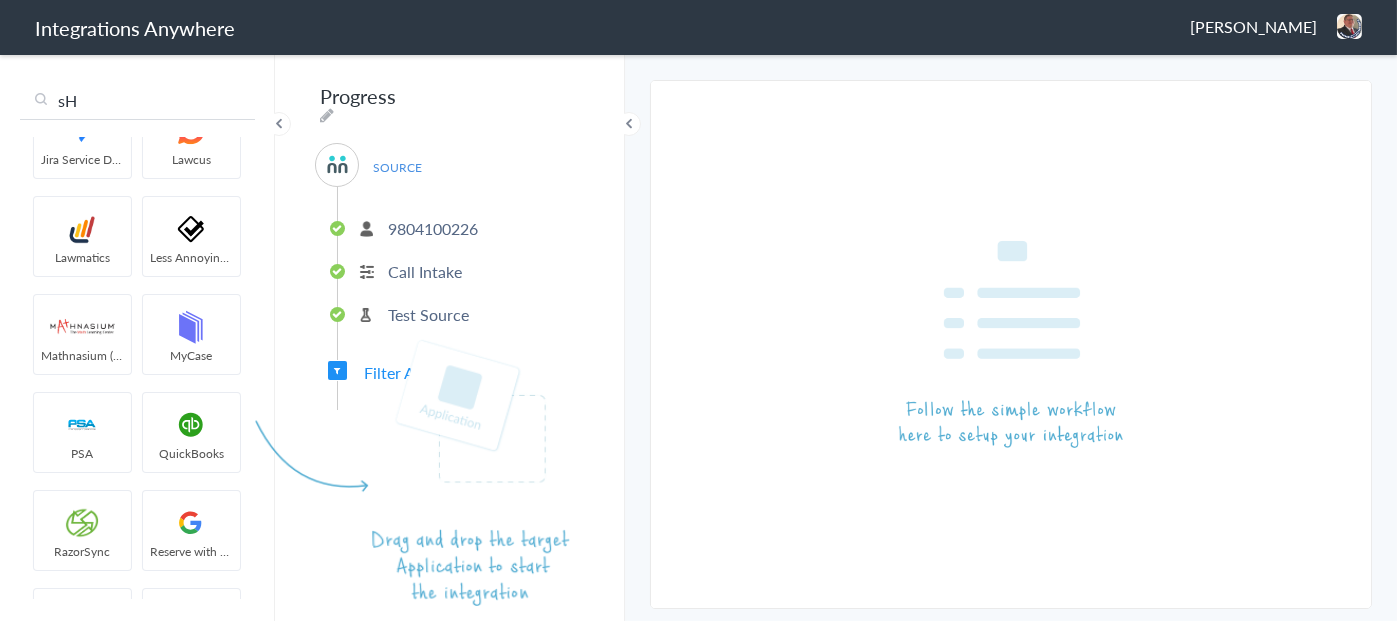 scroll, scrollTop: 0, scrollLeft: 0, axis: both 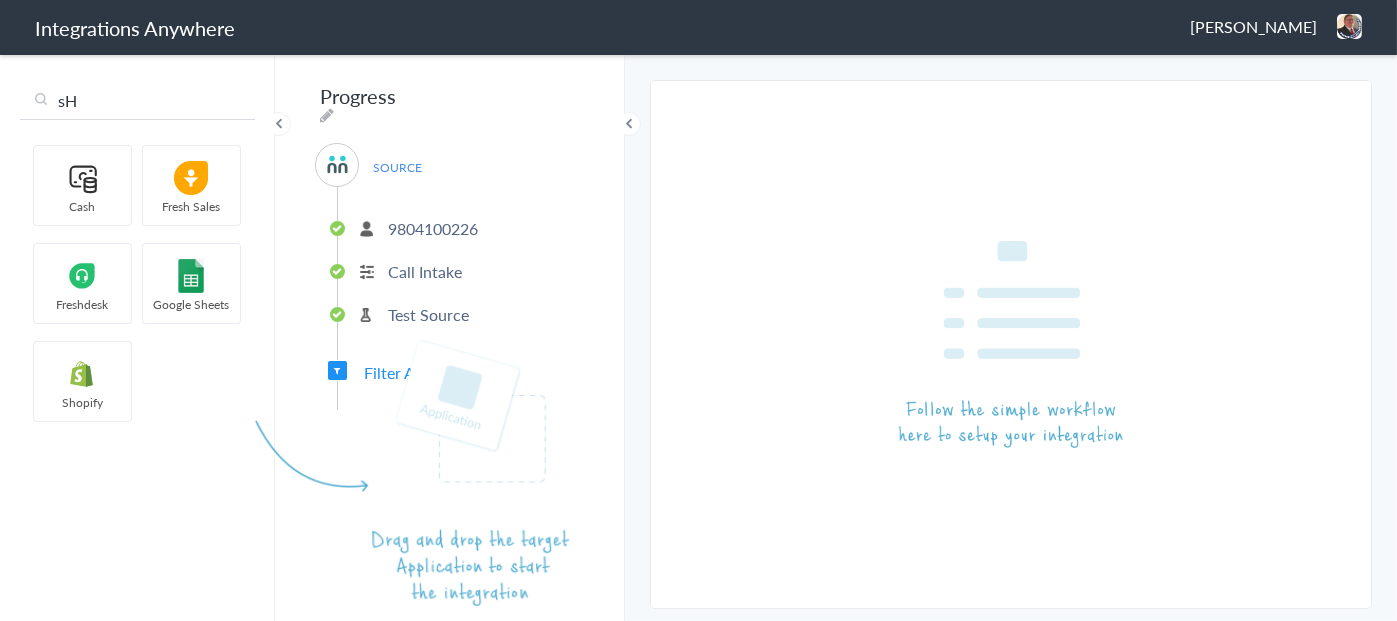 type on "sH" 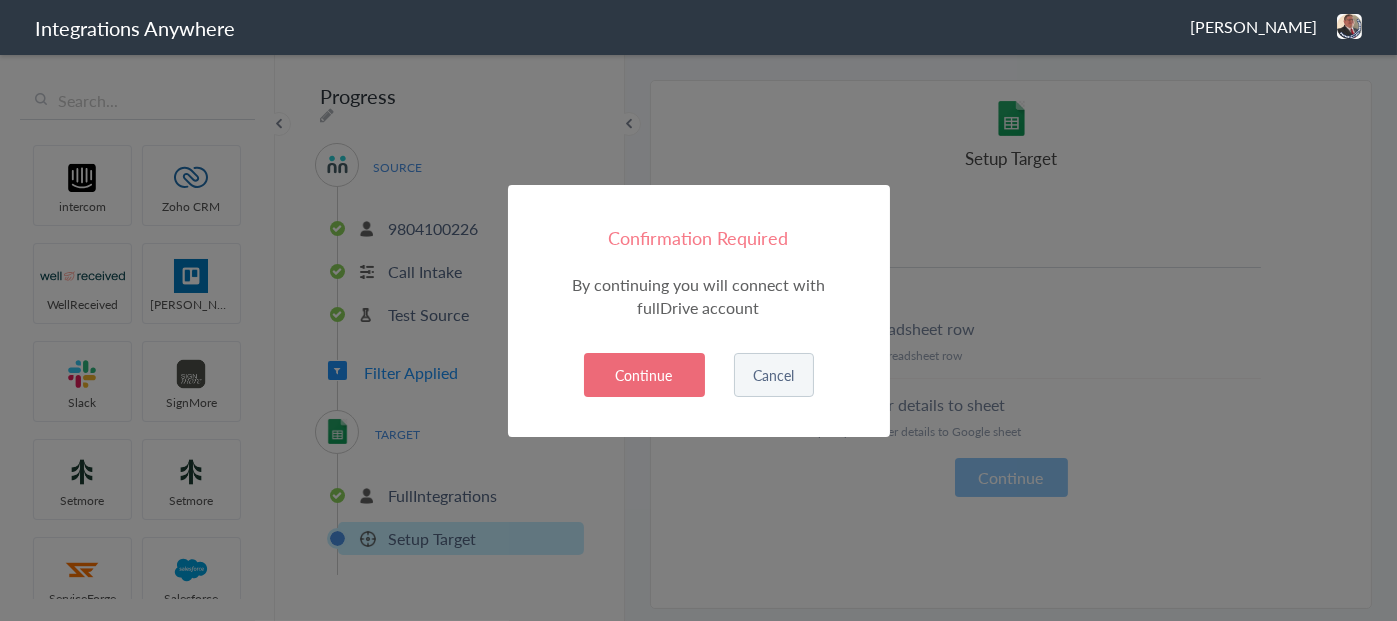 click on "Continue" at bounding box center [644, 375] 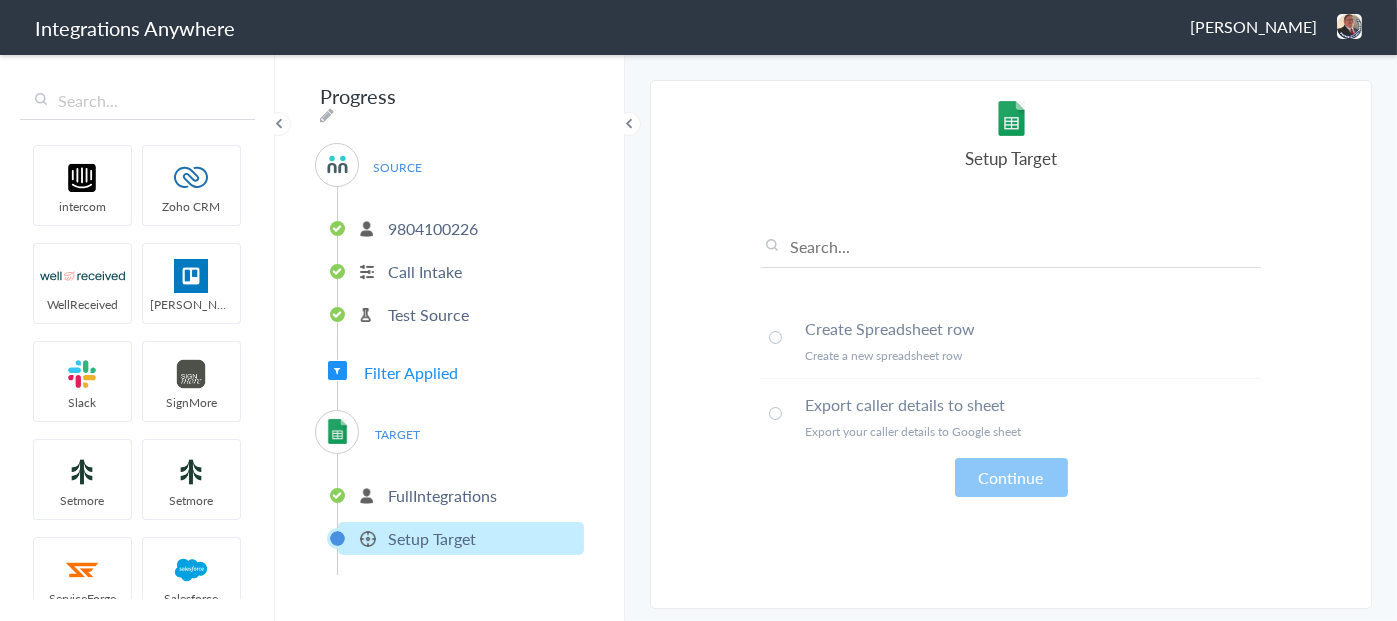 click at bounding box center (775, 337) 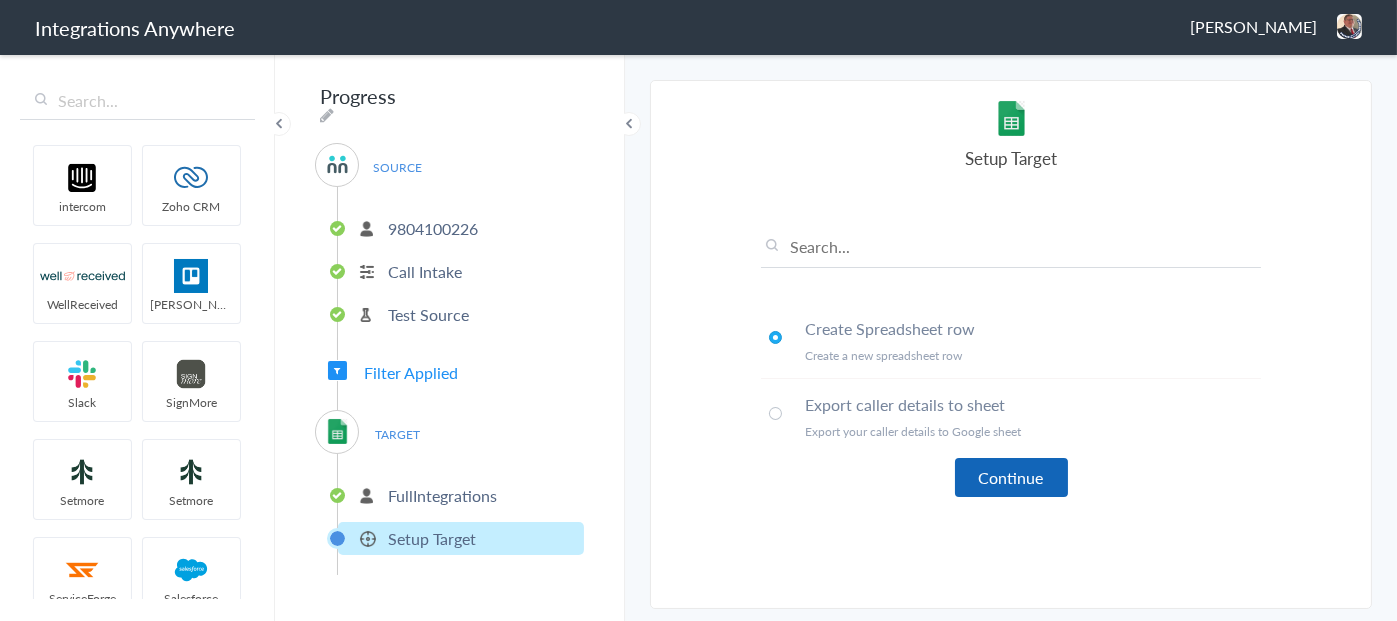 click on "Continue" at bounding box center (1011, 477) 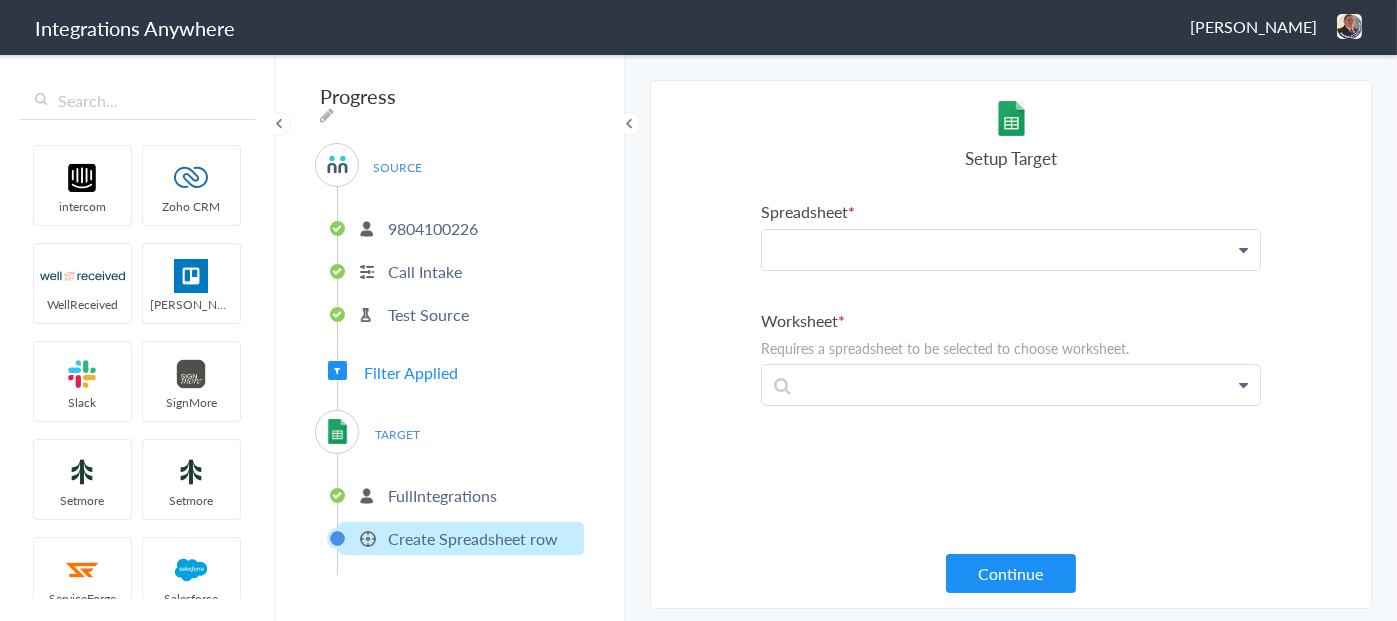 click at bounding box center [1011, 250] 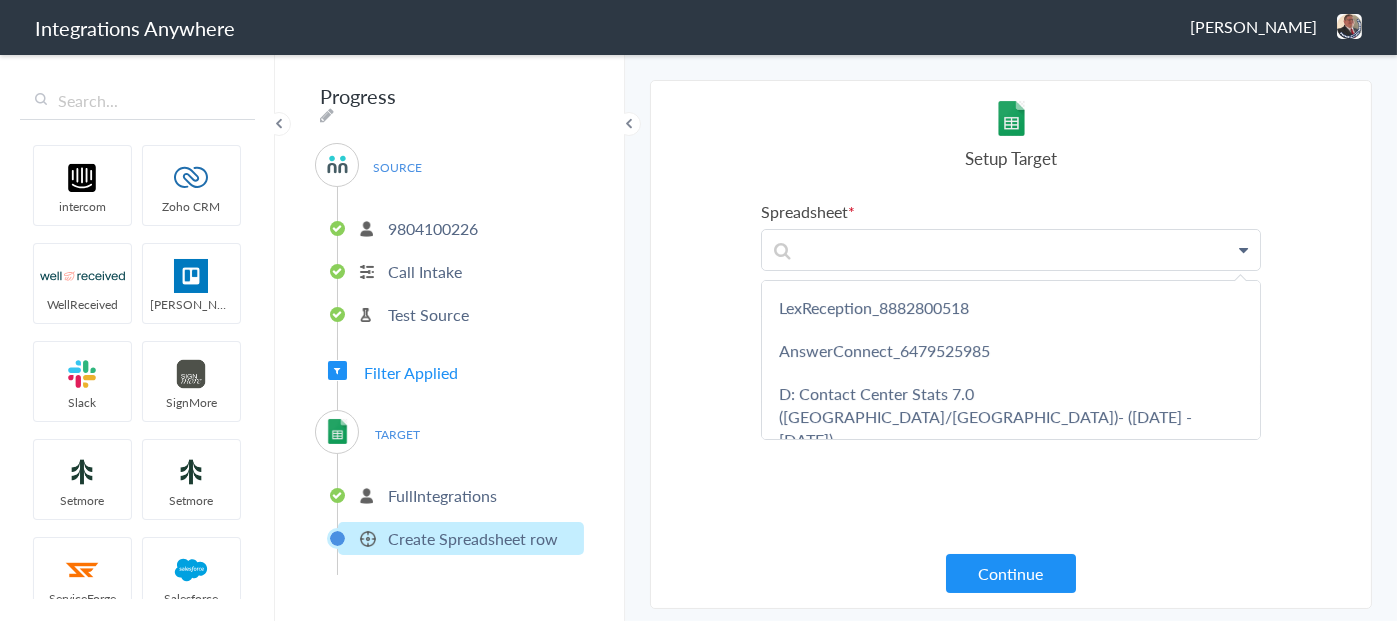click at bounding box center (1243, 250) 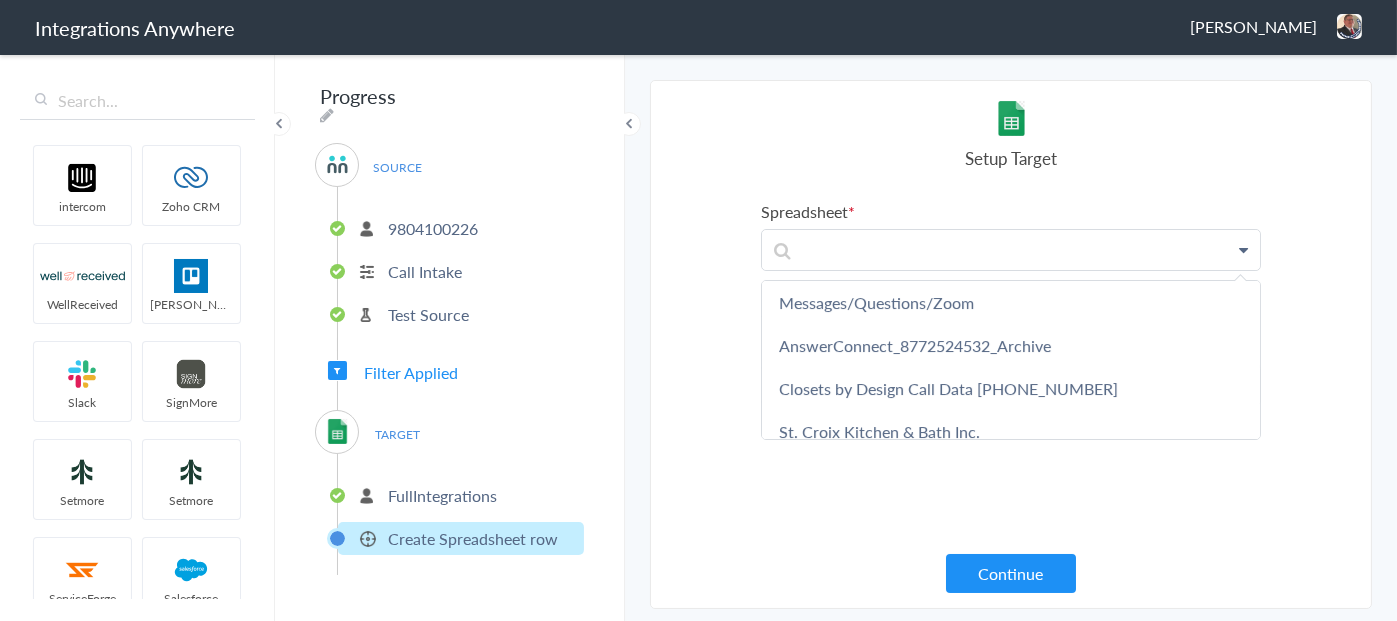 scroll, scrollTop: 1400, scrollLeft: 0, axis: vertical 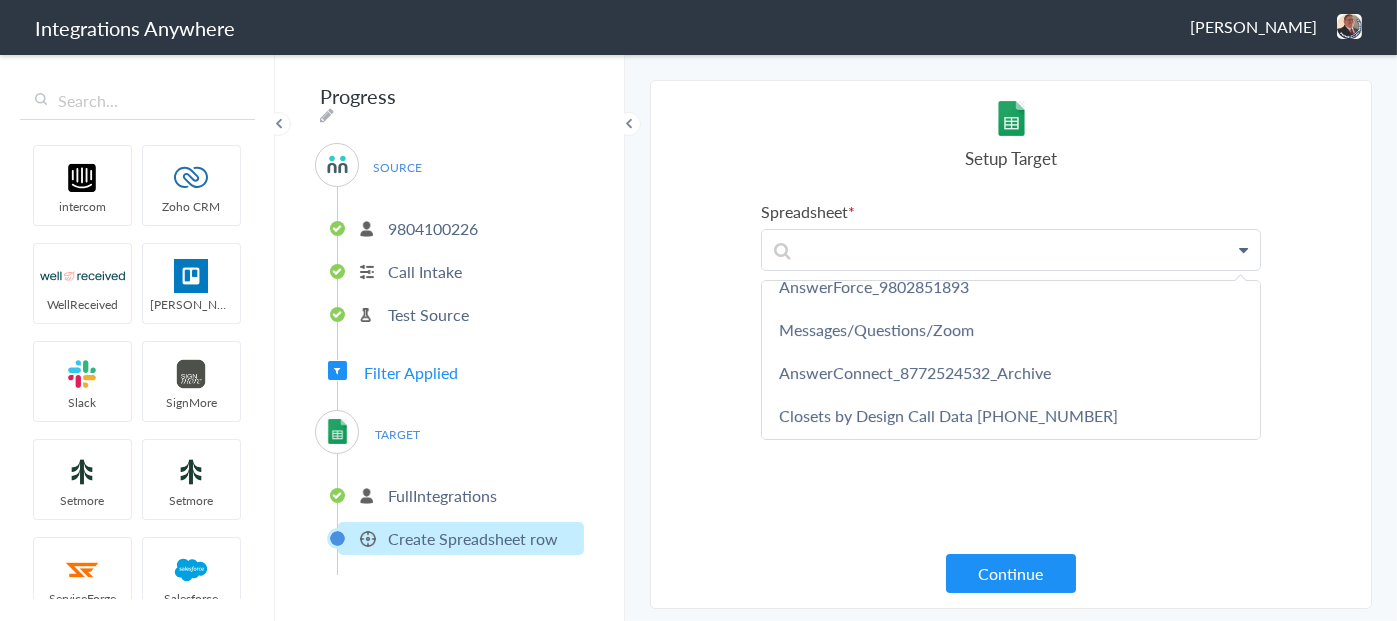 click on "Setup Target" at bounding box center (1011, 158) 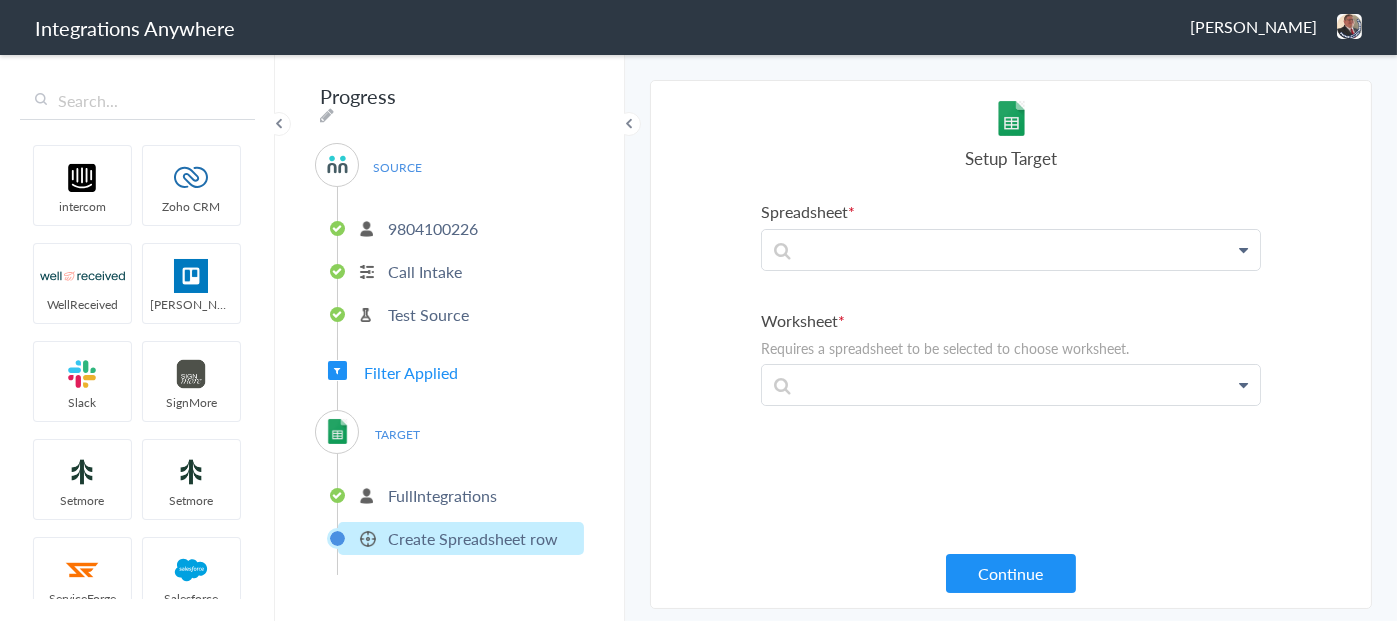 click at bounding box center (1243, 250) 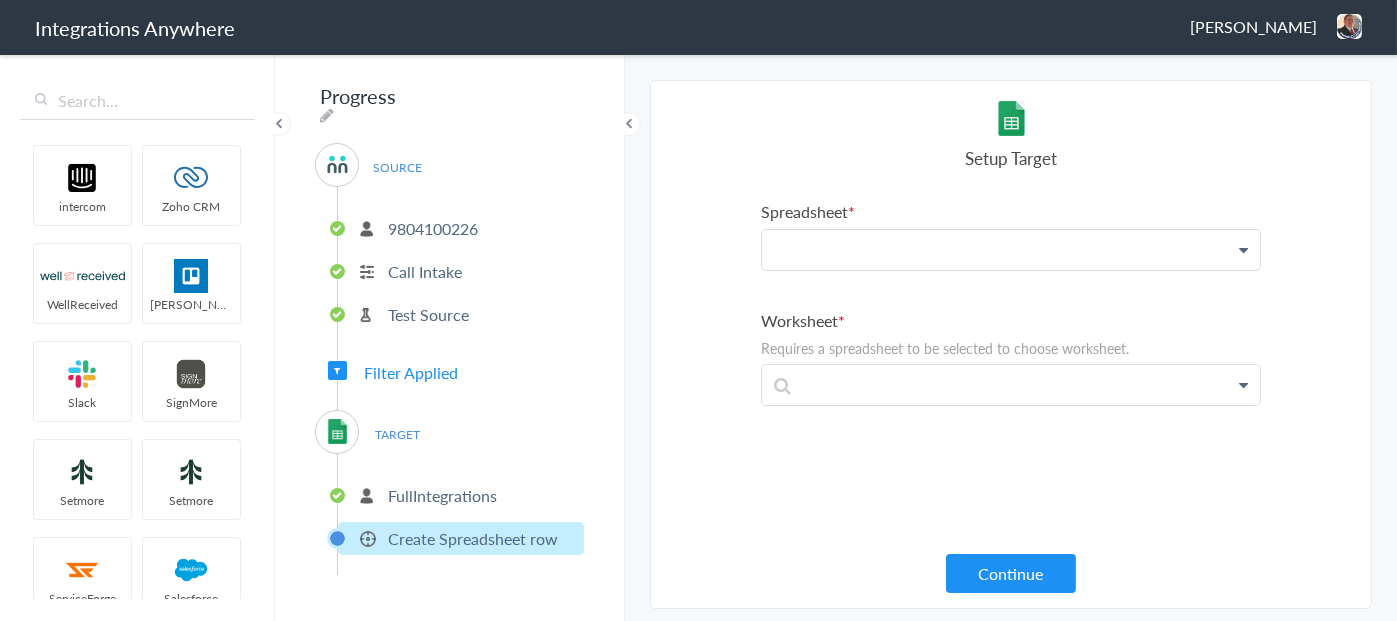 click at bounding box center [1011, 250] 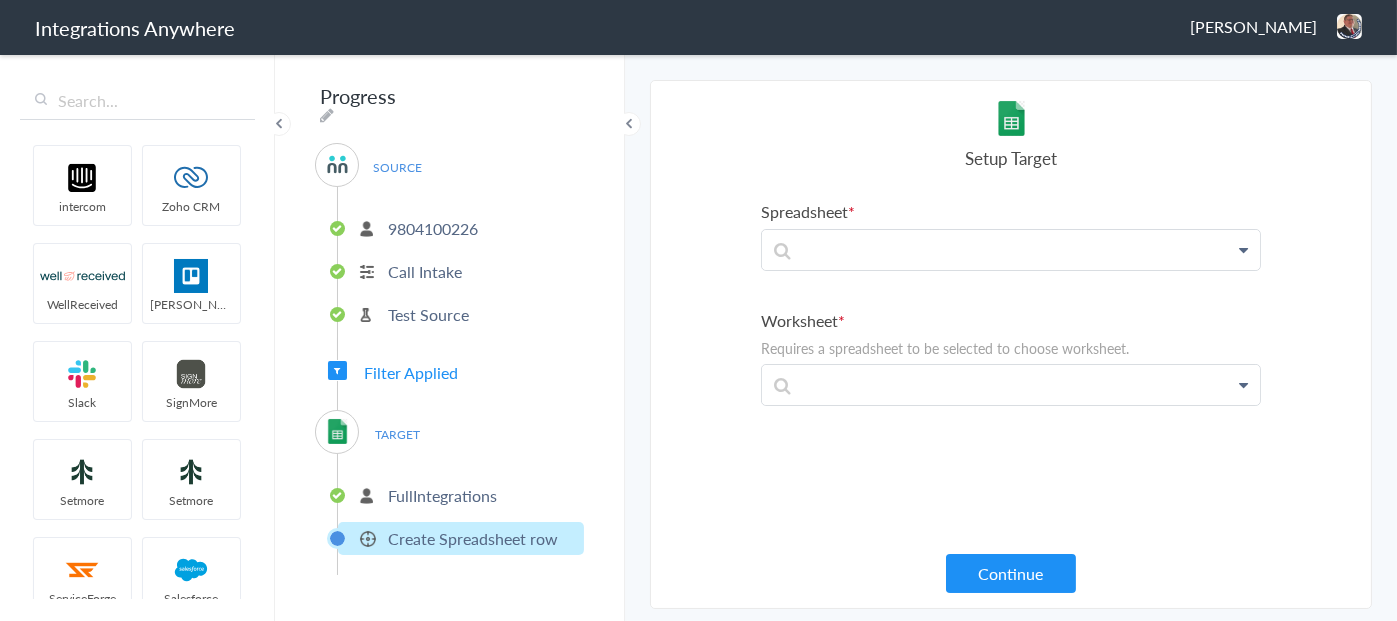 click at bounding box center [1243, 250] 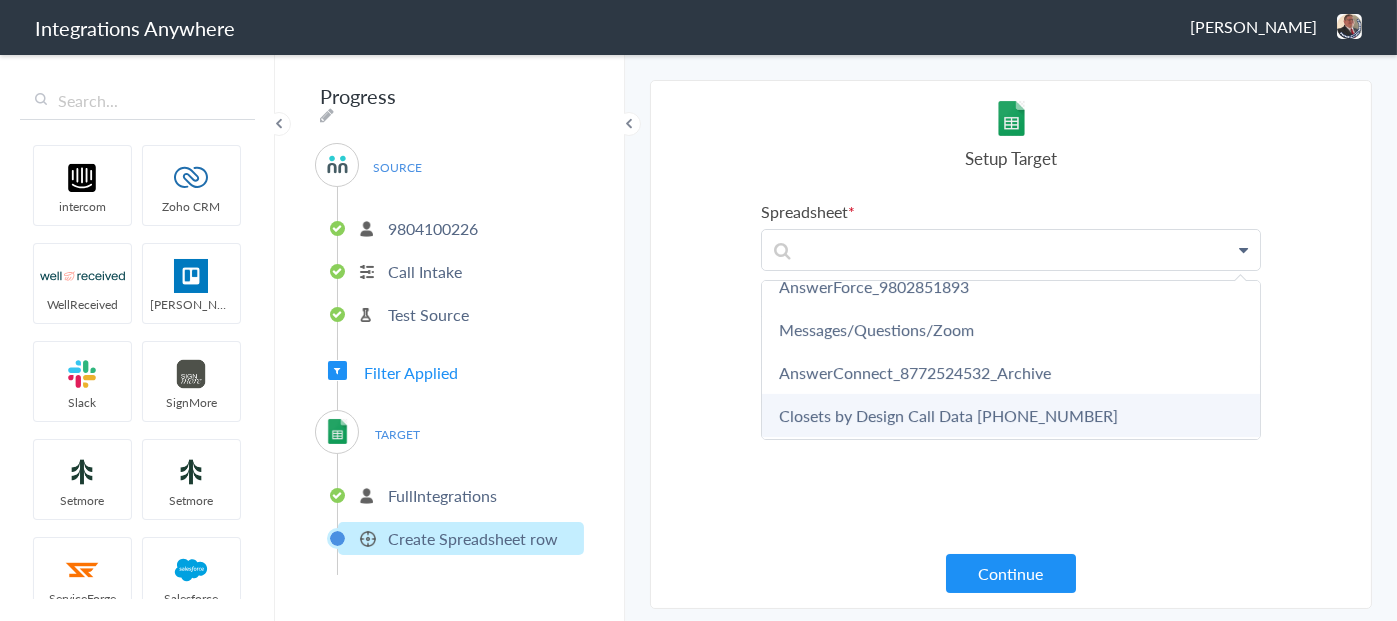 click on "Closets by Design Call Data [PHONE_NUMBER]" at bounding box center (1011, 415) 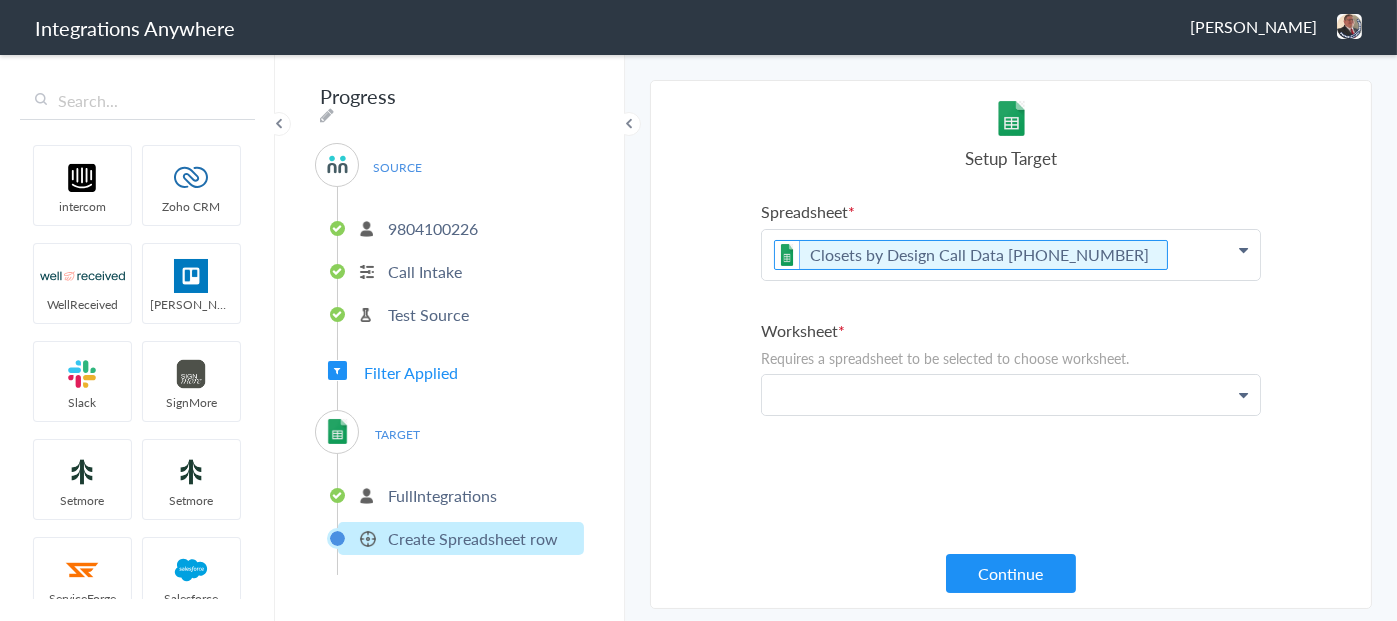 click at bounding box center (1011, 255) 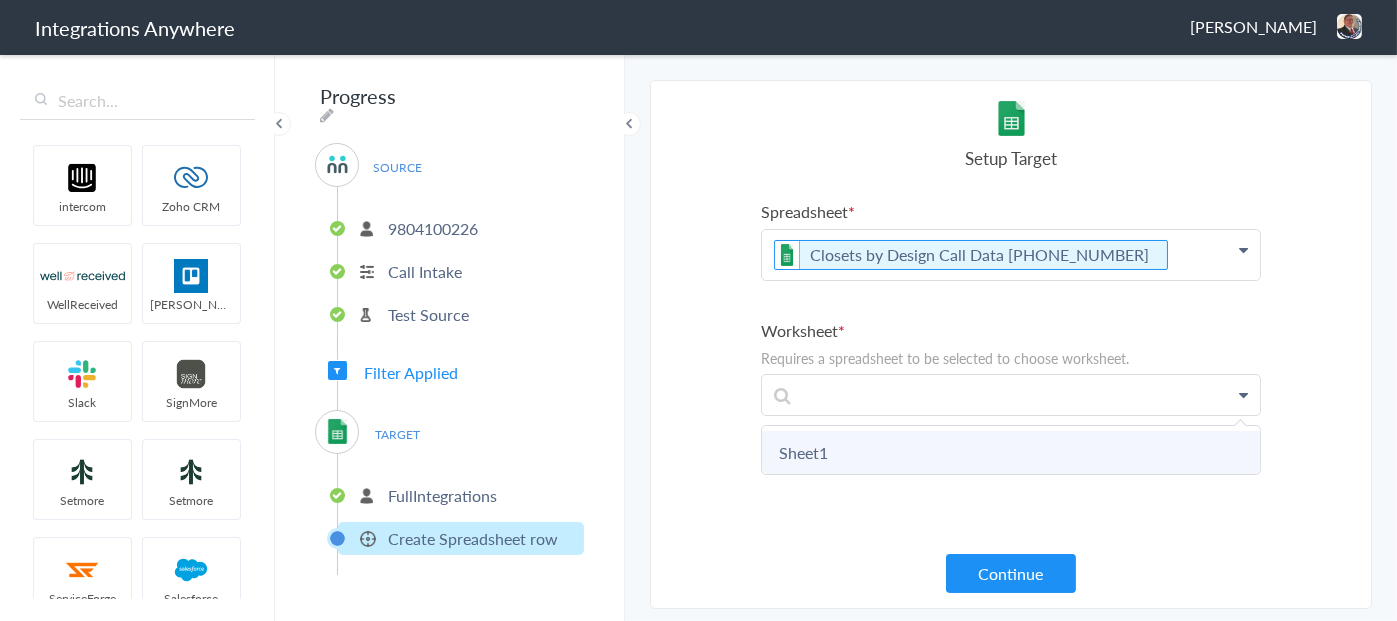 click on "Sheet1" at bounding box center [1011, 452] 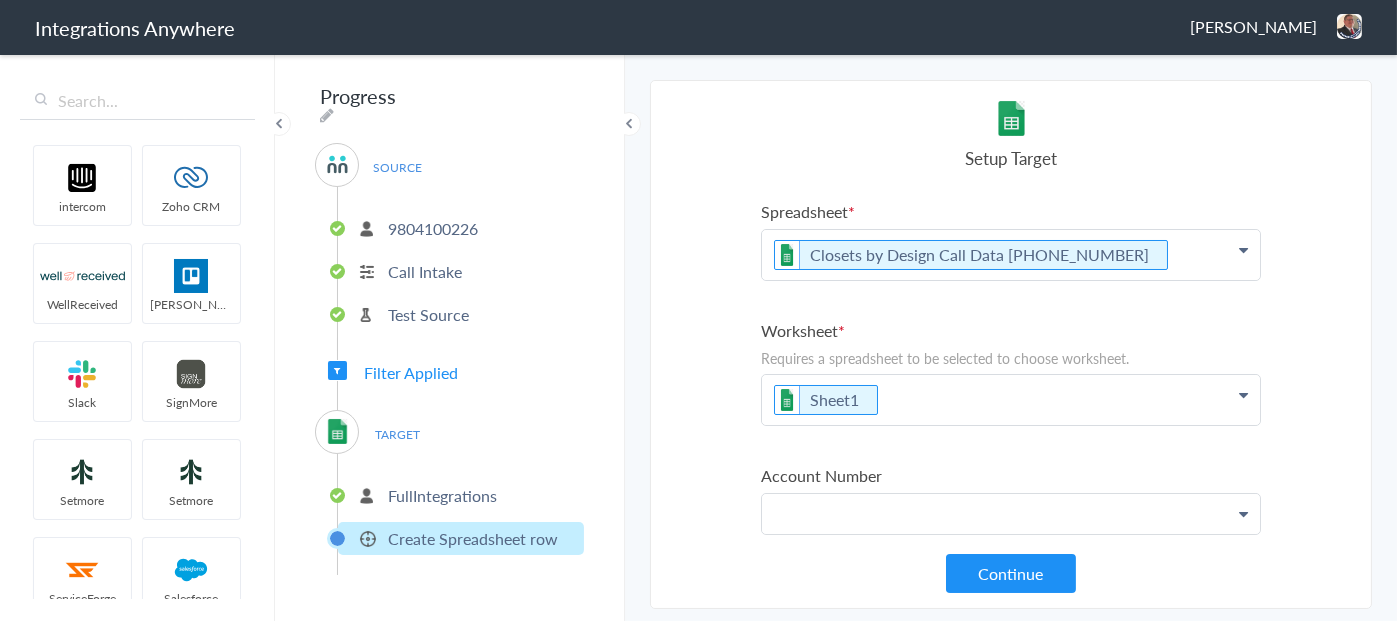click at bounding box center [1011, 255] 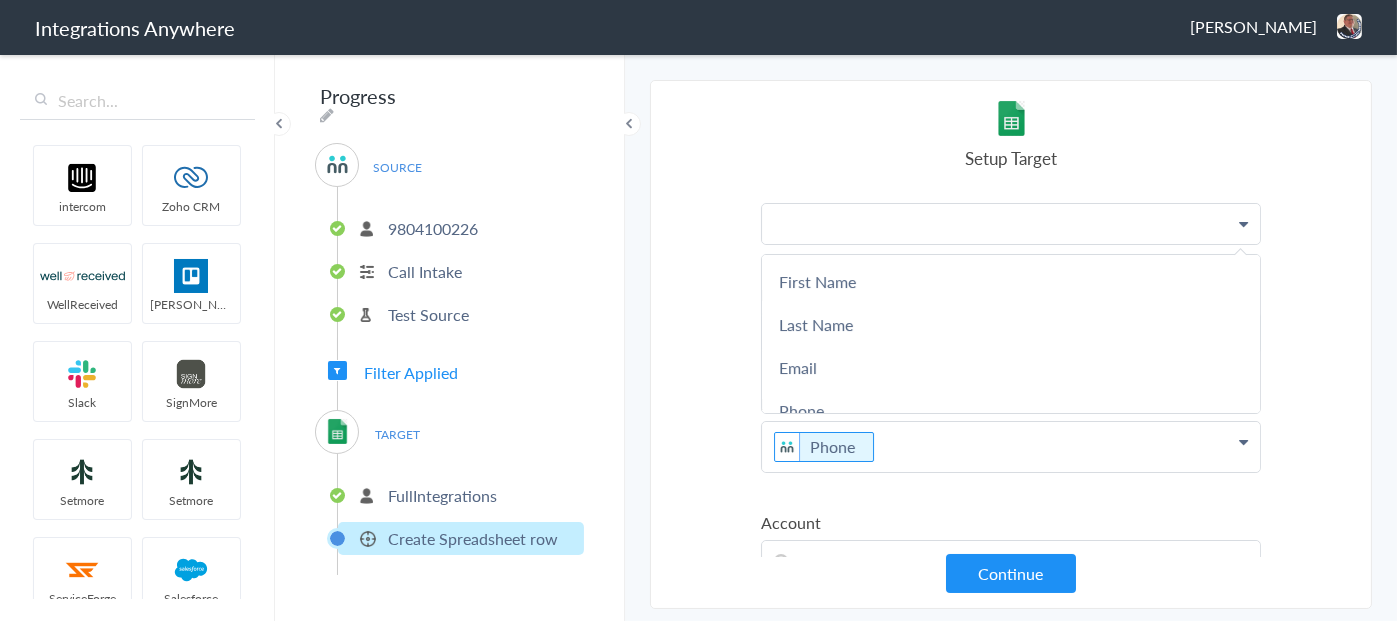 scroll, scrollTop: 300, scrollLeft: 0, axis: vertical 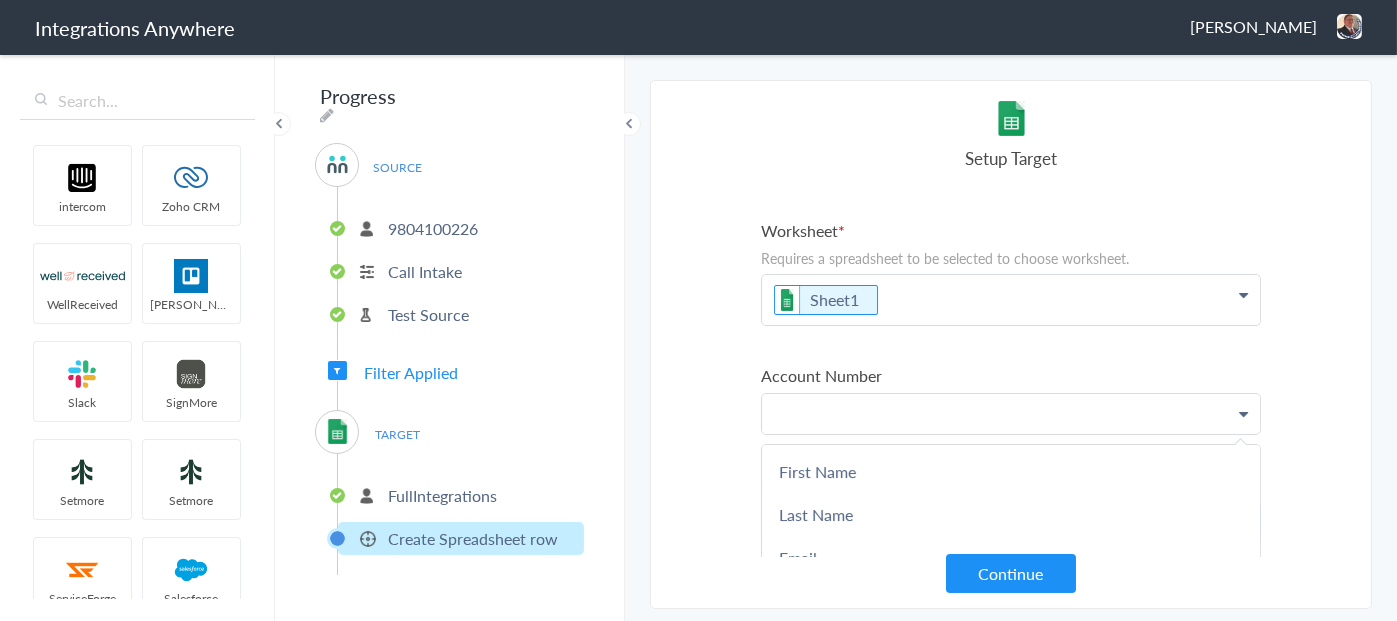 click at bounding box center [1011, 414] 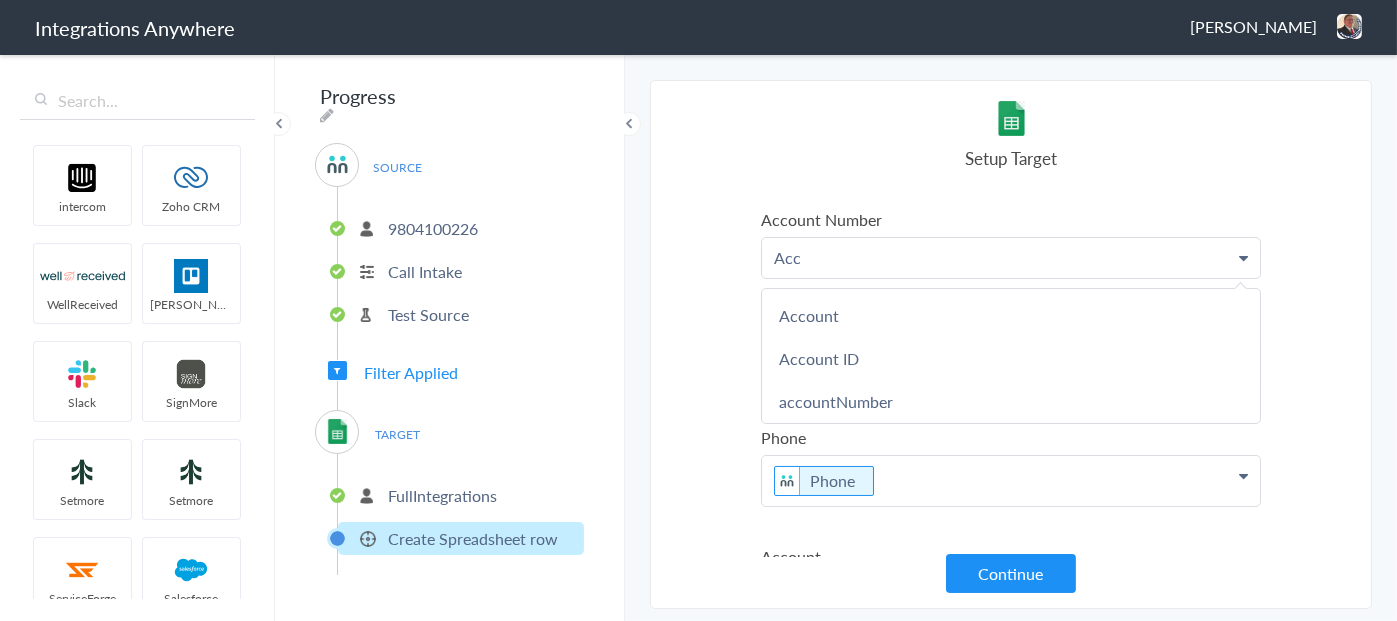 scroll, scrollTop: 300, scrollLeft: 0, axis: vertical 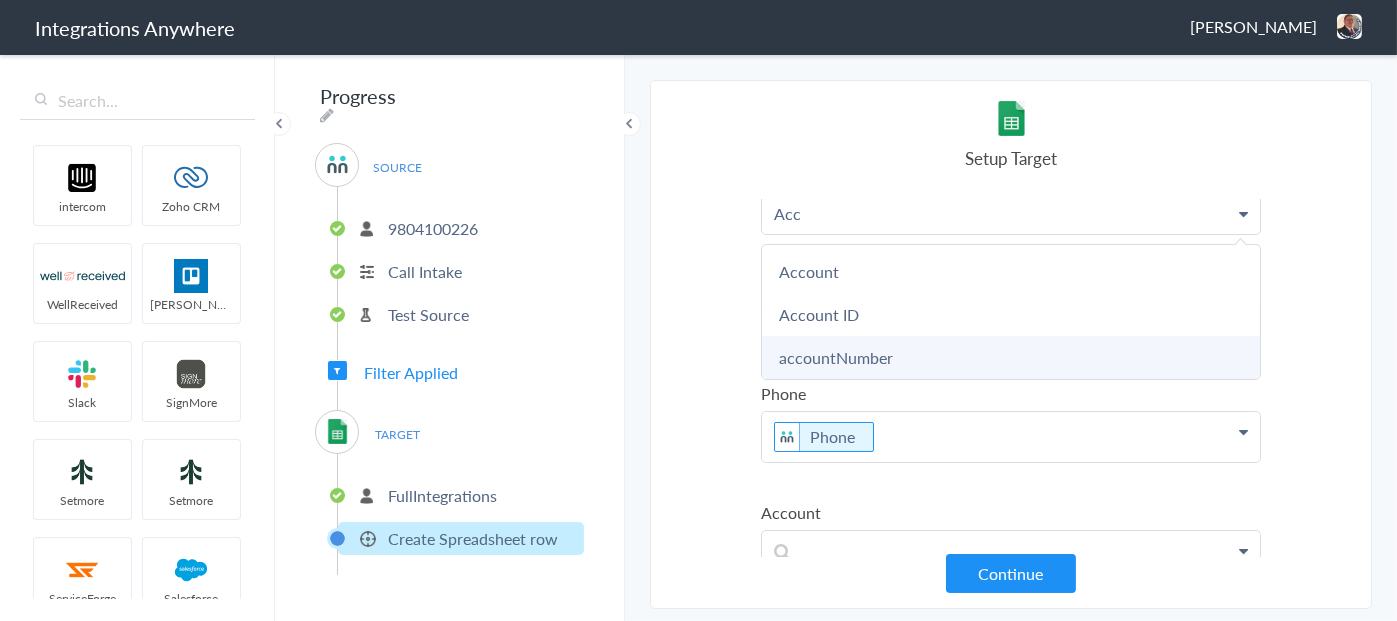 click on "accountNumber" at bounding box center (1011, 357) 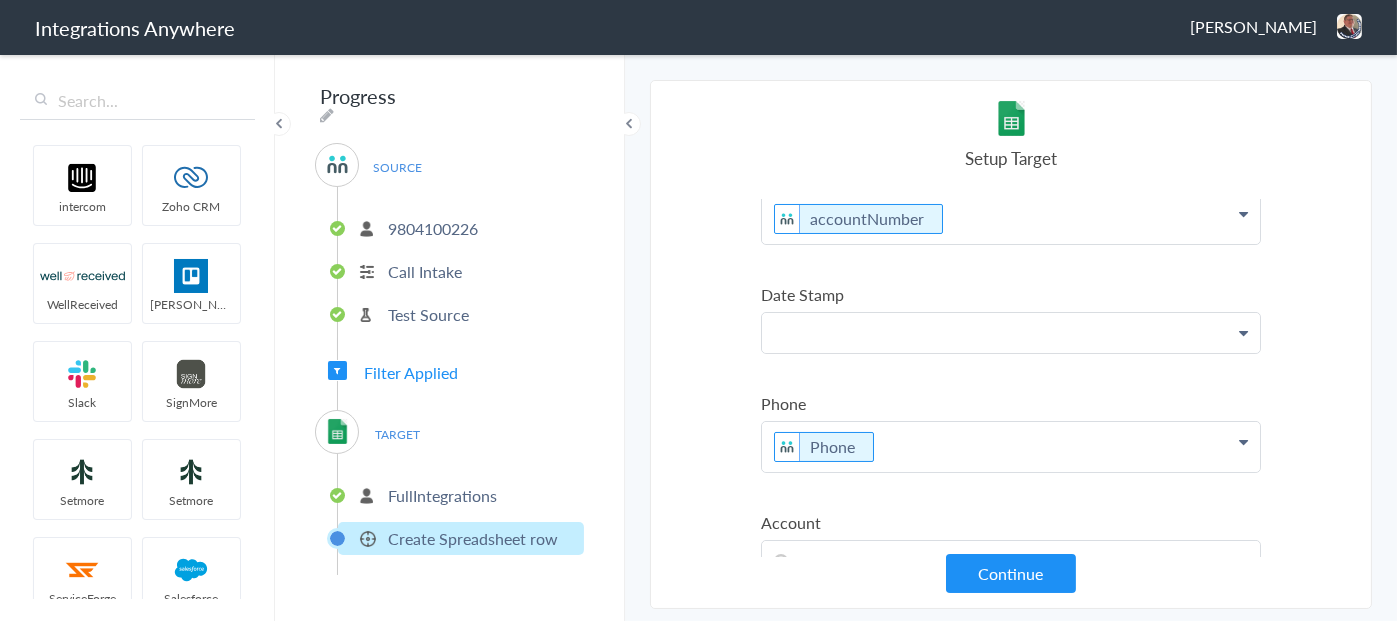 click at bounding box center [1011, -45] 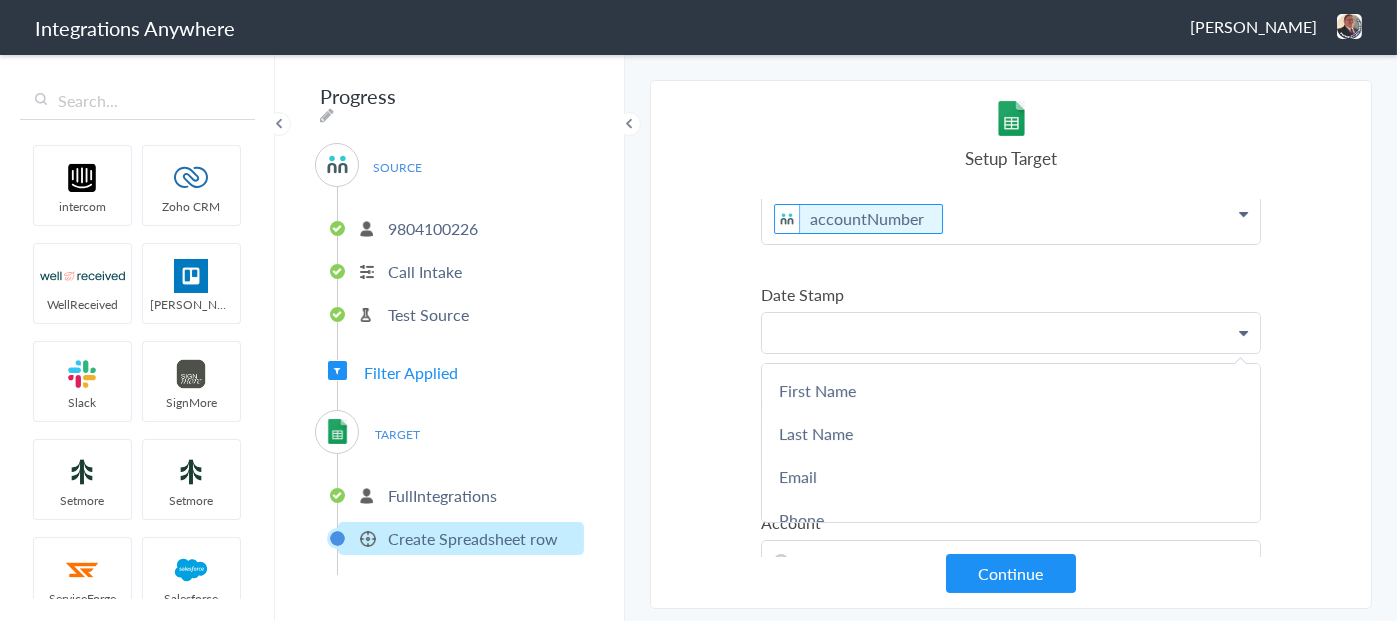 type 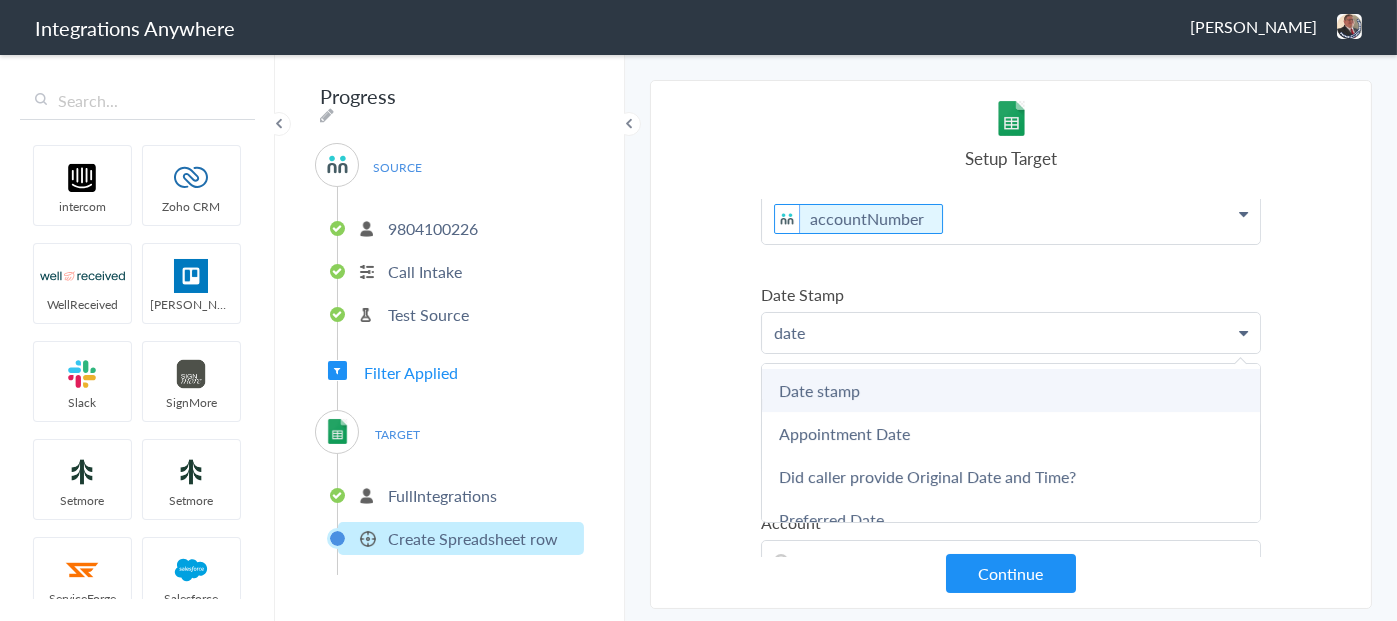click on "Date stamp" at bounding box center (0, 0) 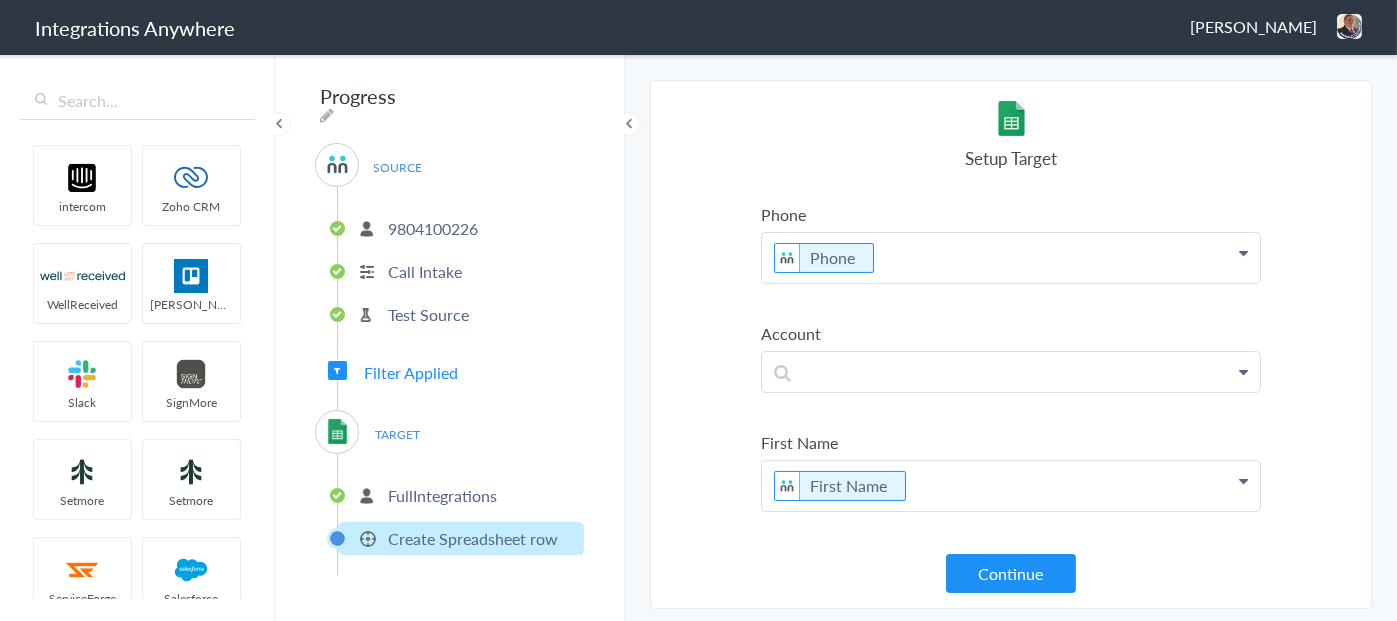 scroll, scrollTop: 500, scrollLeft: 0, axis: vertical 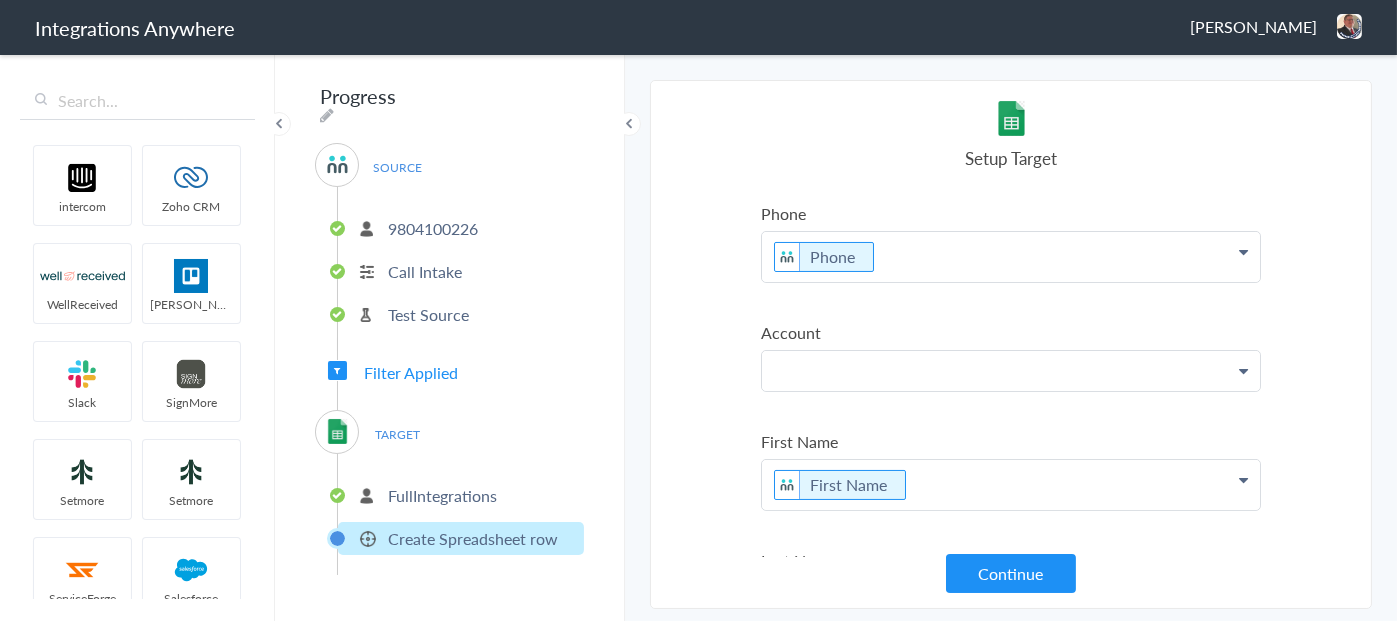 click at bounding box center [1011, -245] 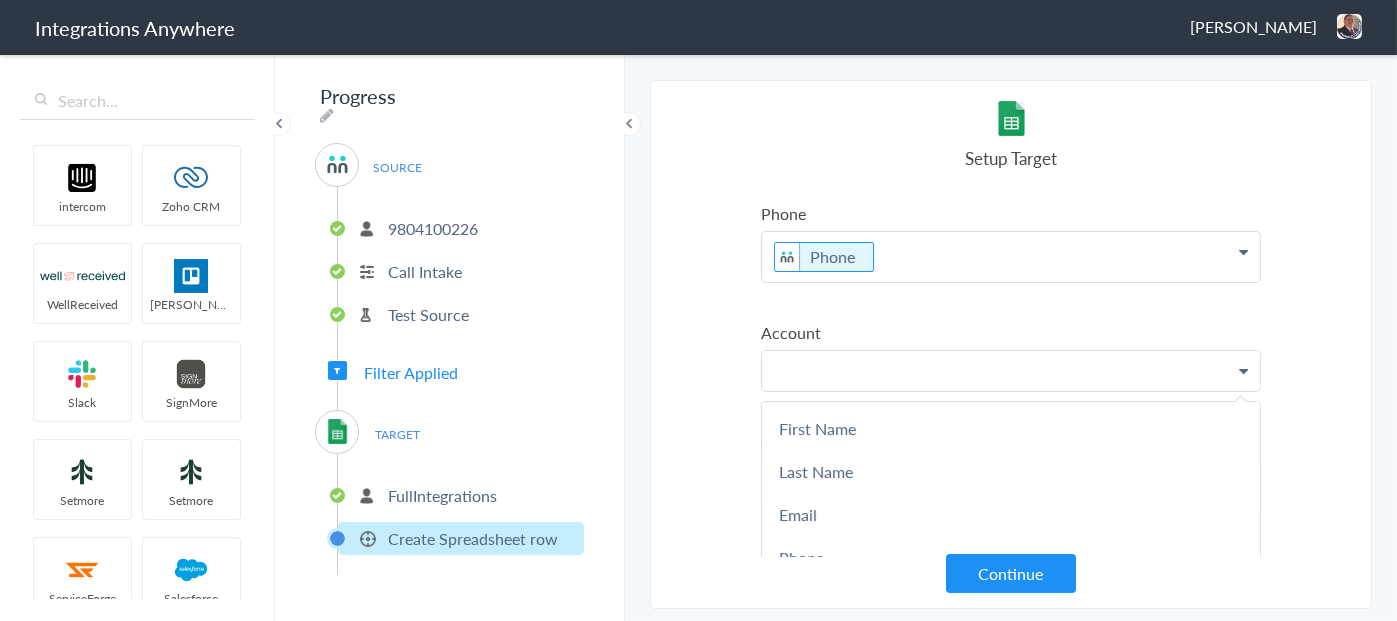 type 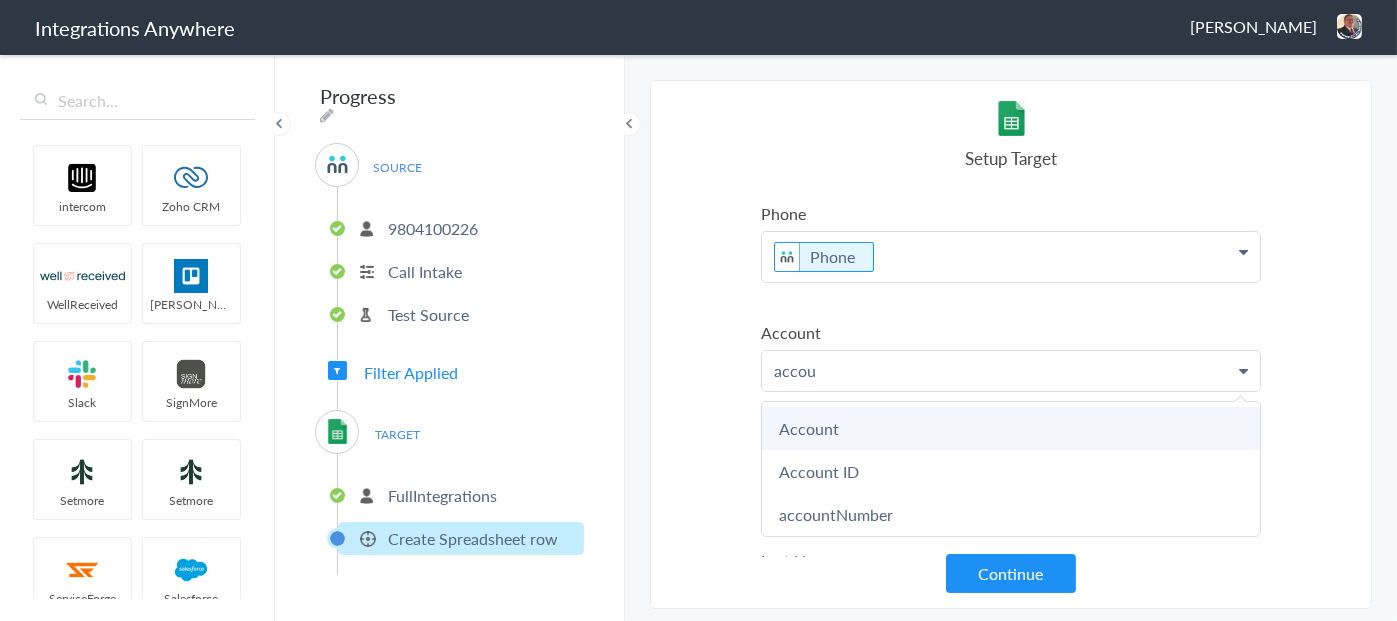 click on "Account" at bounding box center (0, 0) 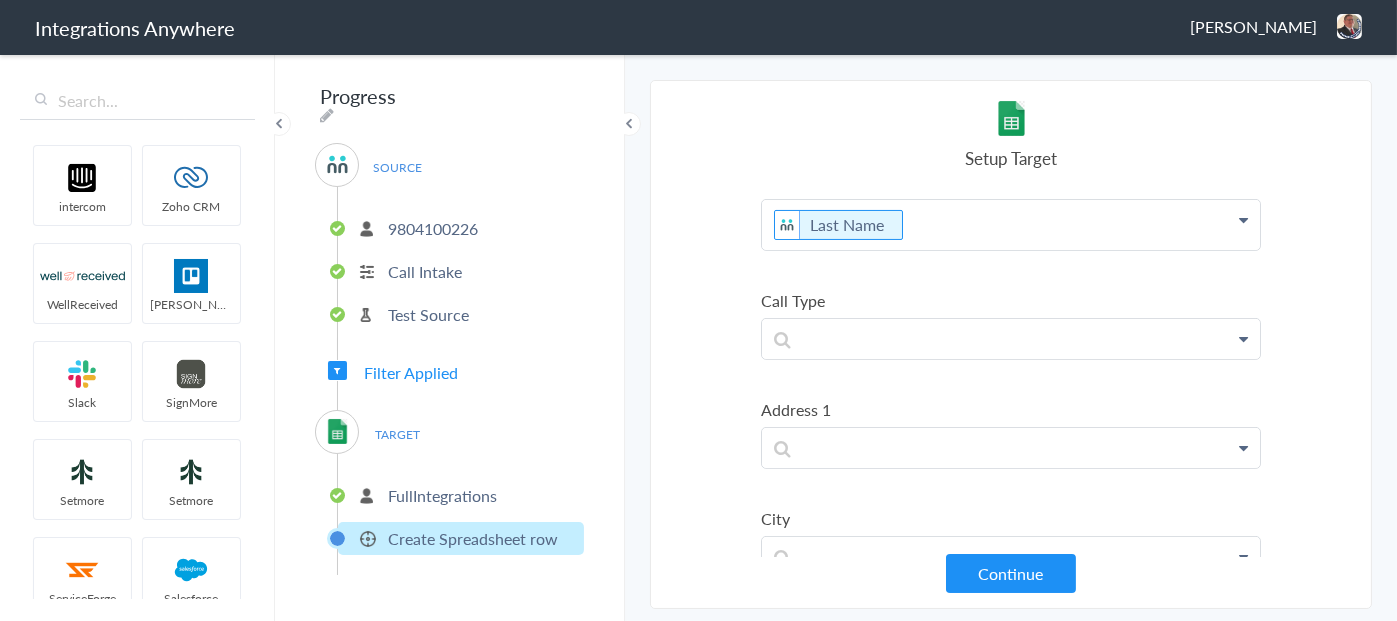 scroll, scrollTop: 900, scrollLeft: 0, axis: vertical 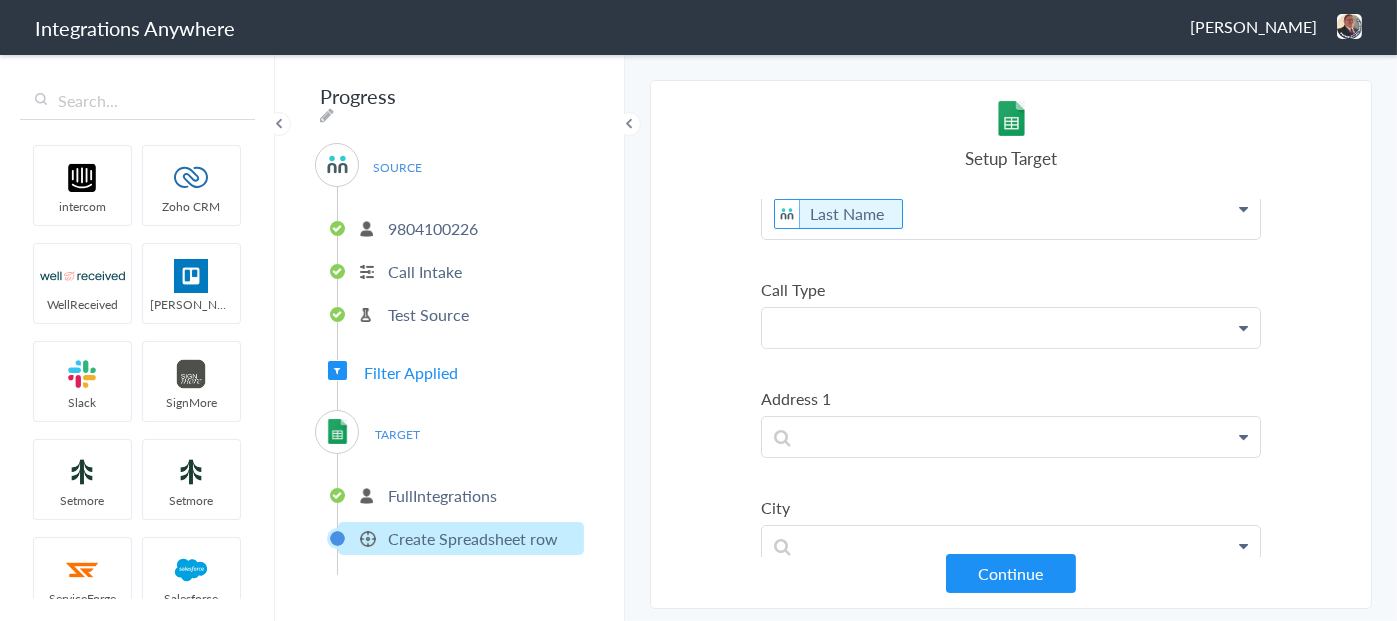 click at bounding box center [1011, -645] 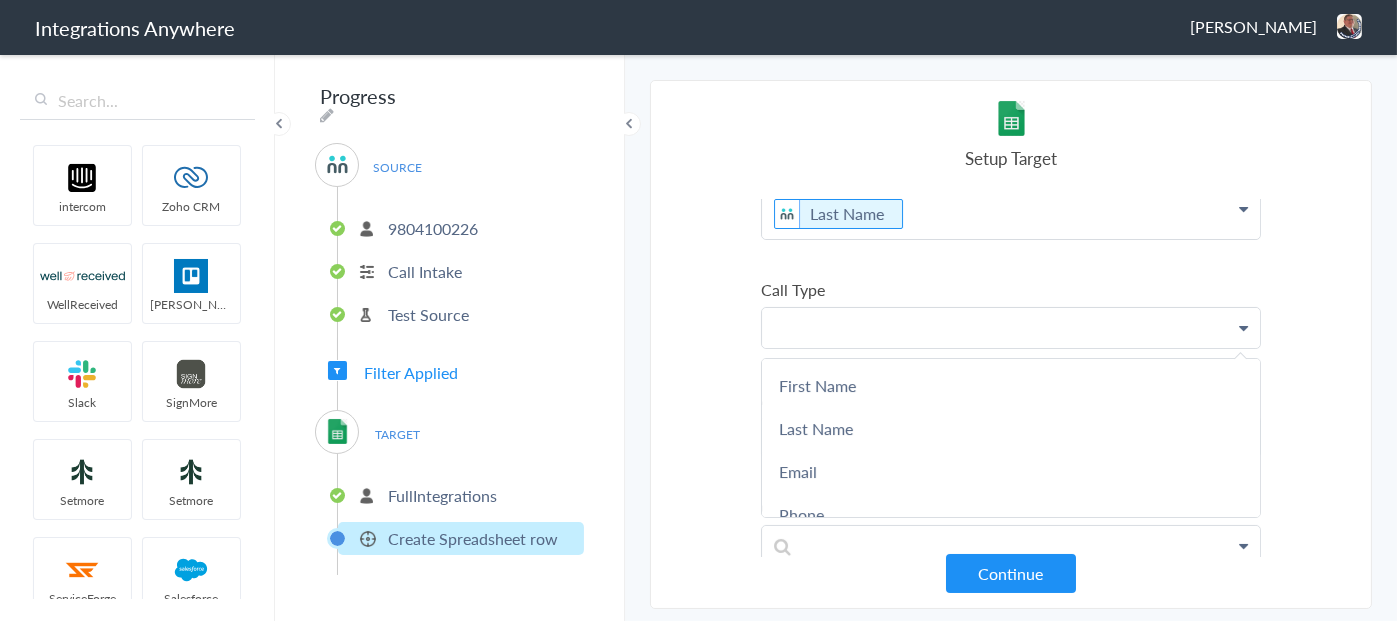 type 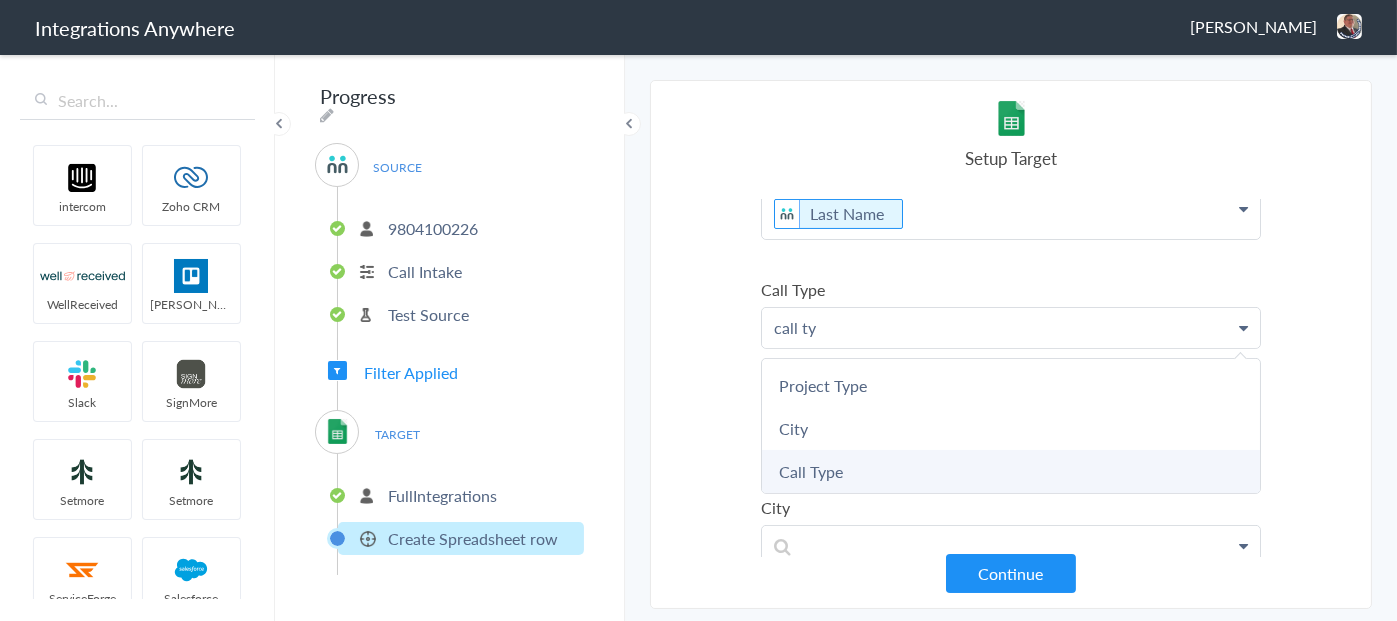 click on "Call Type" at bounding box center (0, 0) 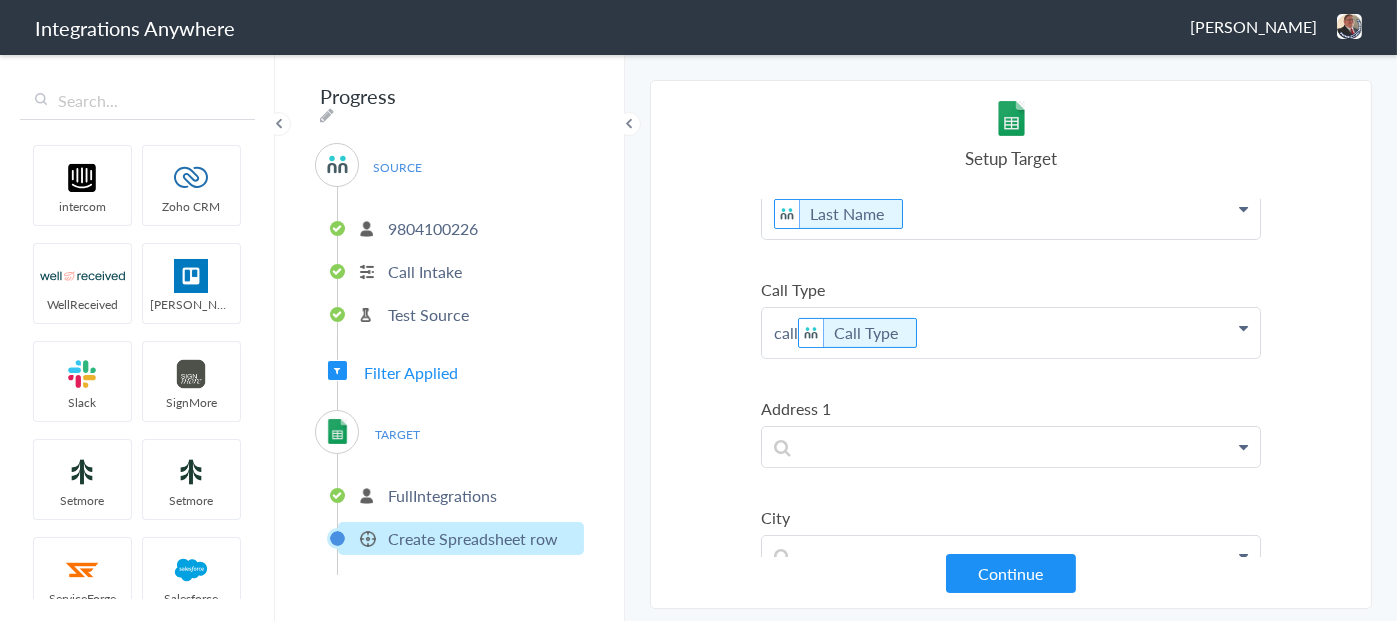 click on "call  Call Type" at bounding box center (1011, -645) 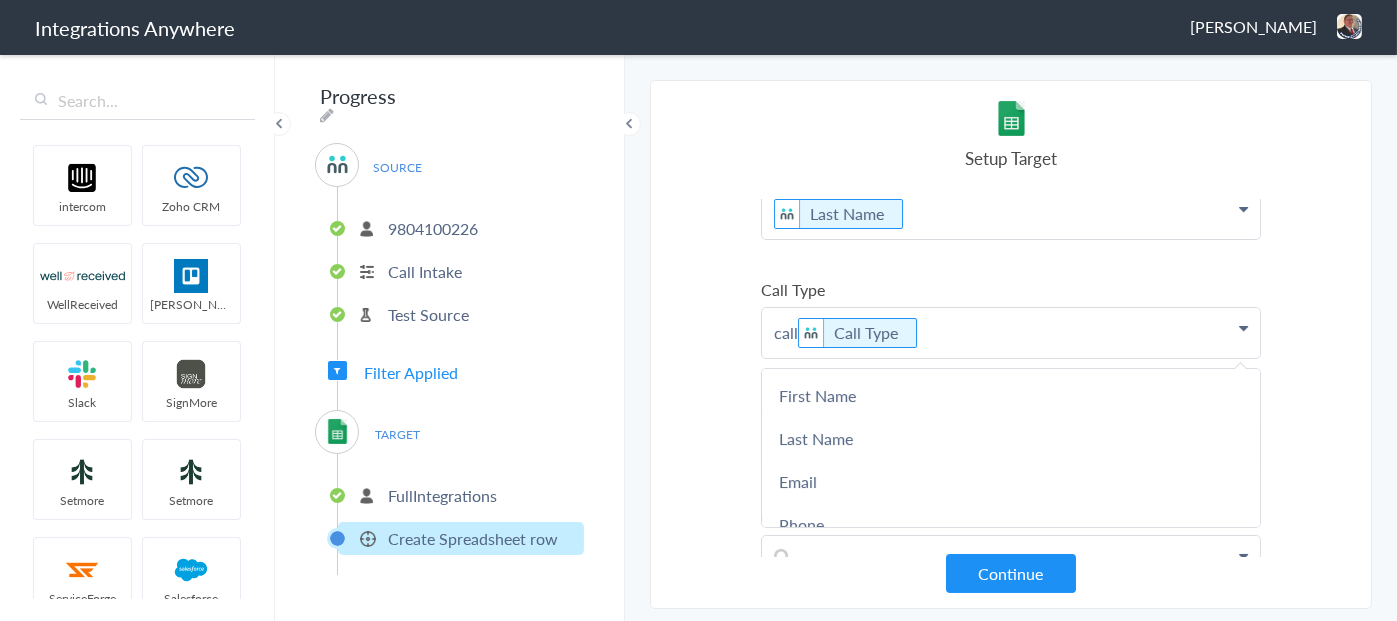 click on "call  Call Type" at bounding box center [1011, 333] 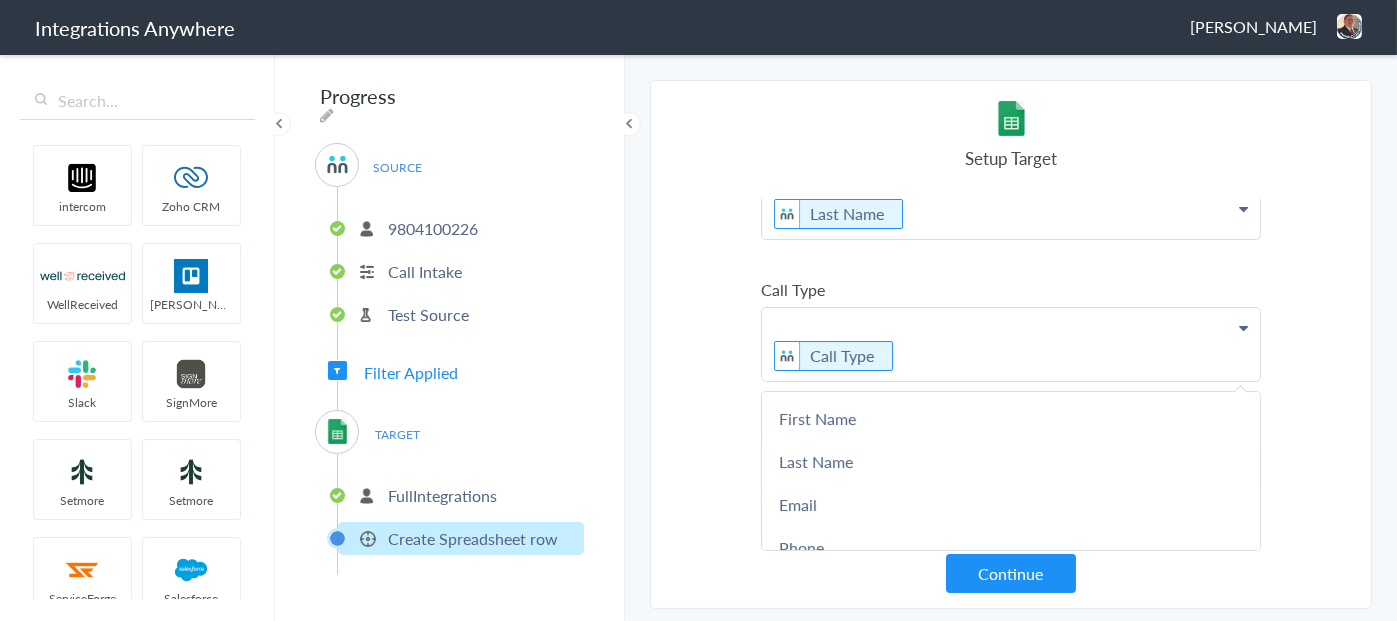 click on "Select  Account 9804100226       Rename   Delete   (2 minutes ago) 2522779016       Rename   Delete   (2 years ago) 2522779016       Rename   Delete   (2 years ago) + connect Continue Setup Source Call Intake Triggers when a new Call is taken Continue Test Source Test Source Test Failed
Select  Account FullIntegrations       Rename   Delete   (6 years ago) + connect Continue Setup Target Create Spreadsheet row Create a new spreadsheet row Export caller details to sheet Export your caller details to Google sheet Continue   Spreadsheet Closets by Design Call Data 8669833205   LexReception_8882800518 AnswerConnect_6479525985  D: Contact Center Stats 7.0 (US/CA)- (2019 - 2025) AnswerConnect_8003960183 AnswerForce_8662338925 AnswerConnect_1210007931 AnswerConnect_8666514838 LEX Reception_8775208699 AnswerForce - Forest Travel - 9196957412 AnswerConnect_5159781517 Arrow Security | 8777920925 AnswerConnect_8778680079 AnswerConnect UK_02038932088 AnswerConnect UK_08081685332 Worksheet" at bounding box center (1011, 344) 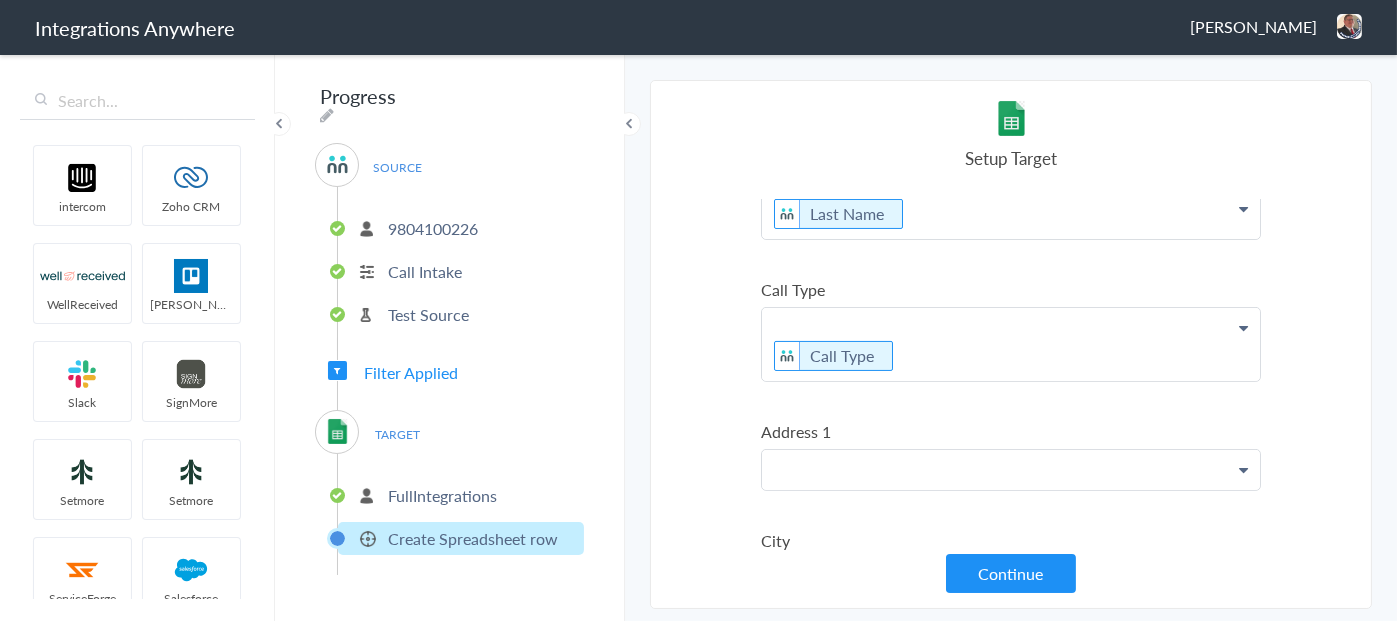 click at bounding box center [1011, -645] 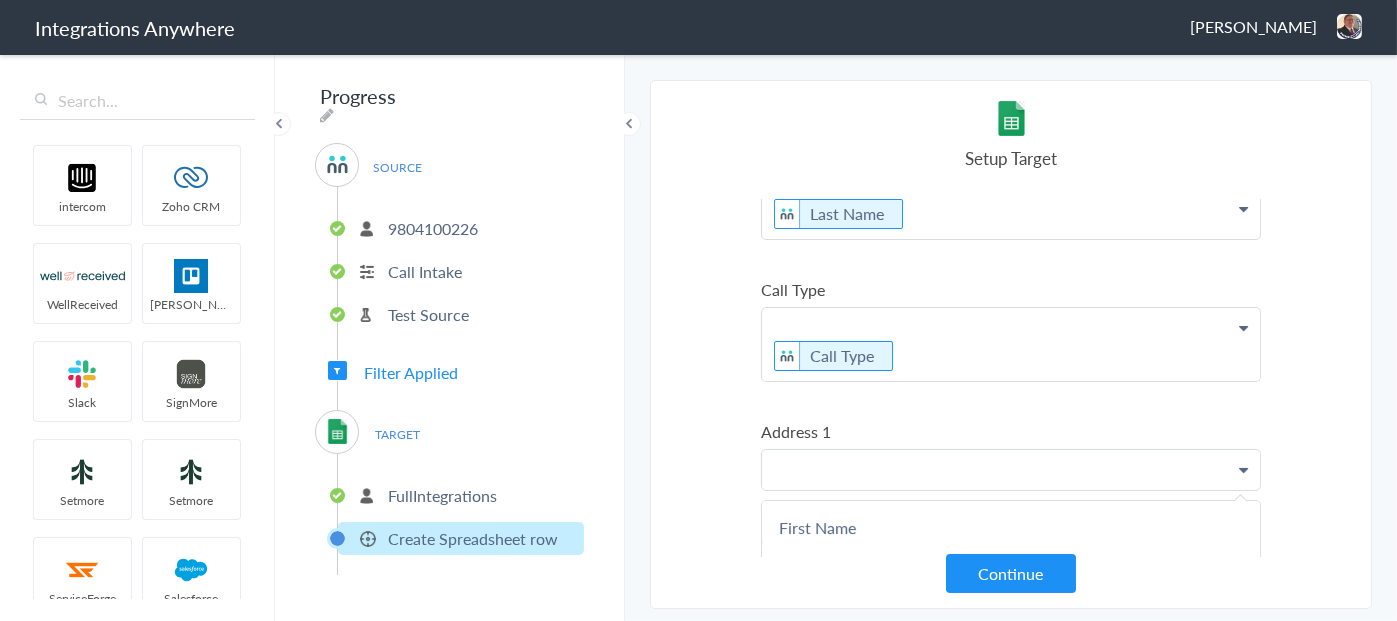 type 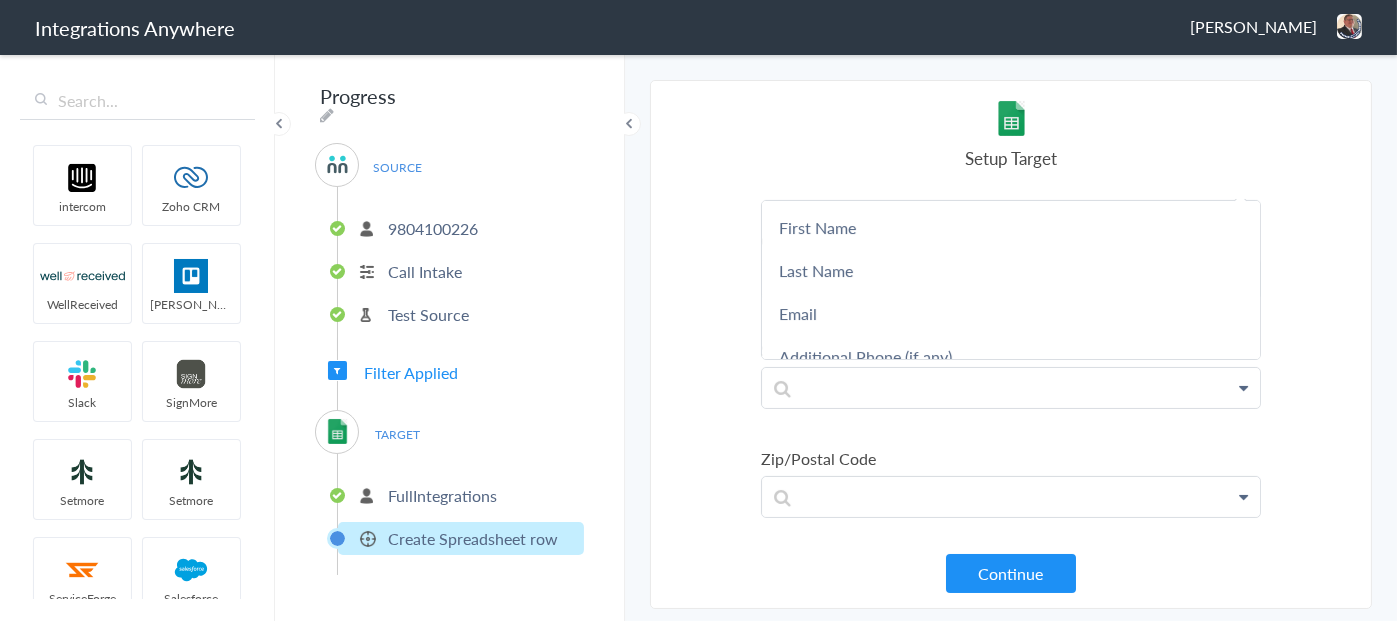 scroll, scrollTop: 1152, scrollLeft: 0, axis: vertical 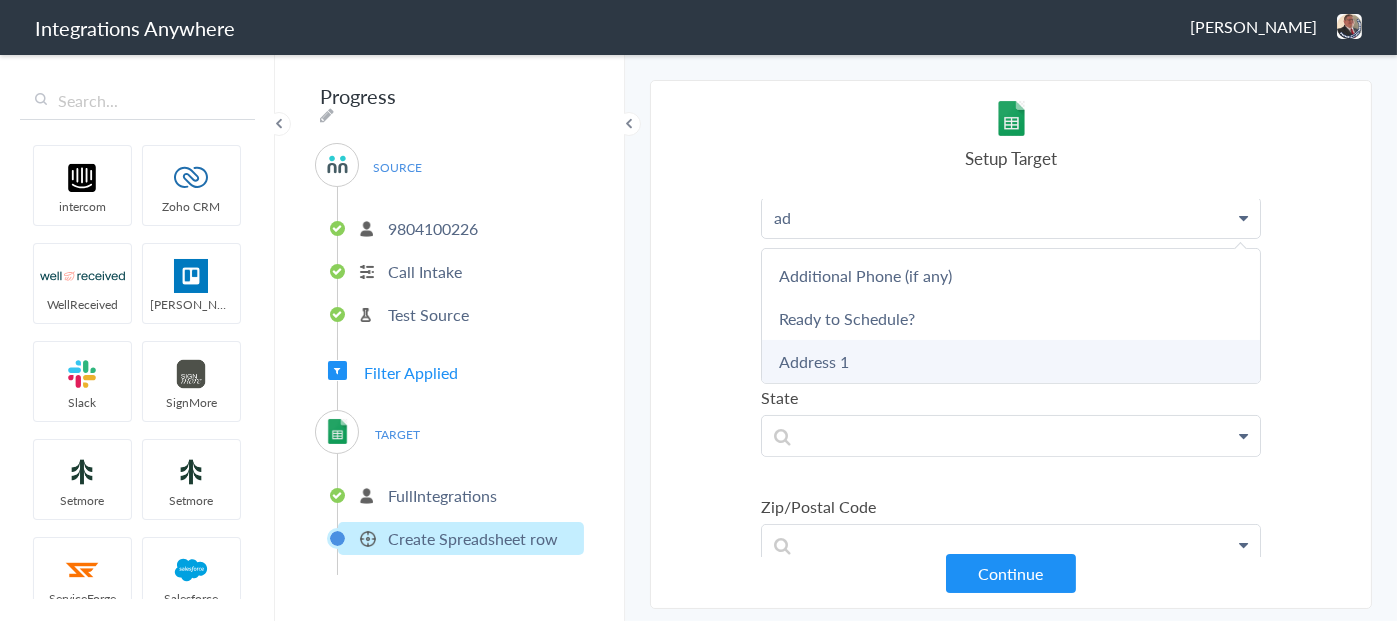 click on "Address 1" at bounding box center (0, 0) 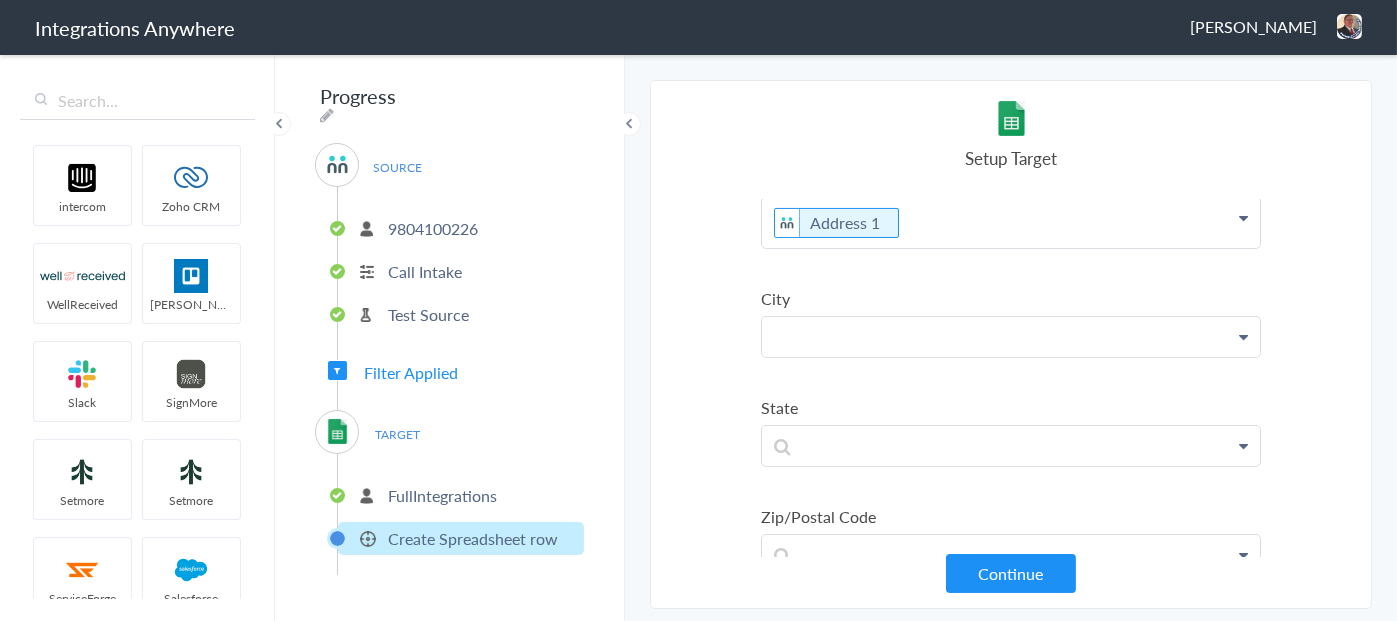 click at bounding box center (1011, -897) 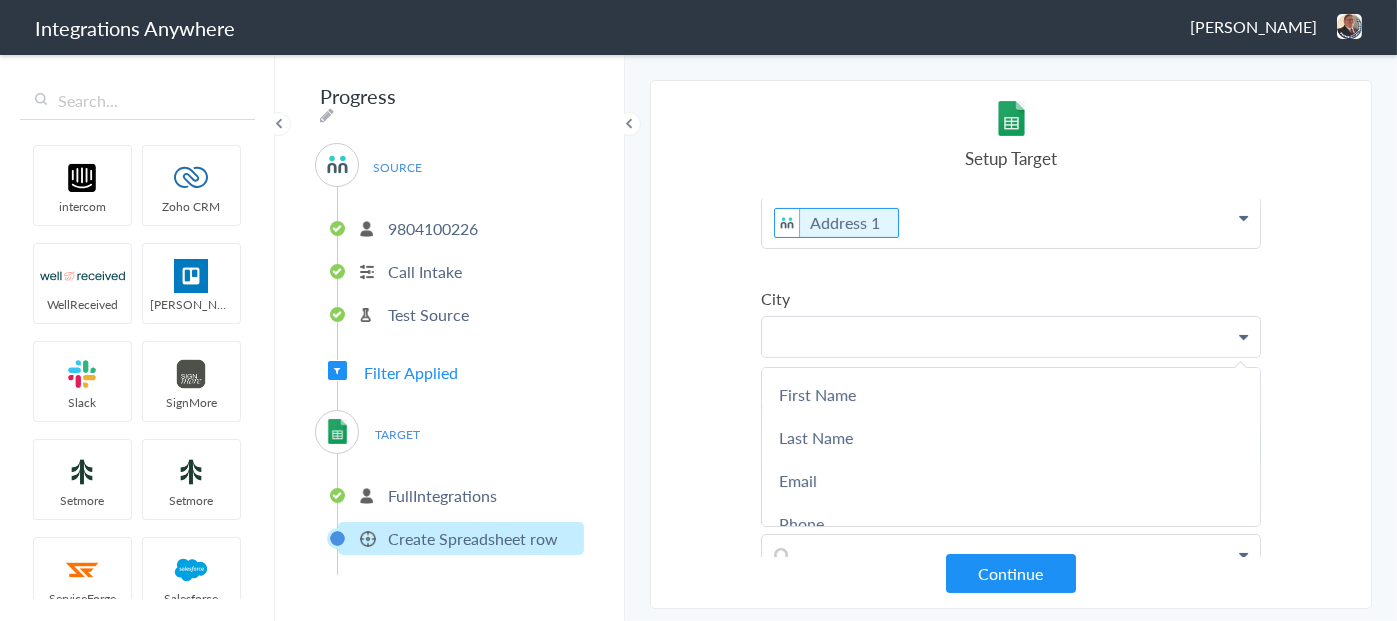 type 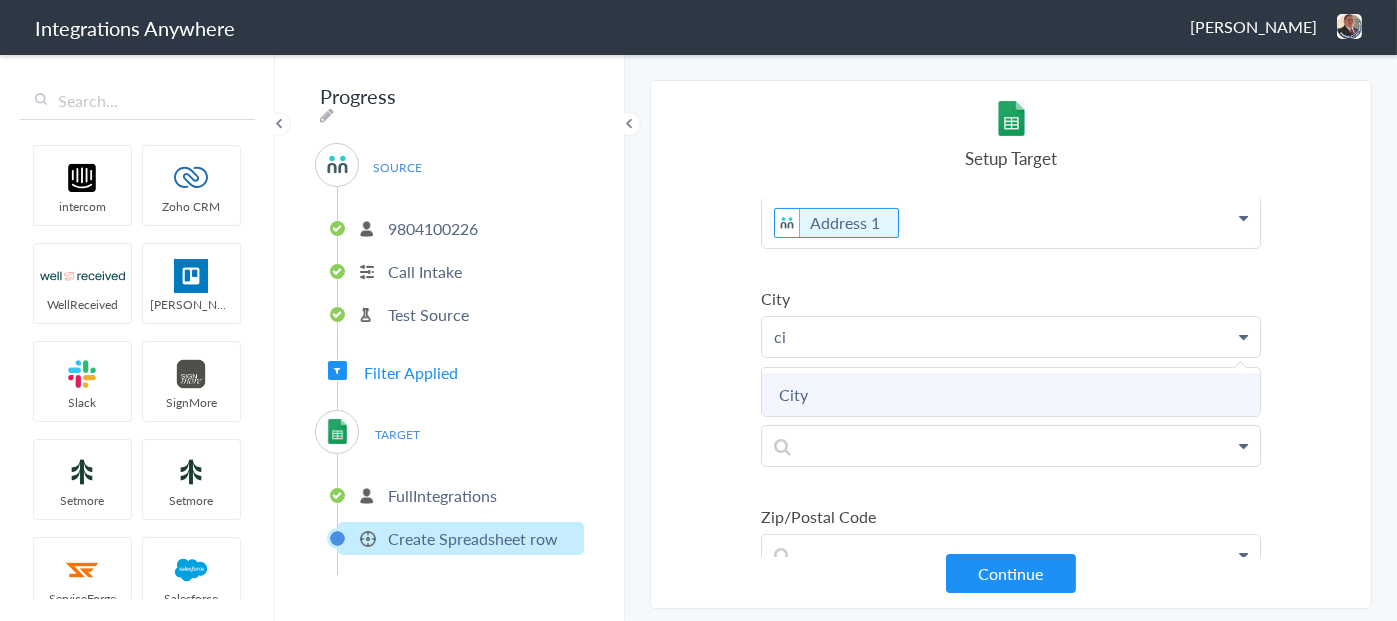 click on "City" at bounding box center [0, 0] 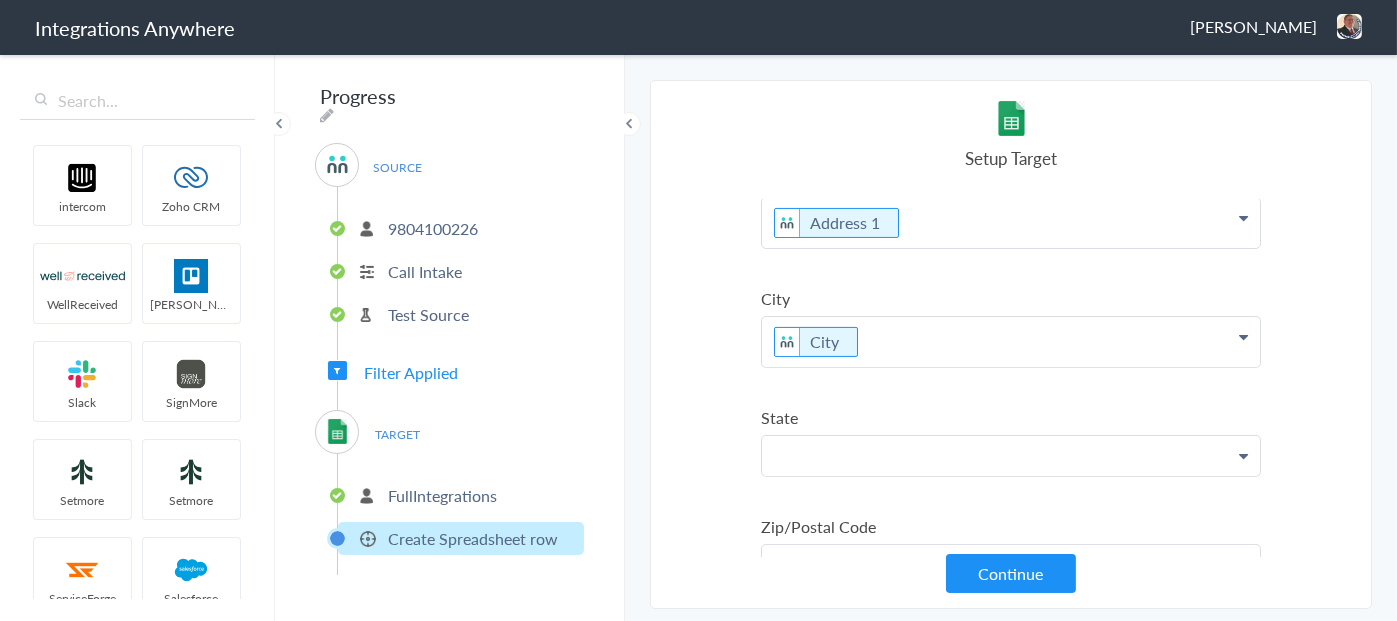 click at bounding box center [1011, -897] 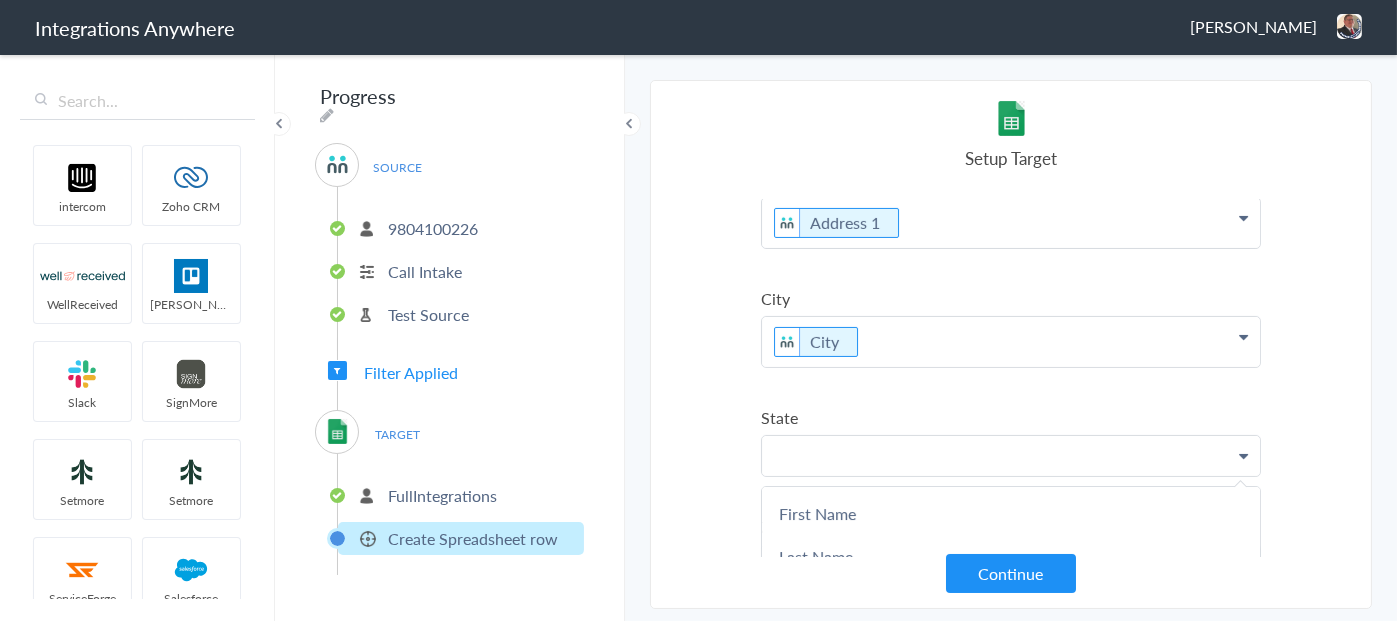 type 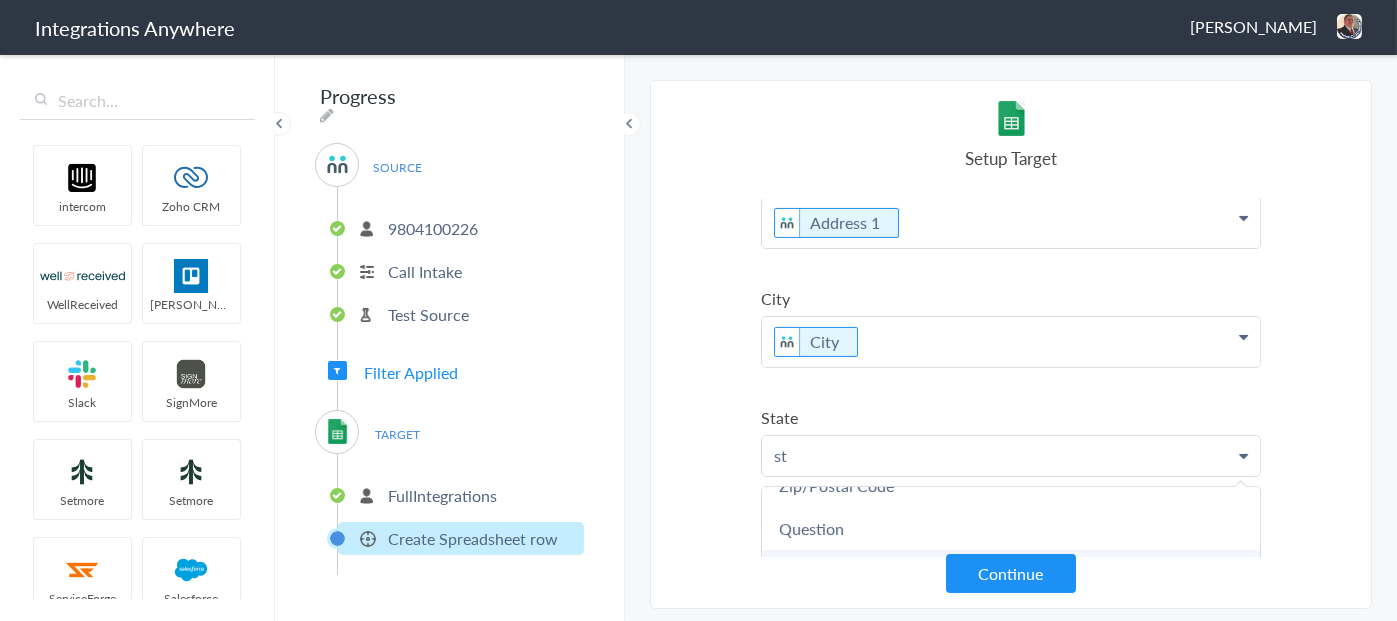 scroll, scrollTop: 62, scrollLeft: 0, axis: vertical 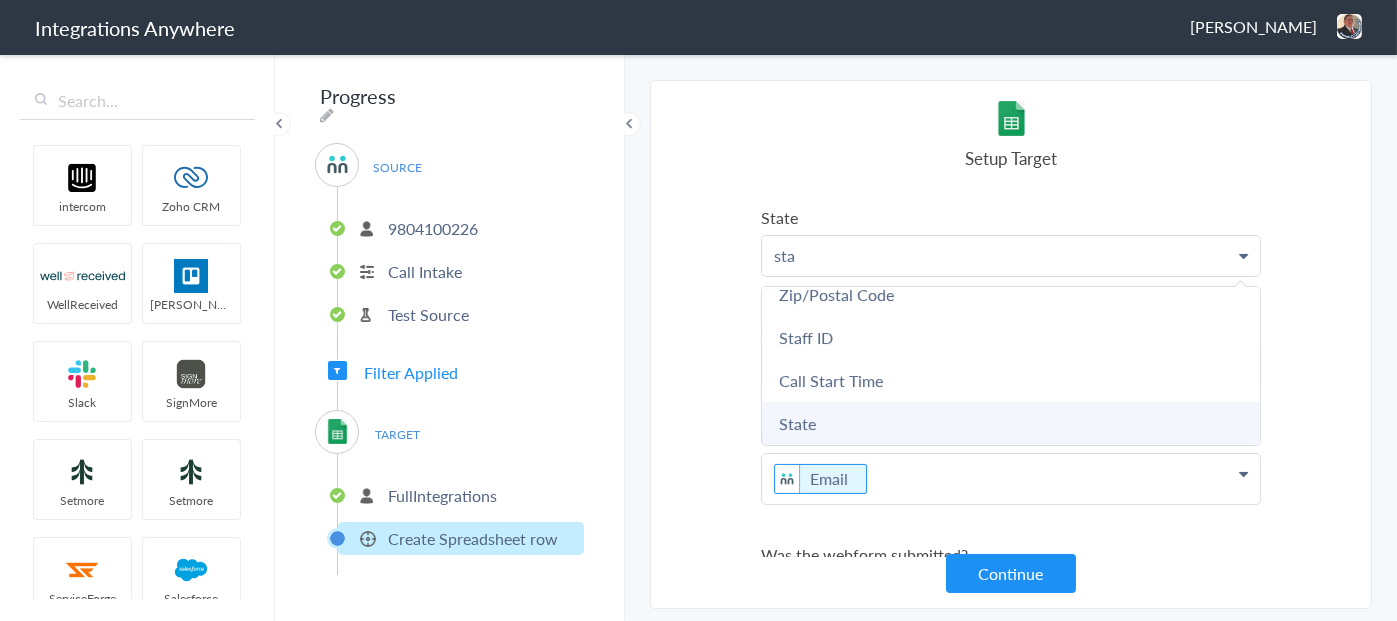 click on "State" at bounding box center (0, 0) 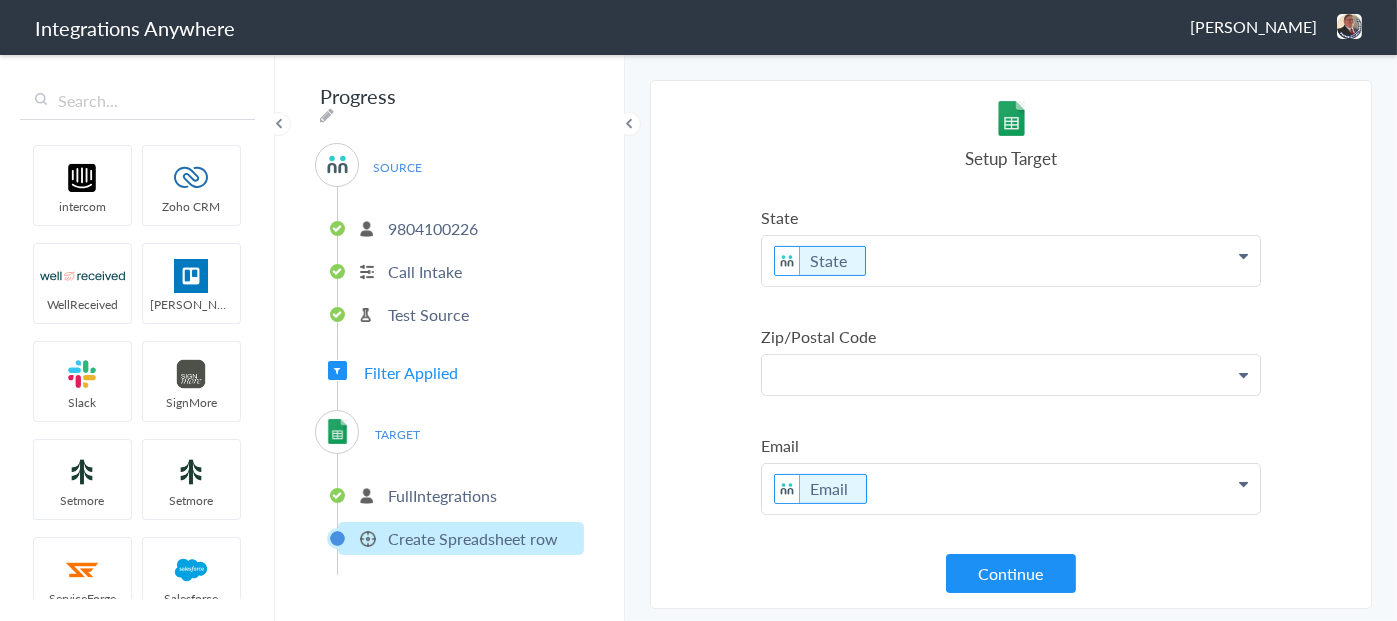 click at bounding box center [1011, -1097] 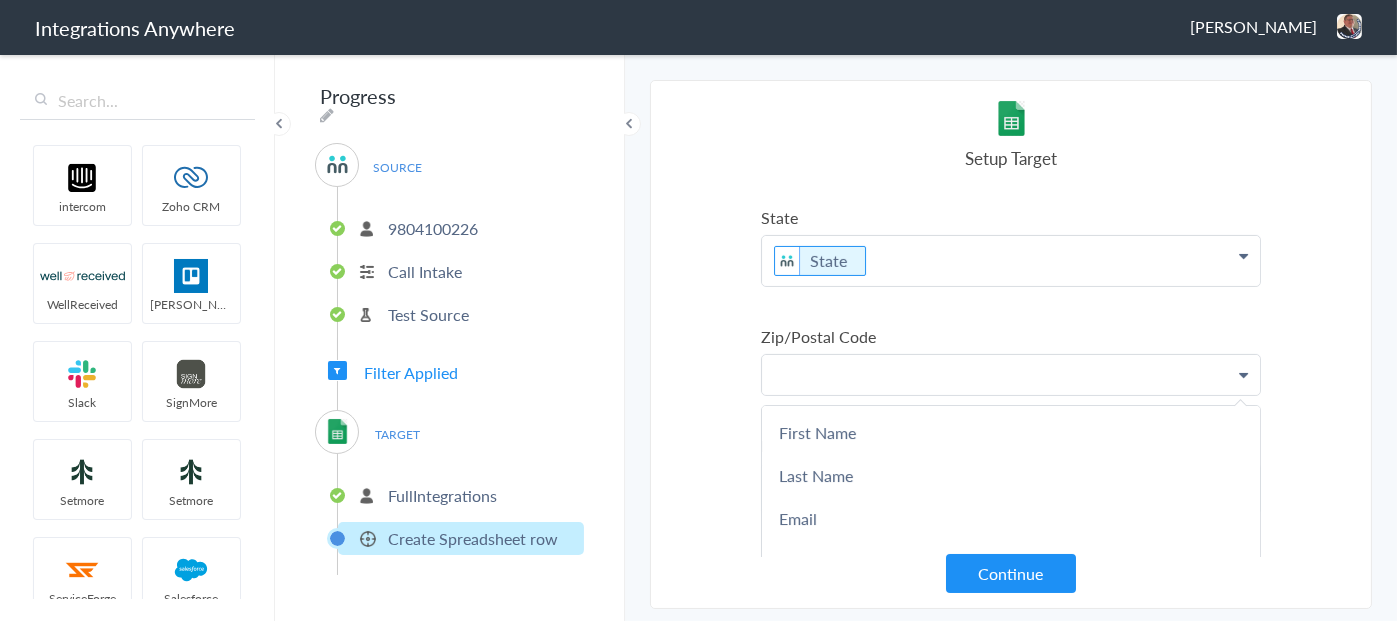 type 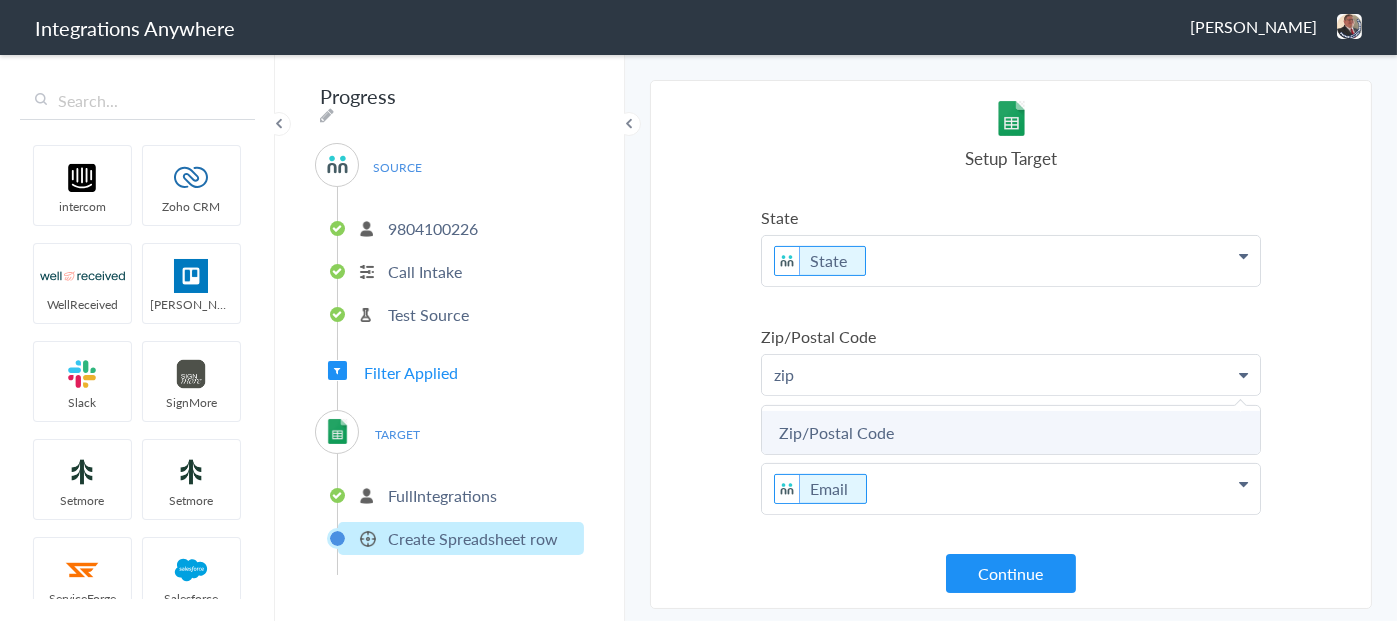 click on "Zip/Postal Code" at bounding box center (0, 0) 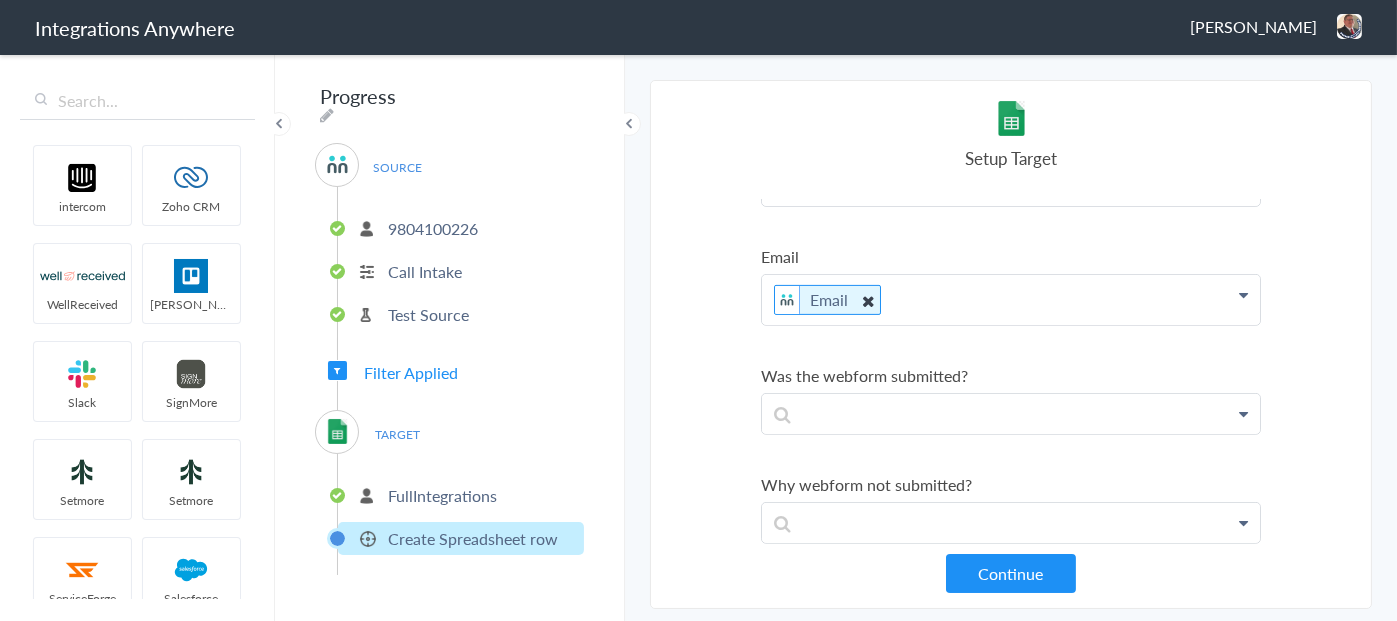 scroll, scrollTop: 1552, scrollLeft: 0, axis: vertical 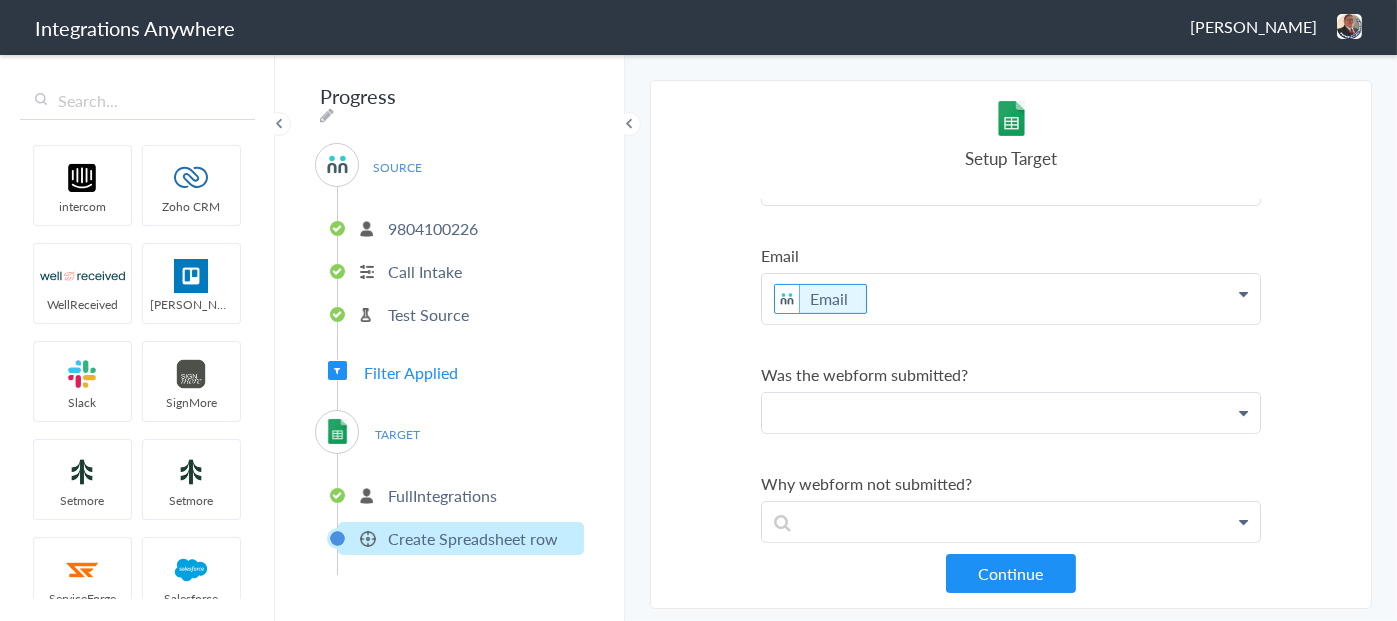 click at bounding box center (1011, -1297) 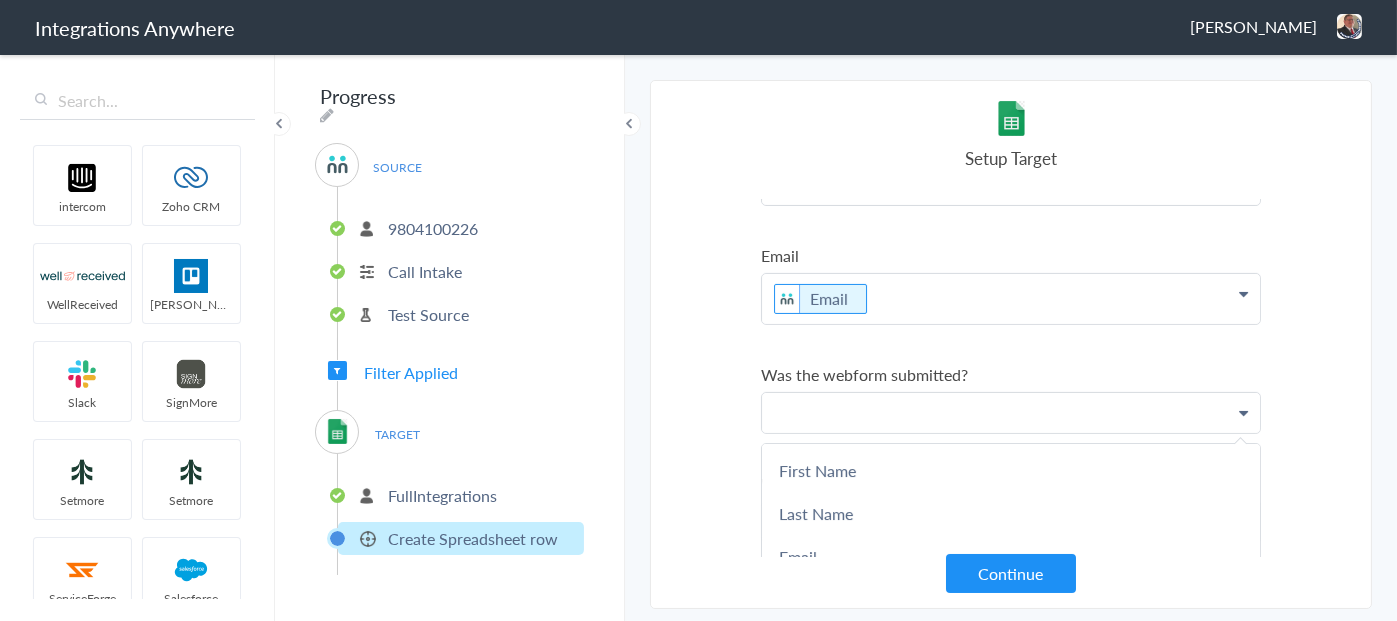 type 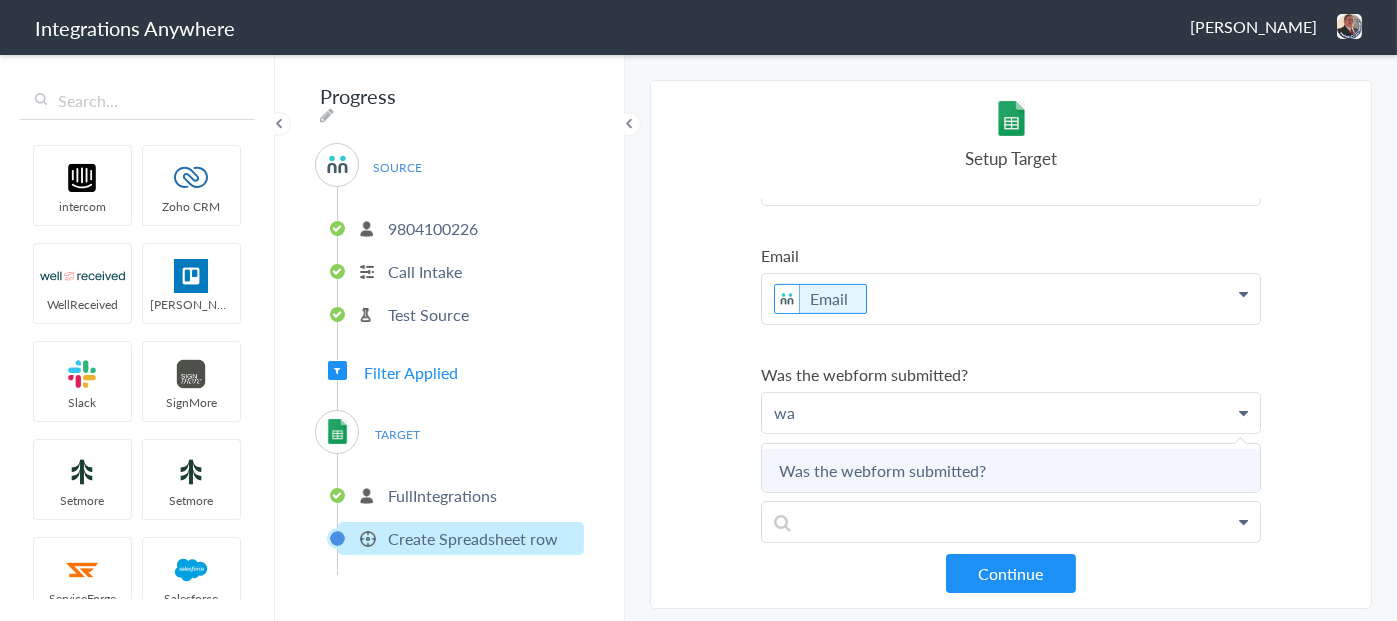 click on "Was the webform submitted?" at bounding box center [0, 0] 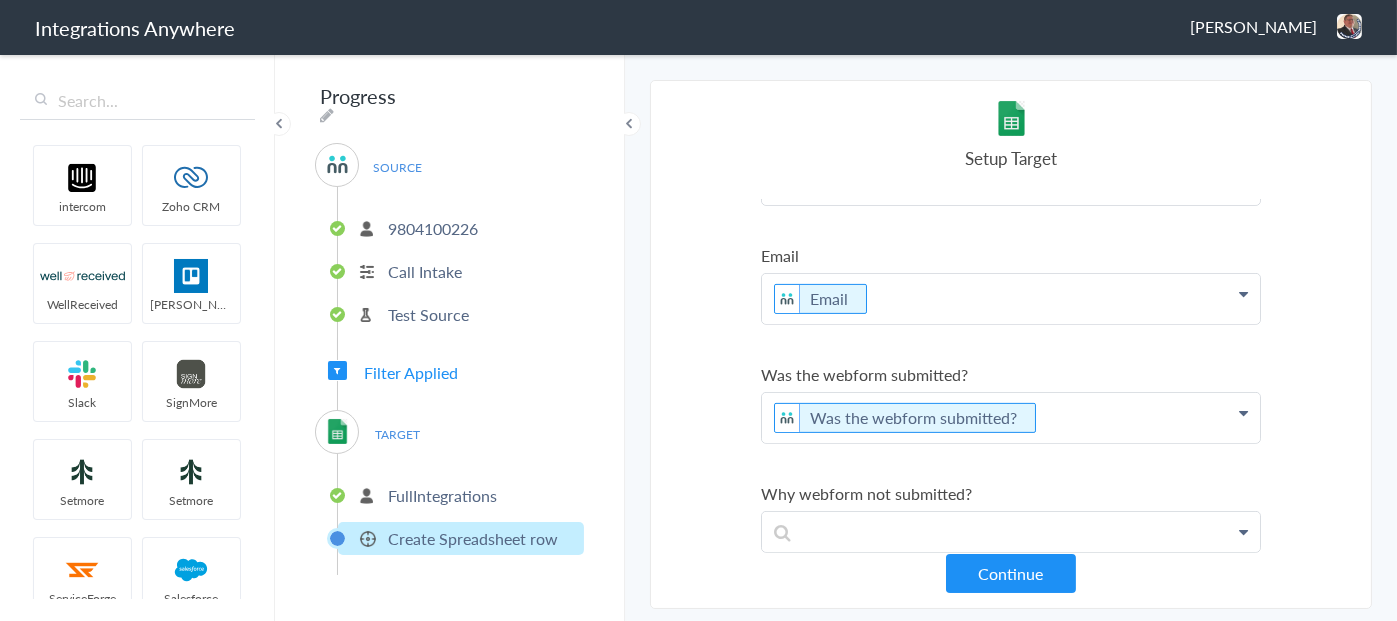 scroll, scrollTop: 1577, scrollLeft: 0, axis: vertical 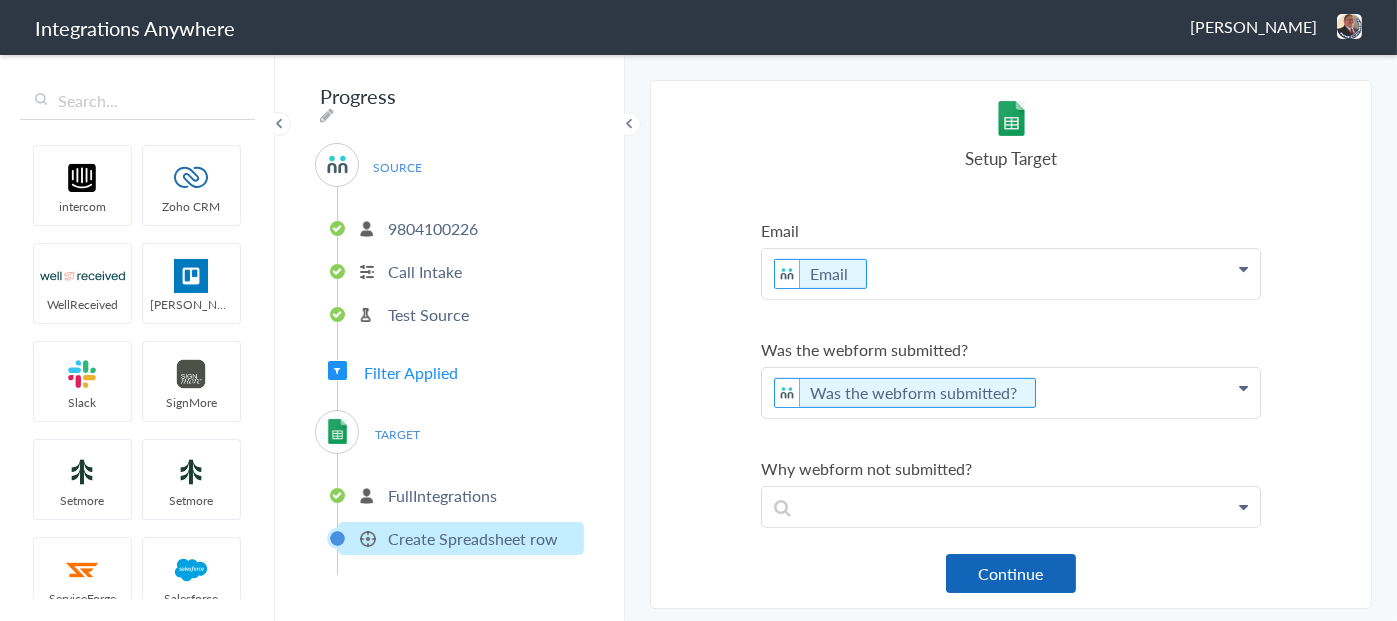 click on "Continue" at bounding box center [1011, 573] 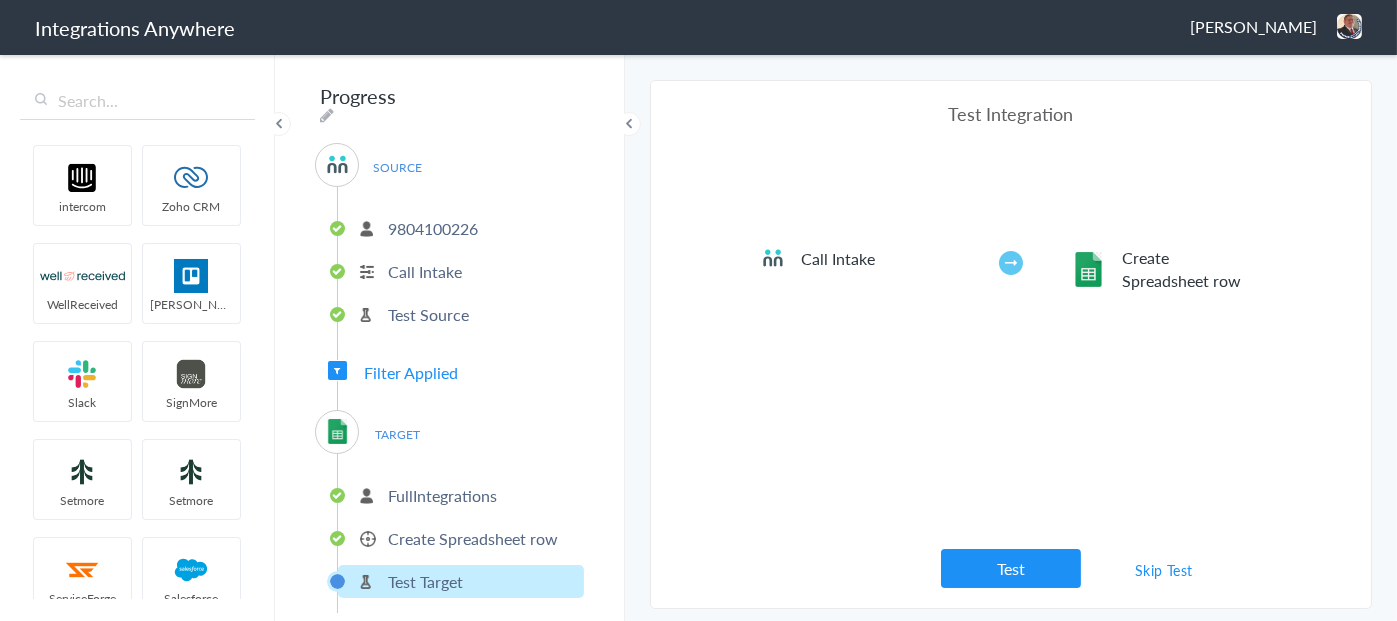 click on "Test" at bounding box center (1011, 568) 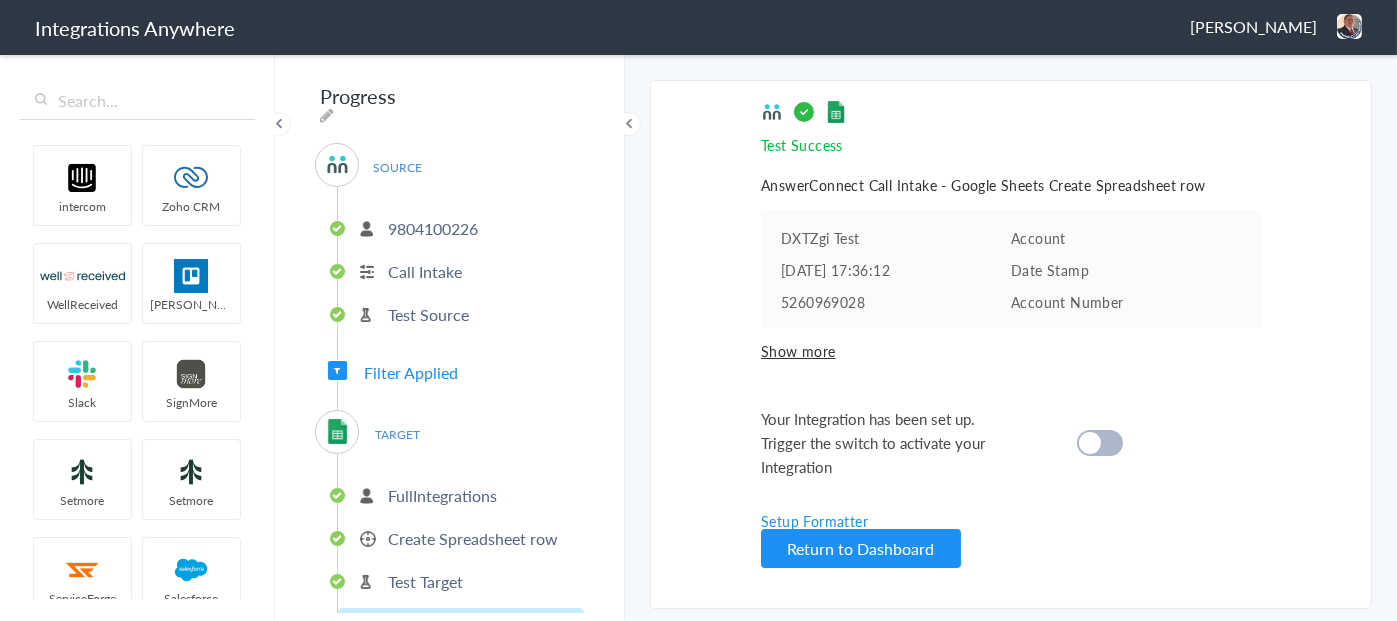 click at bounding box center [1090, 443] 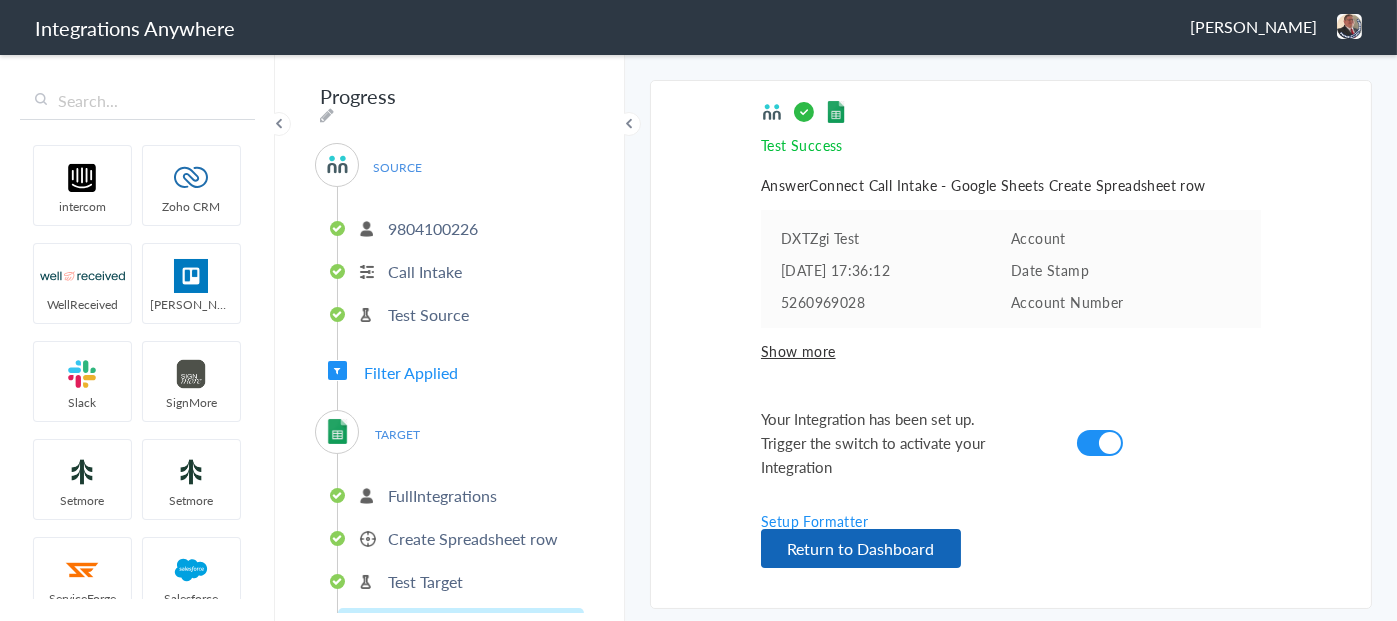 click on "Return to Dashboard" at bounding box center [861, 548] 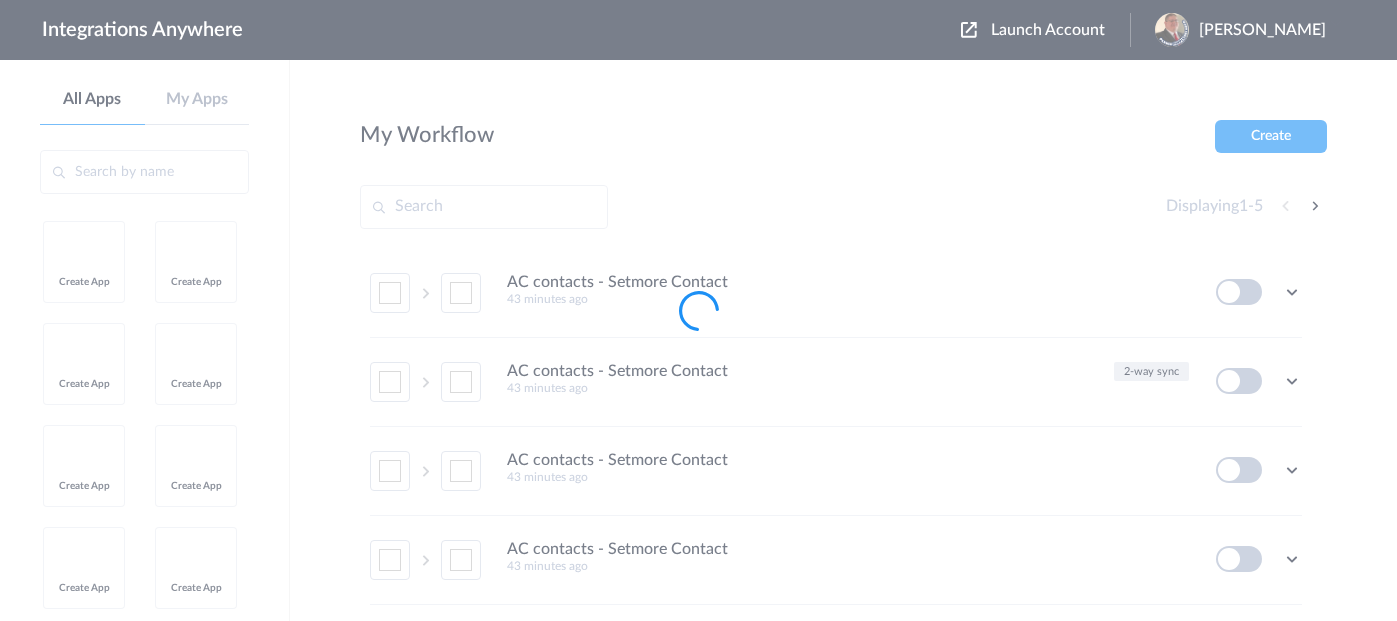 scroll, scrollTop: 0, scrollLeft: 0, axis: both 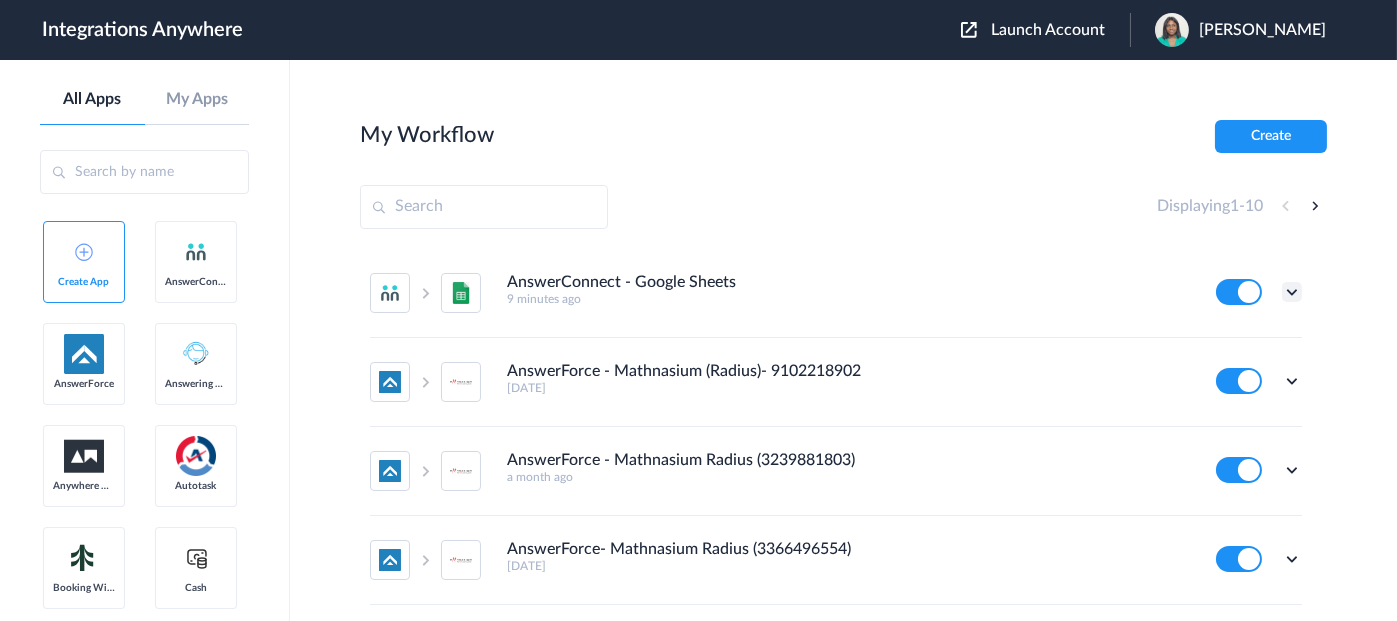 click at bounding box center (1292, 292) 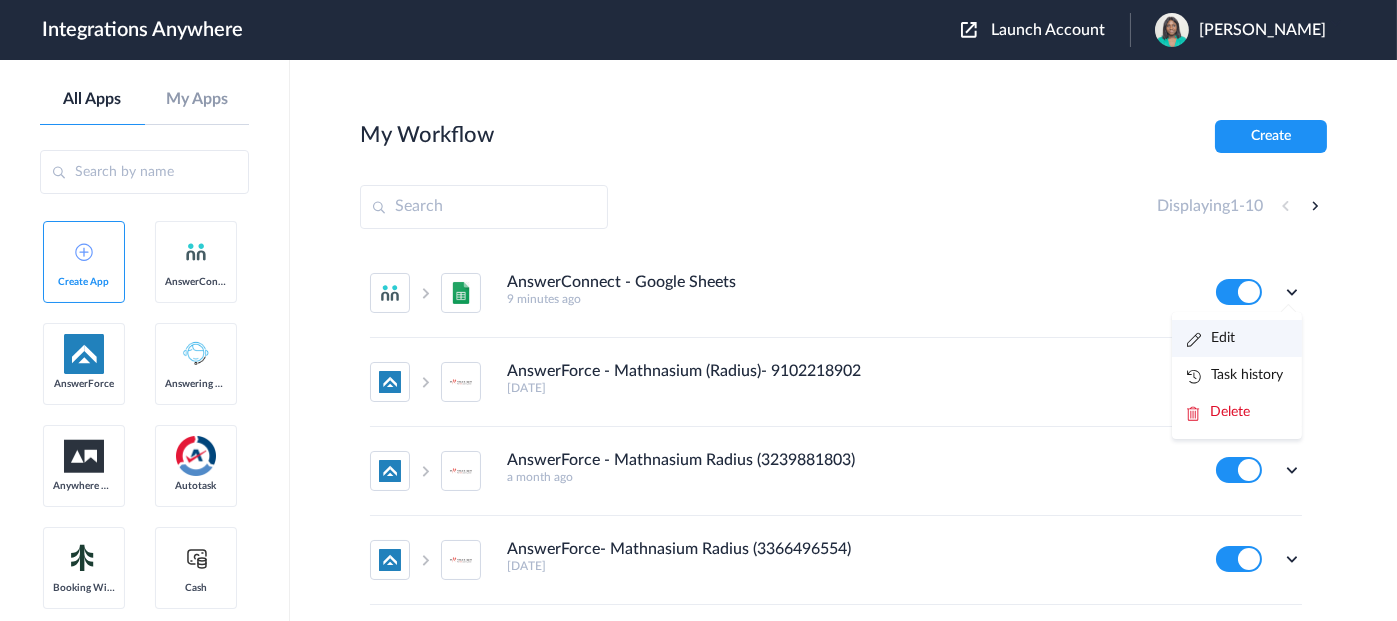 click on "Edit" at bounding box center (1237, 338) 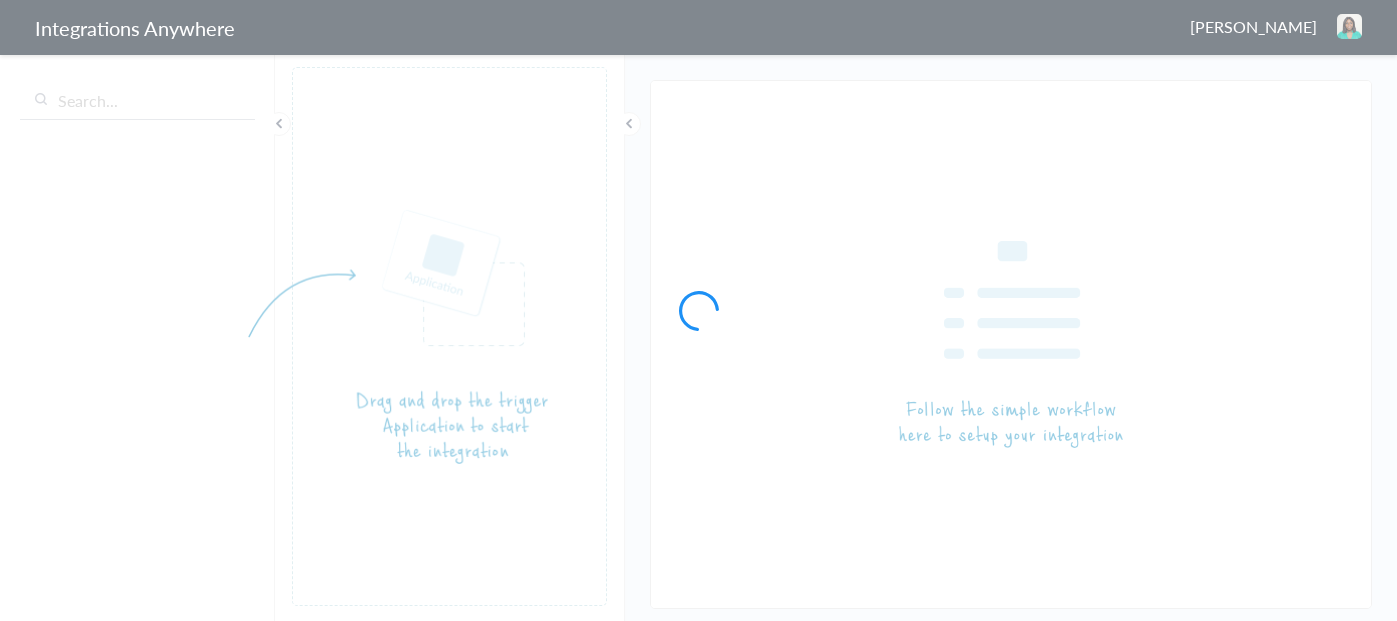 scroll, scrollTop: 0, scrollLeft: 0, axis: both 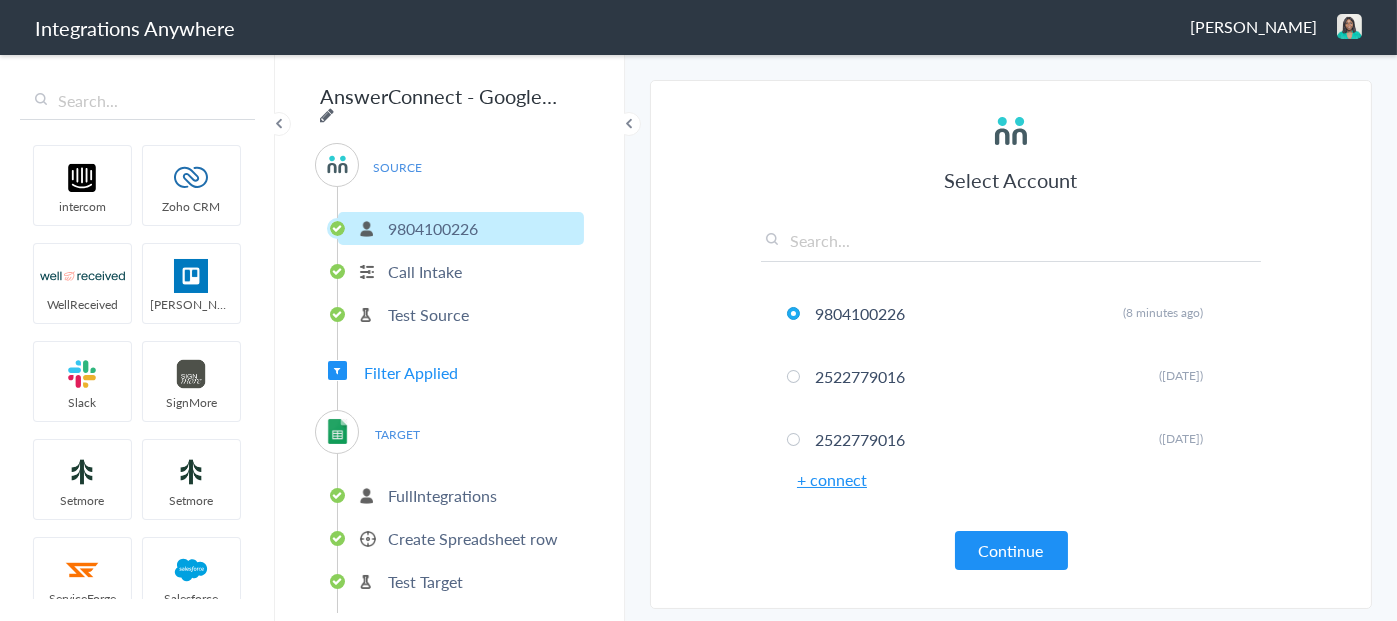 click at bounding box center (327, 115) 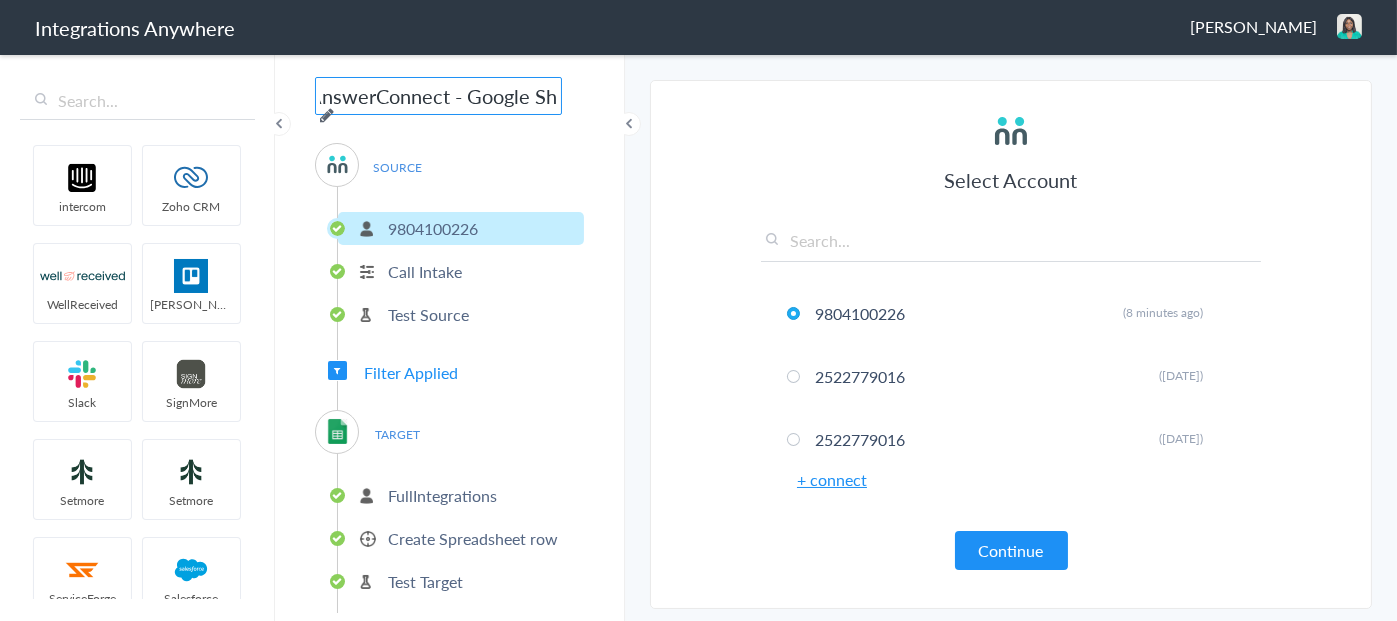 scroll, scrollTop: 0, scrollLeft: 0, axis: both 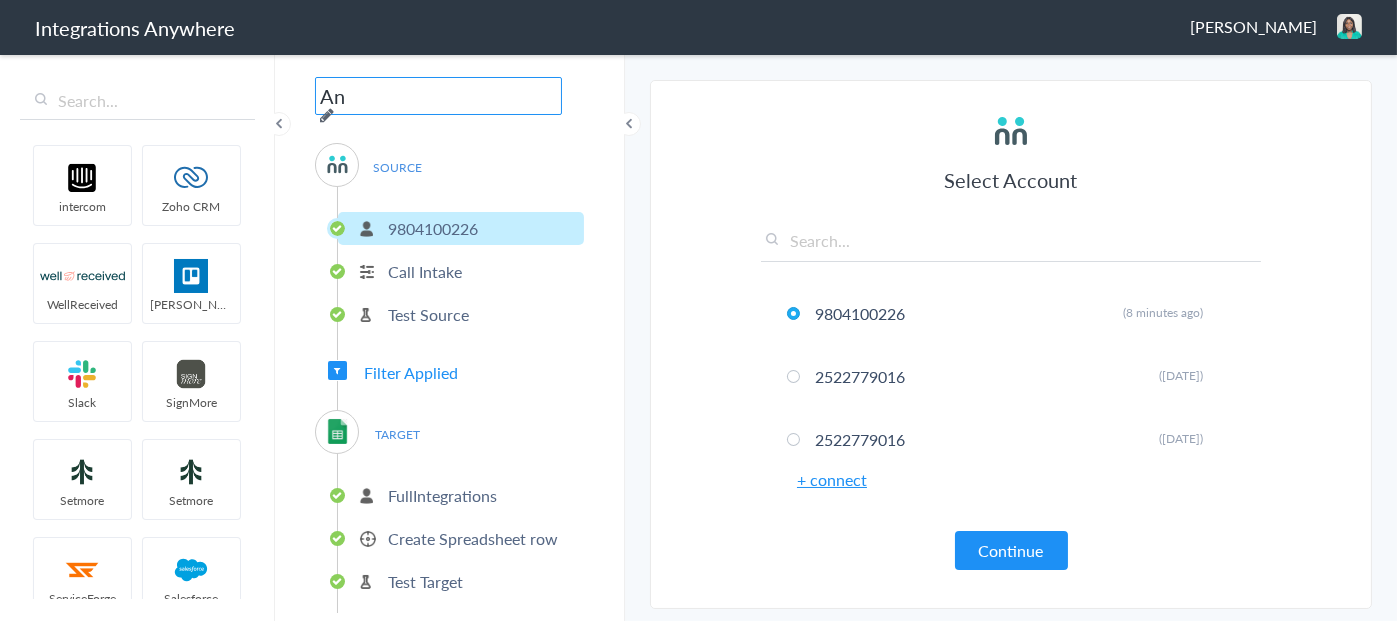 type on "A" 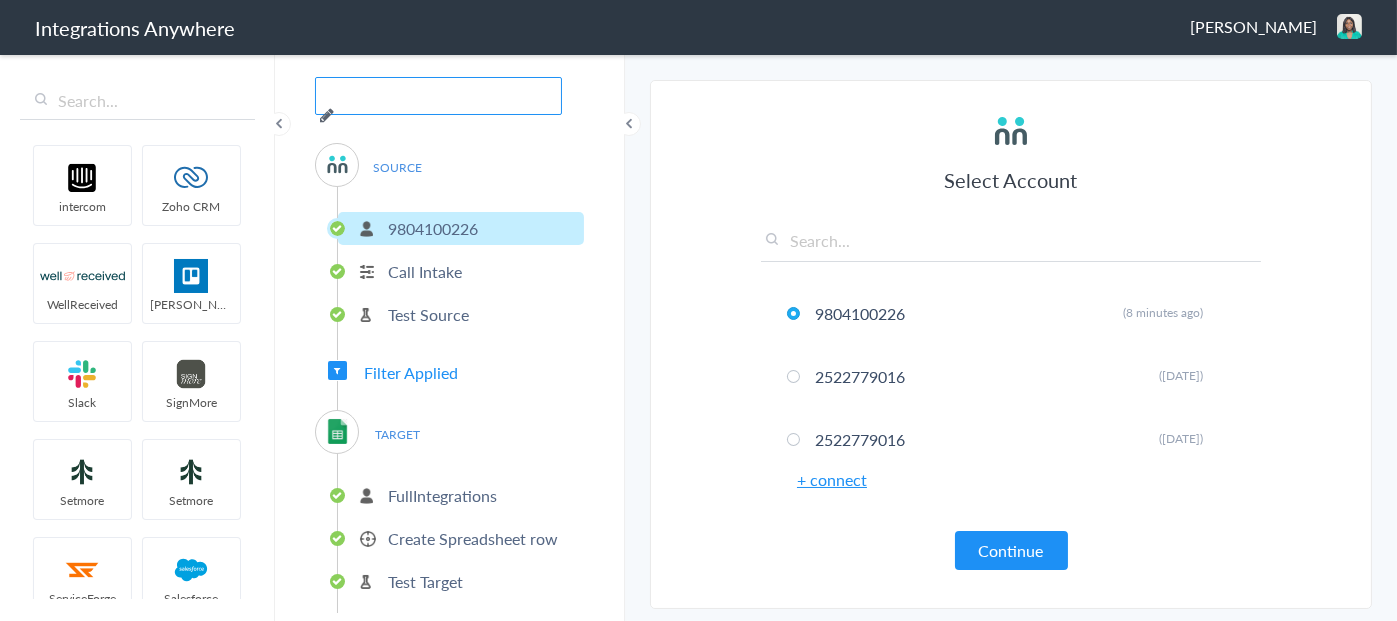 paste on "9804100226" 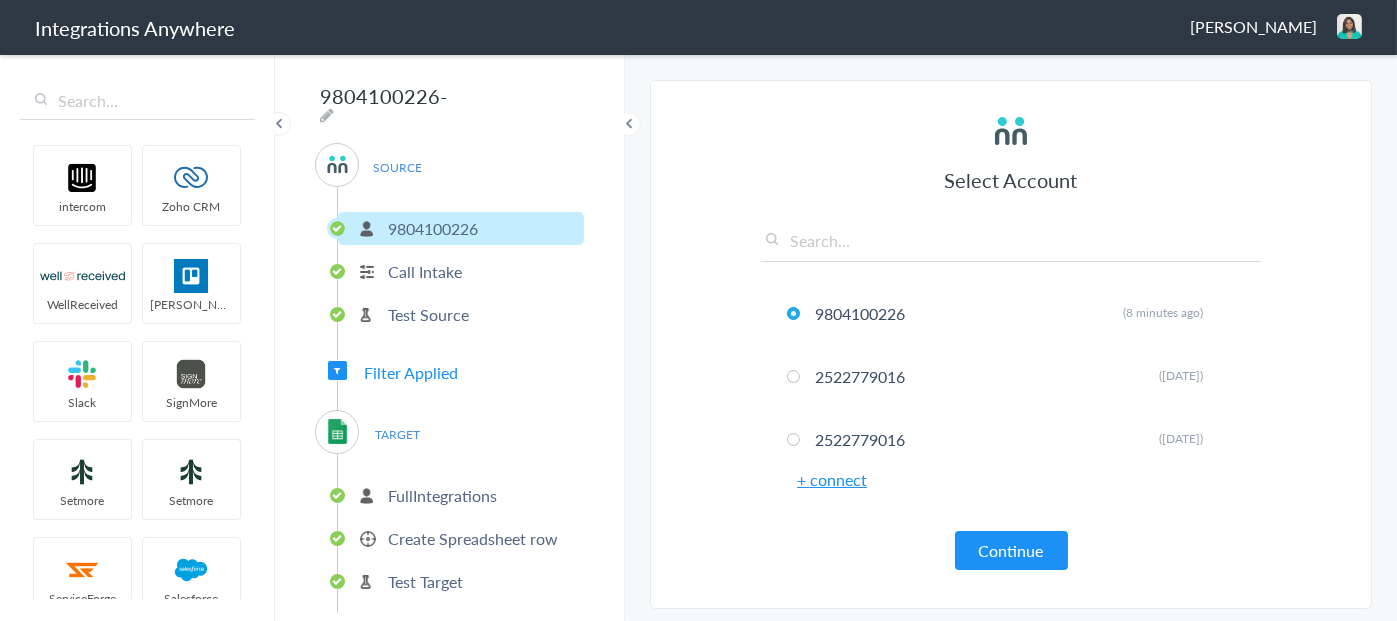 click on "9804100226-" at bounding box center [438, 96] 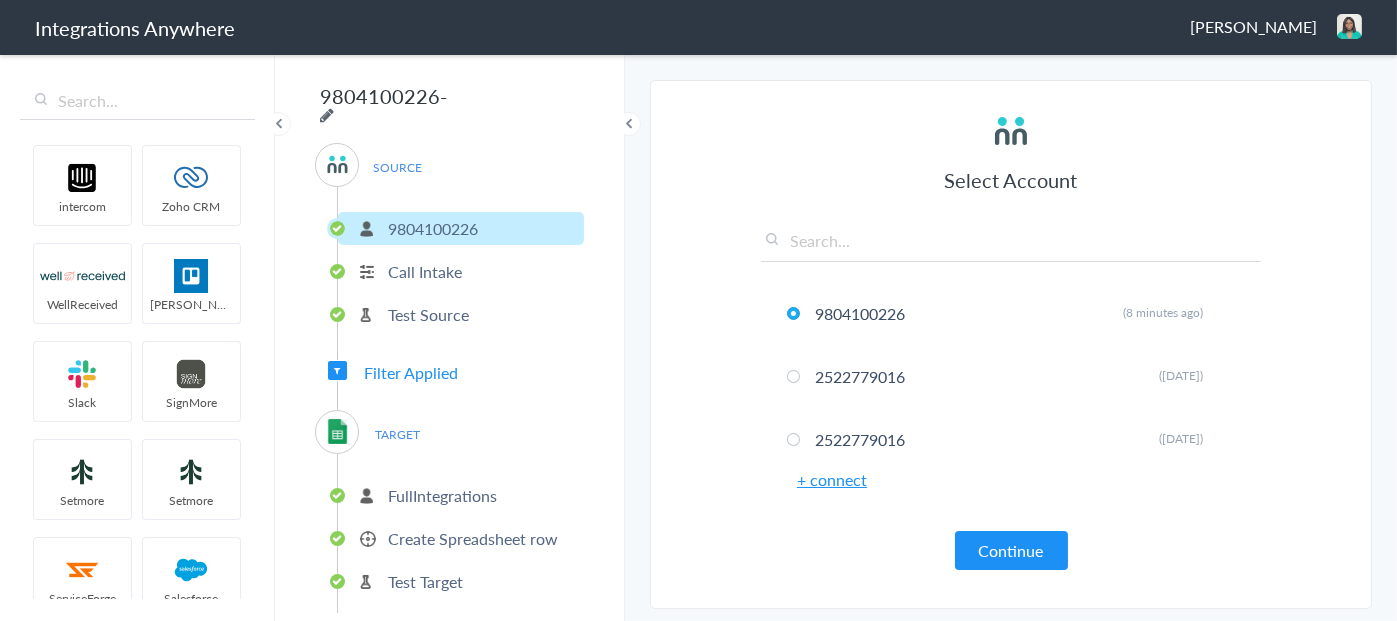 click at bounding box center (327, 115) 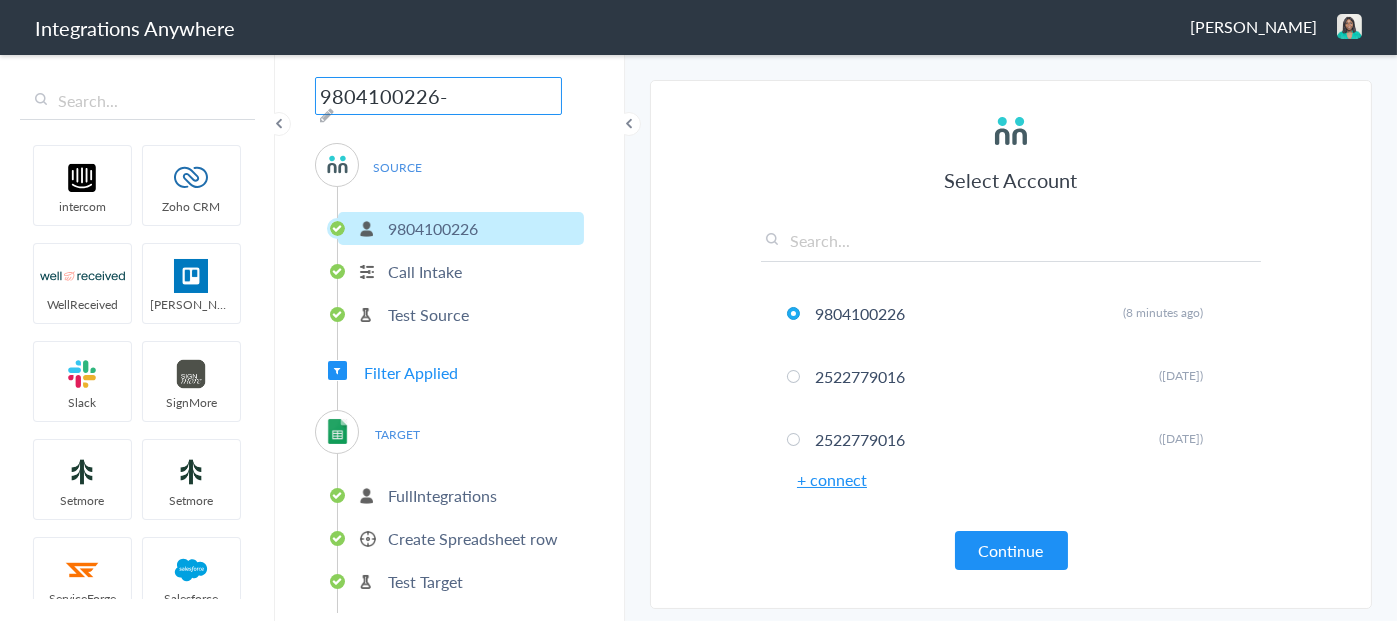 click on "9804100226-" at bounding box center (438, 96) 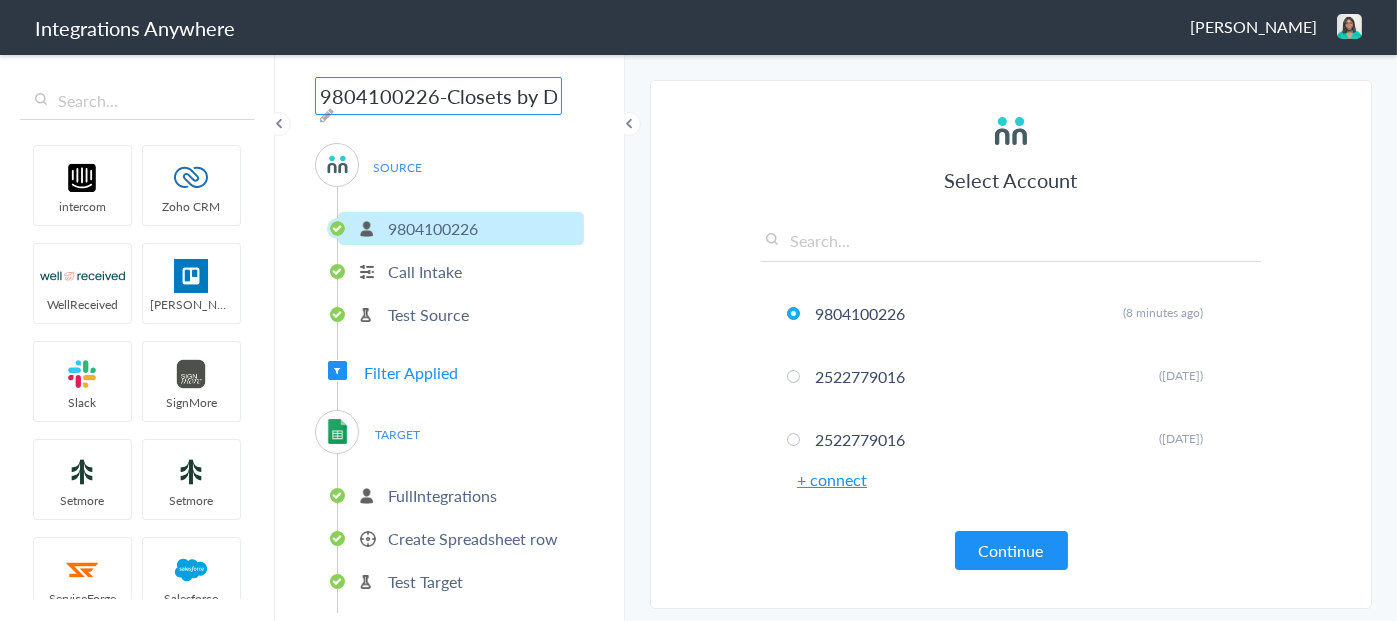 scroll, scrollTop: 0, scrollLeft: 47, axis: horizontal 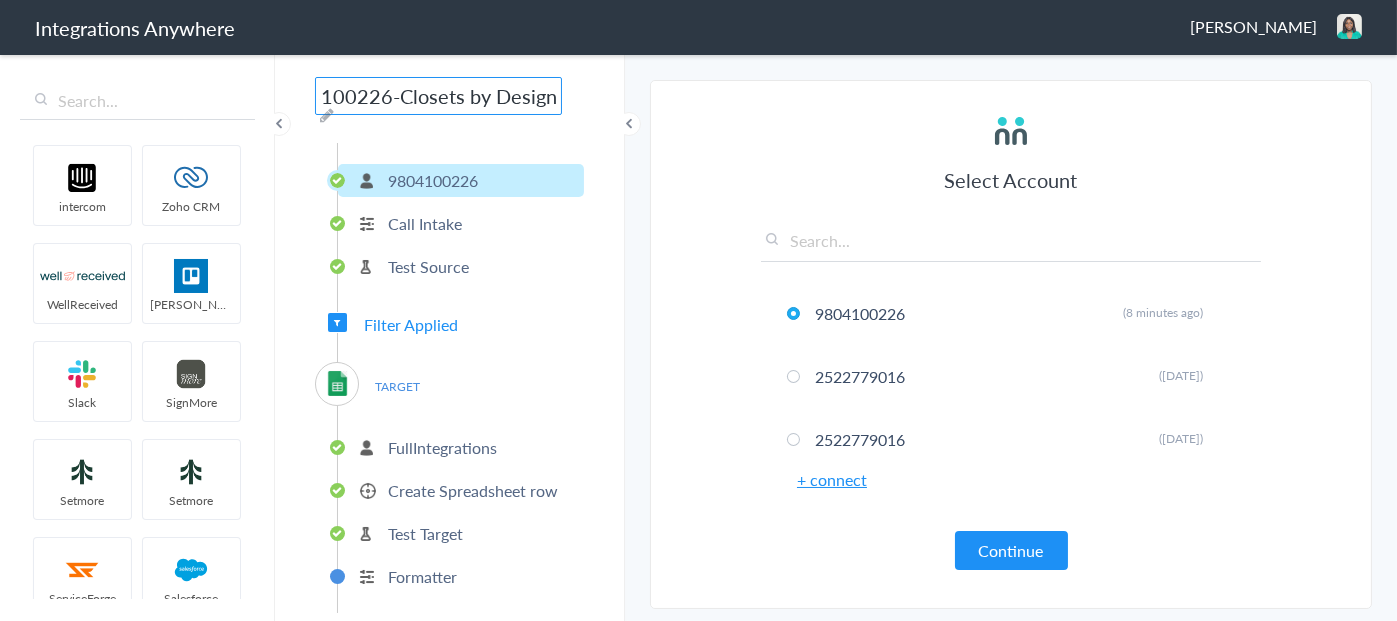 type on "9804100226-Closets by Design" 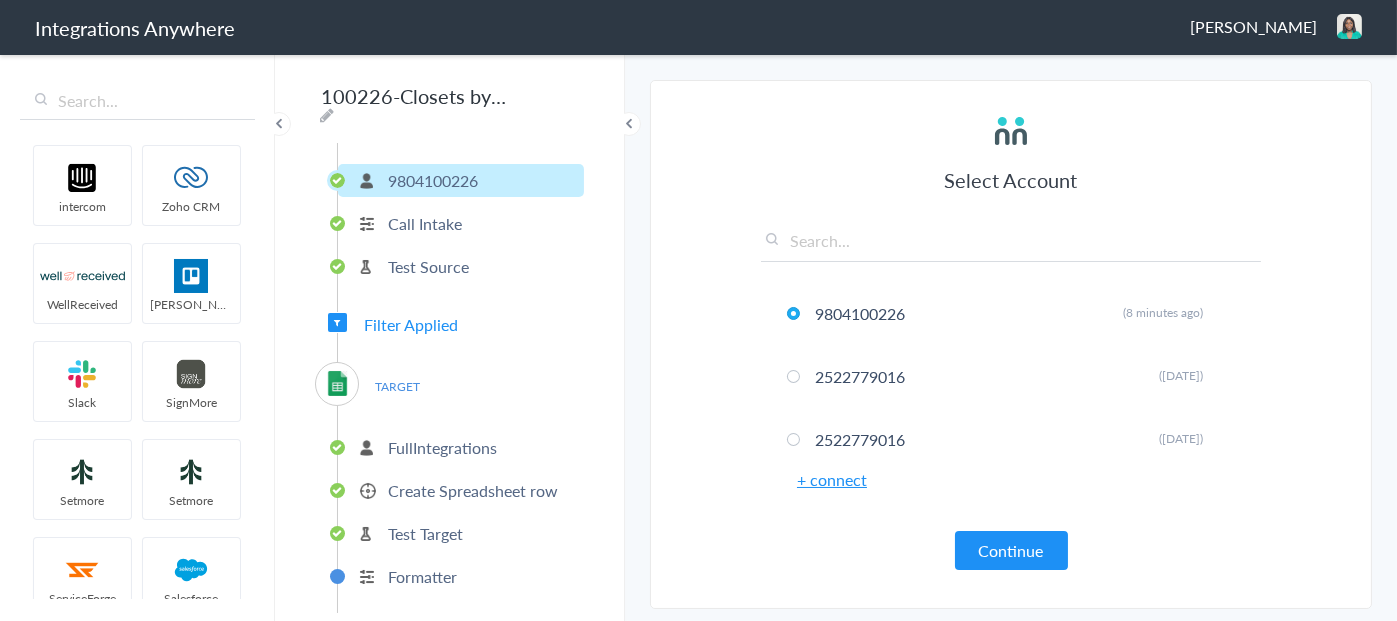 scroll, scrollTop: 0, scrollLeft: 0, axis: both 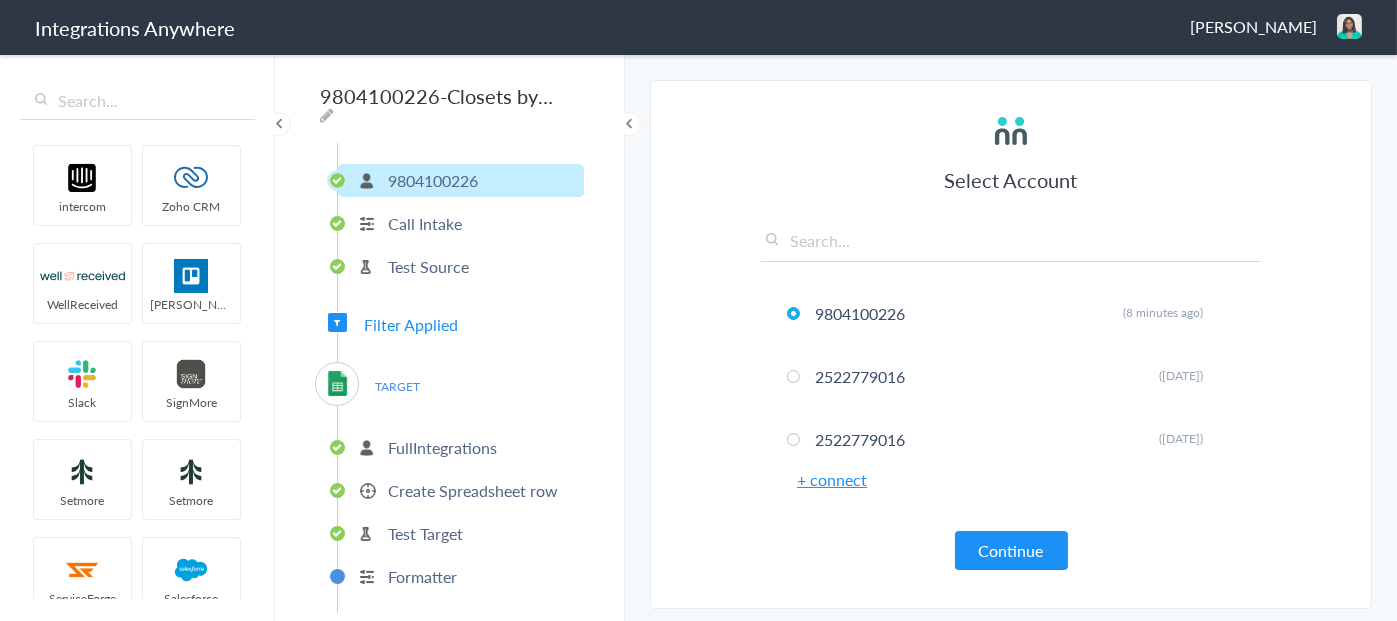 click on "The system encountered four errors. Check
More
Trigger
Connect
Action
Setup
Test
Filter
Select  Account 9804100226       Rename   Delete   (8 minutes ago) 2522779016       Rename   Delete   (2 years ago) 2522779016       Rename   Delete   (2 years ago) + connect Continue Setup Source Call Intake Triggers when a new Call is taken Continue Test Source Test Source Test Failed
Select  Account FullIntegrations       Rename   Delete   (6 years ago) + connect Continue Setup Target Create Spreadsheet row Create a new spreadsheet row Export caller details to sheet Export your caller details to Google sheet Continue   Spreadsheet Closets by Design Call Data 8669833205 Worksheet Requires a spreadsheet to be selected to choose worksheet. Sheet1 Account Number accountNumber   First Name   Last Name   Email   Phone   Additional Phone (if any)   Account   Date stamp   Message" at bounding box center (1011, 336) 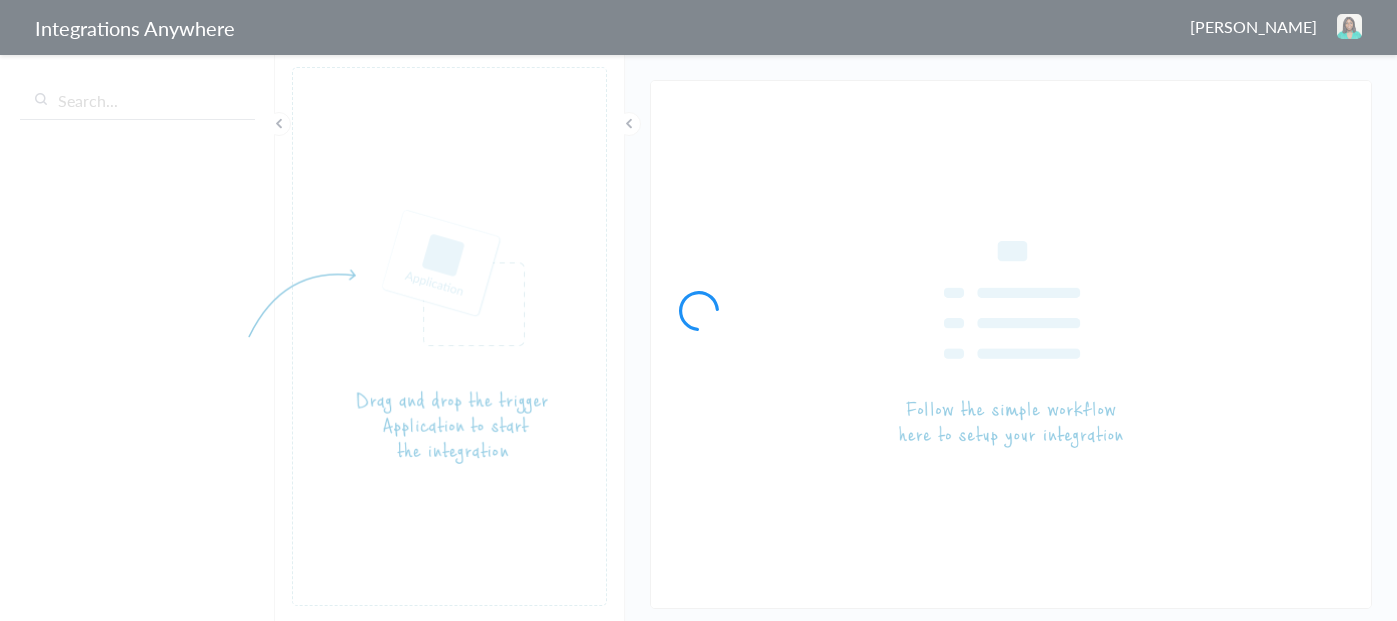 scroll, scrollTop: 0, scrollLeft: 0, axis: both 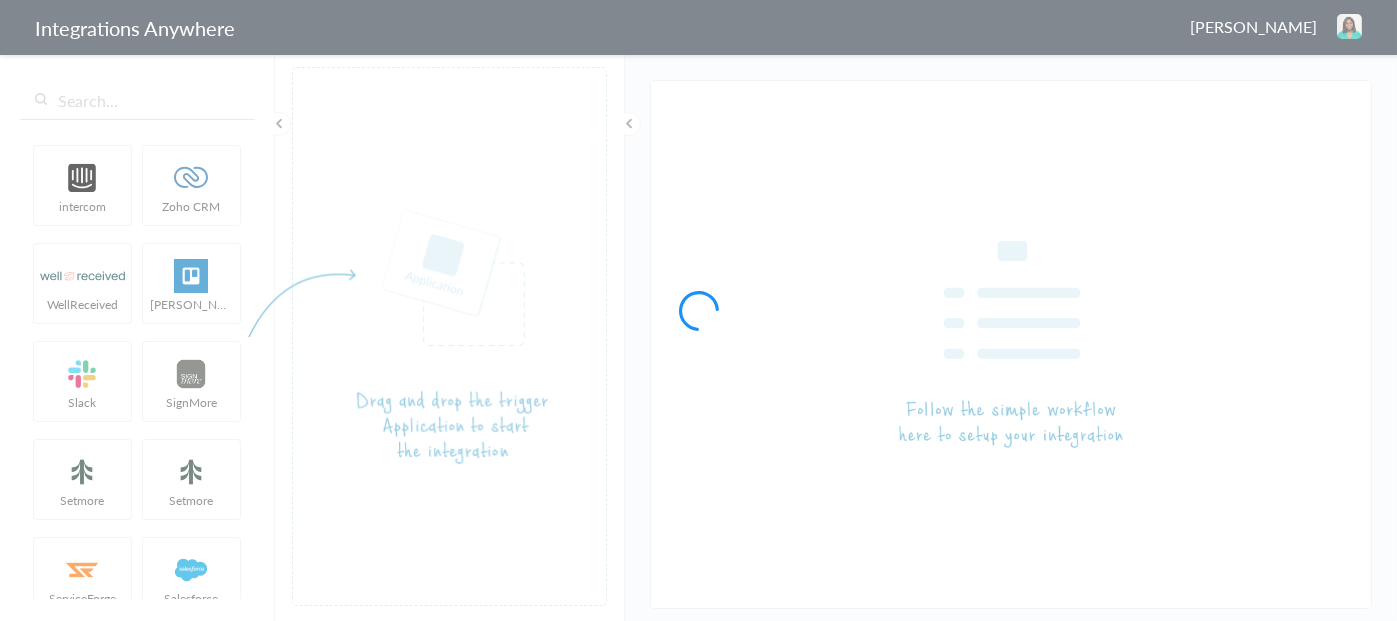type on "9804100226-Closets by Design" 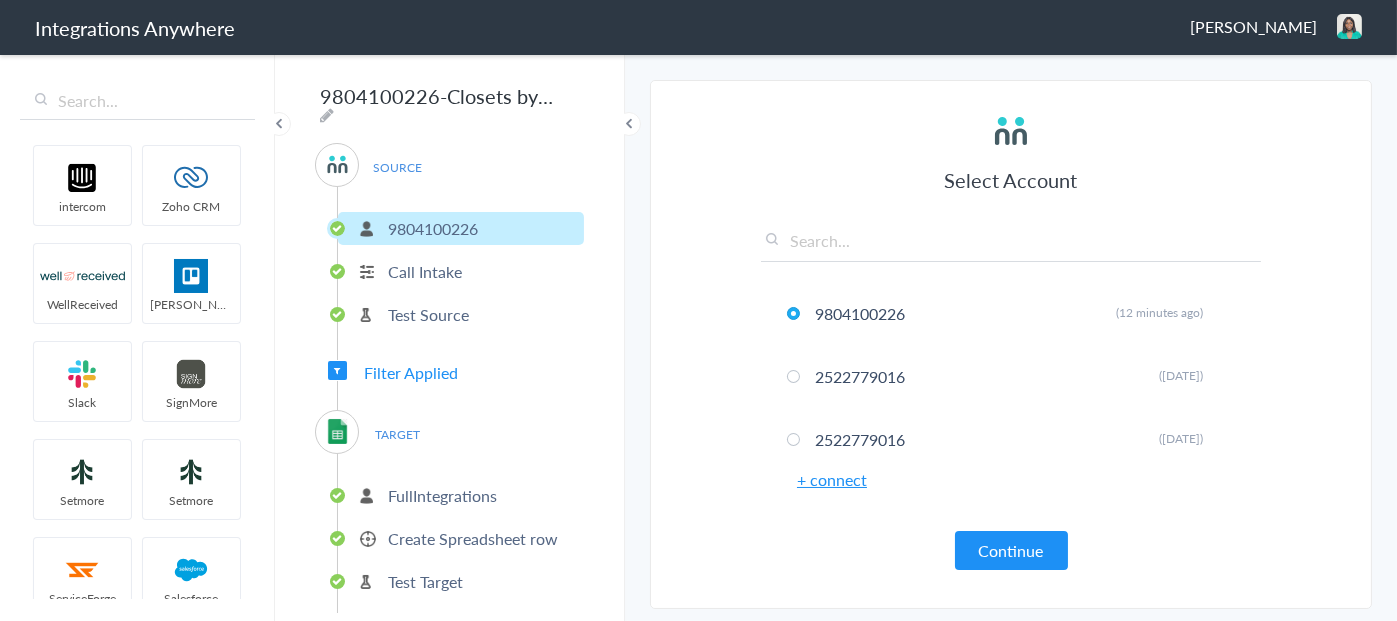 click on "Create Spreadsheet row" at bounding box center [473, 538] 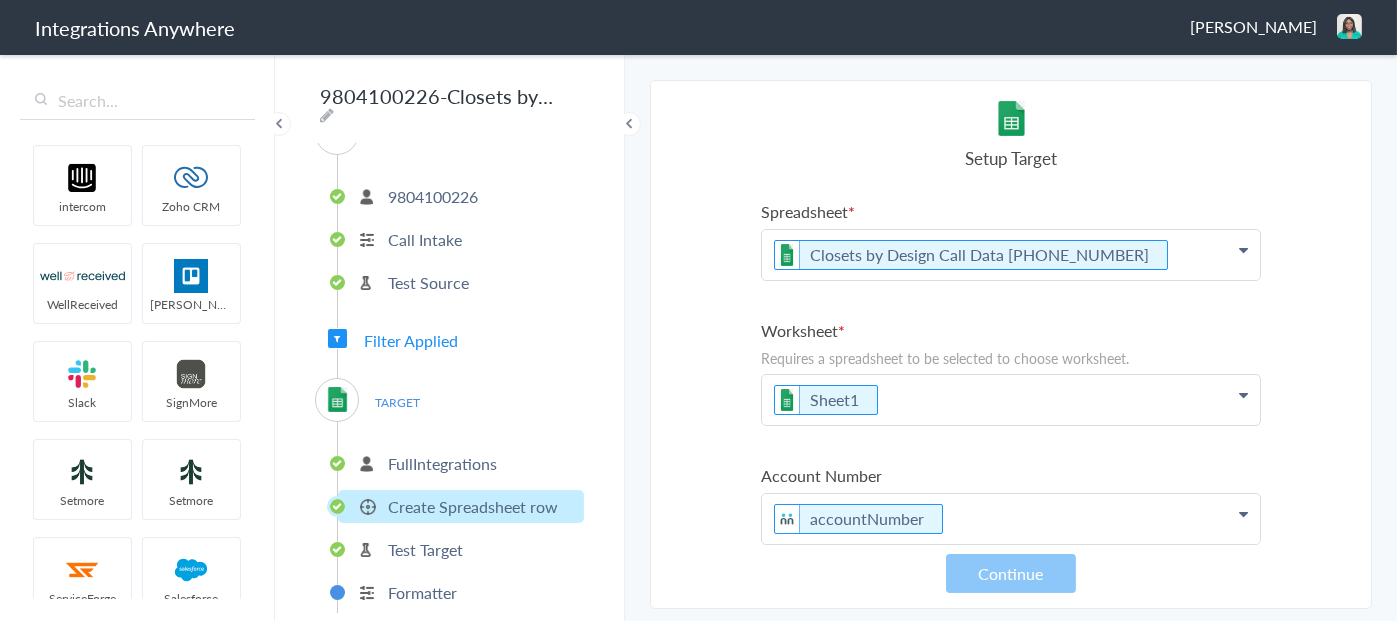 scroll, scrollTop: 49, scrollLeft: 0, axis: vertical 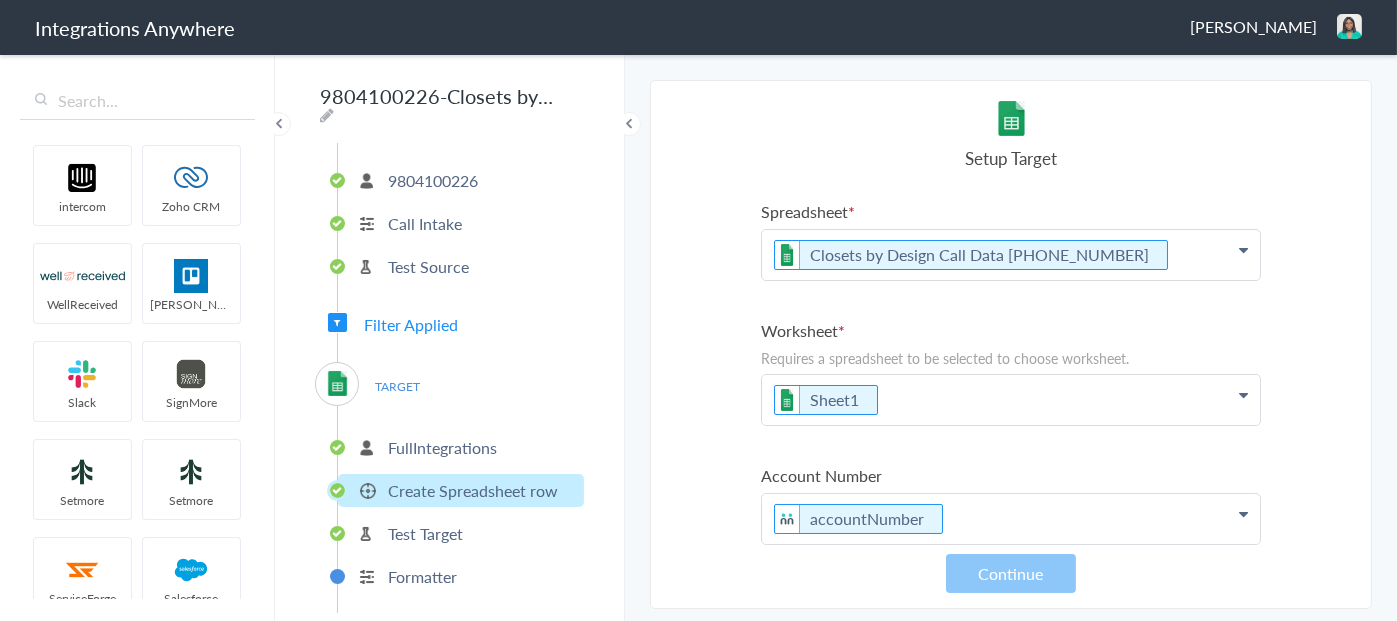 click on "Test Target" at bounding box center (425, 533) 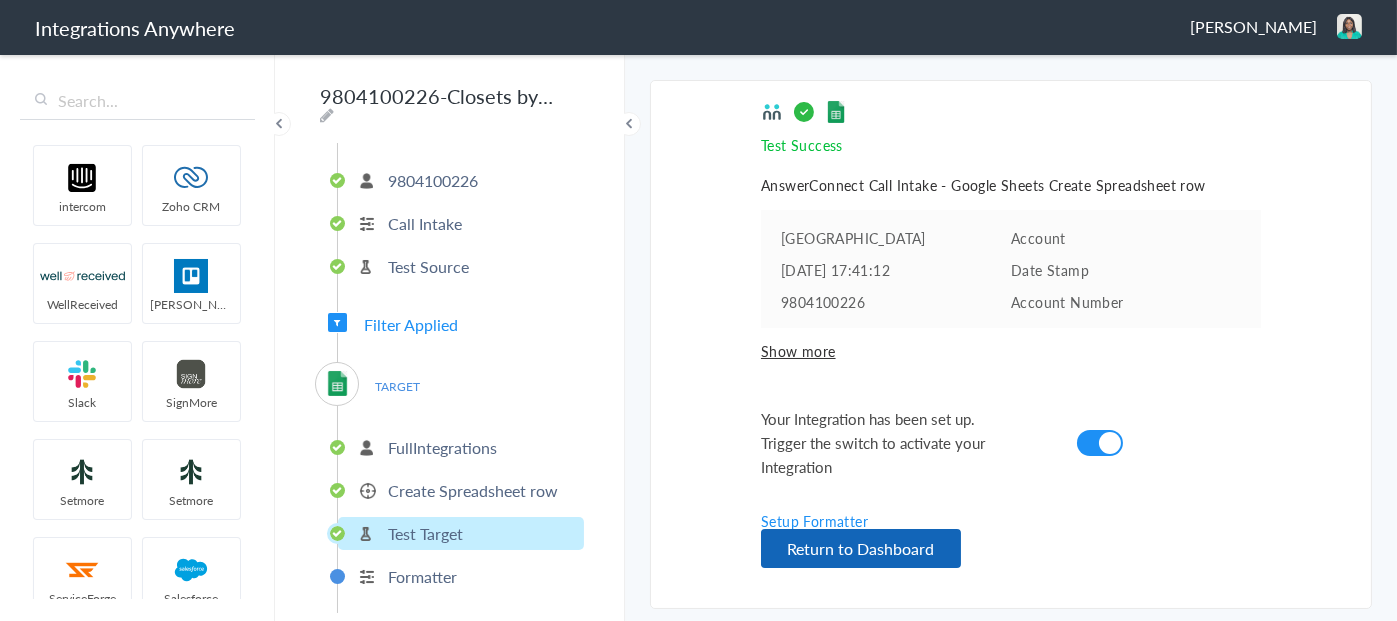 click on "Return to Dashboard" at bounding box center [861, 548] 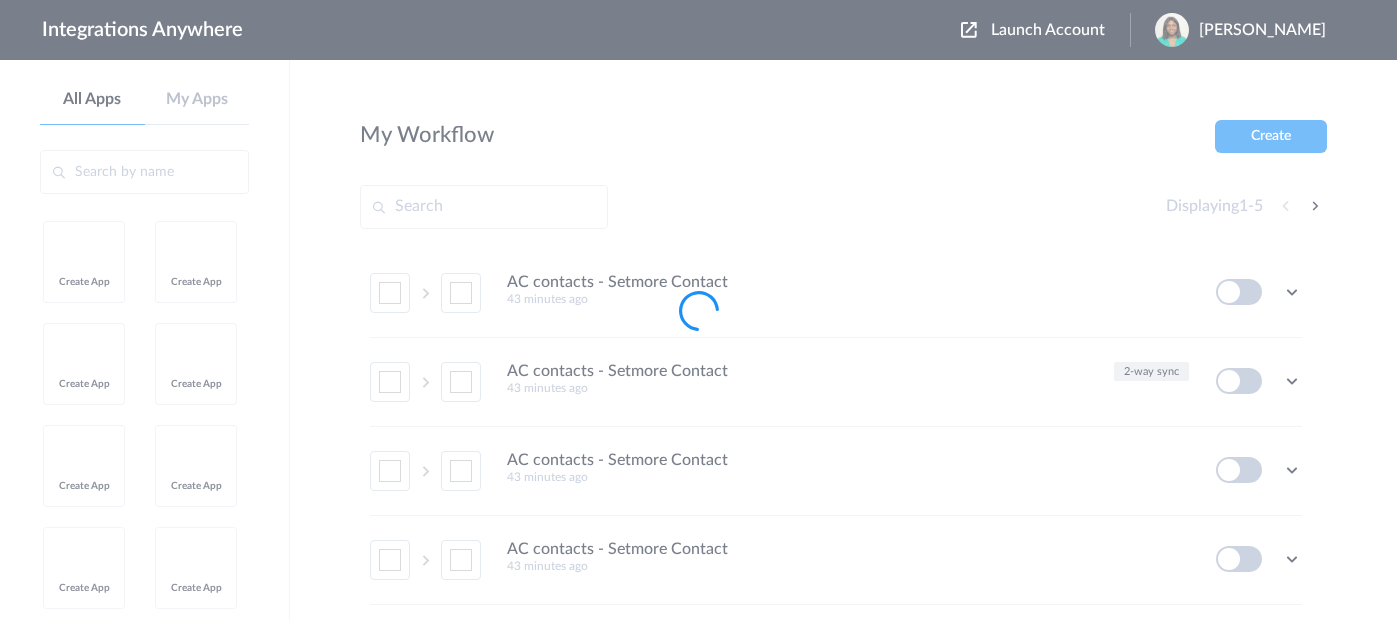 scroll, scrollTop: 0, scrollLeft: 0, axis: both 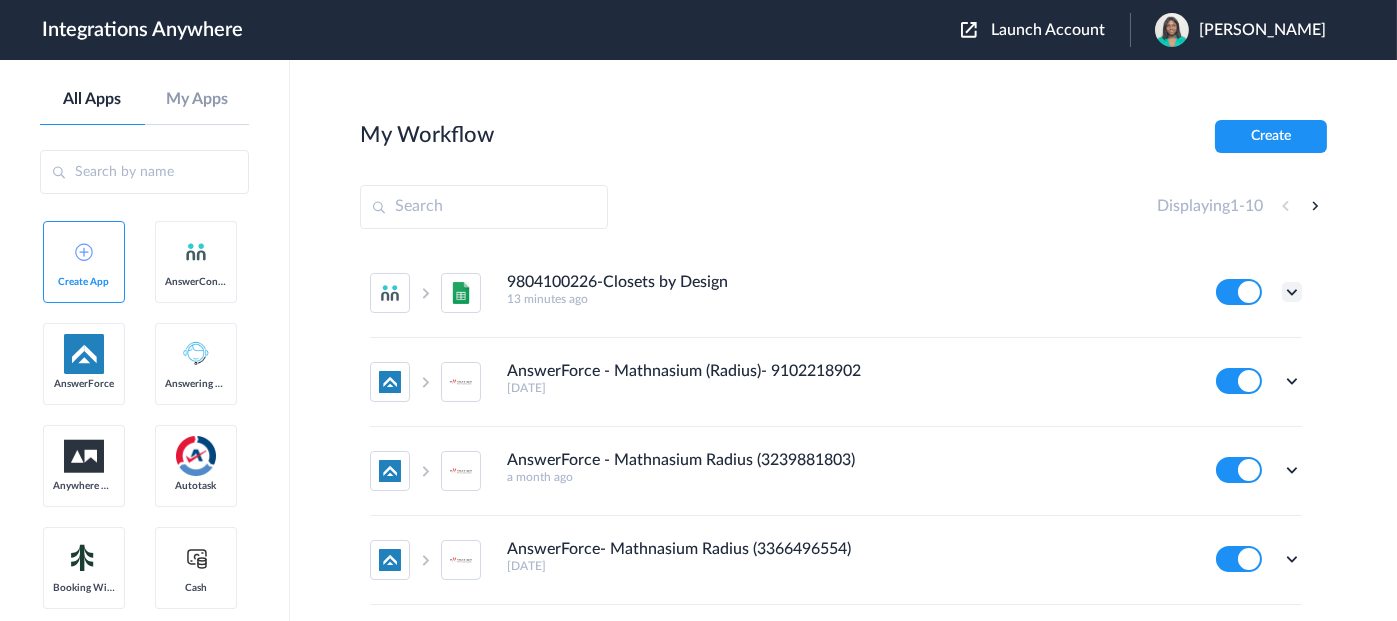 click at bounding box center [1292, 292] 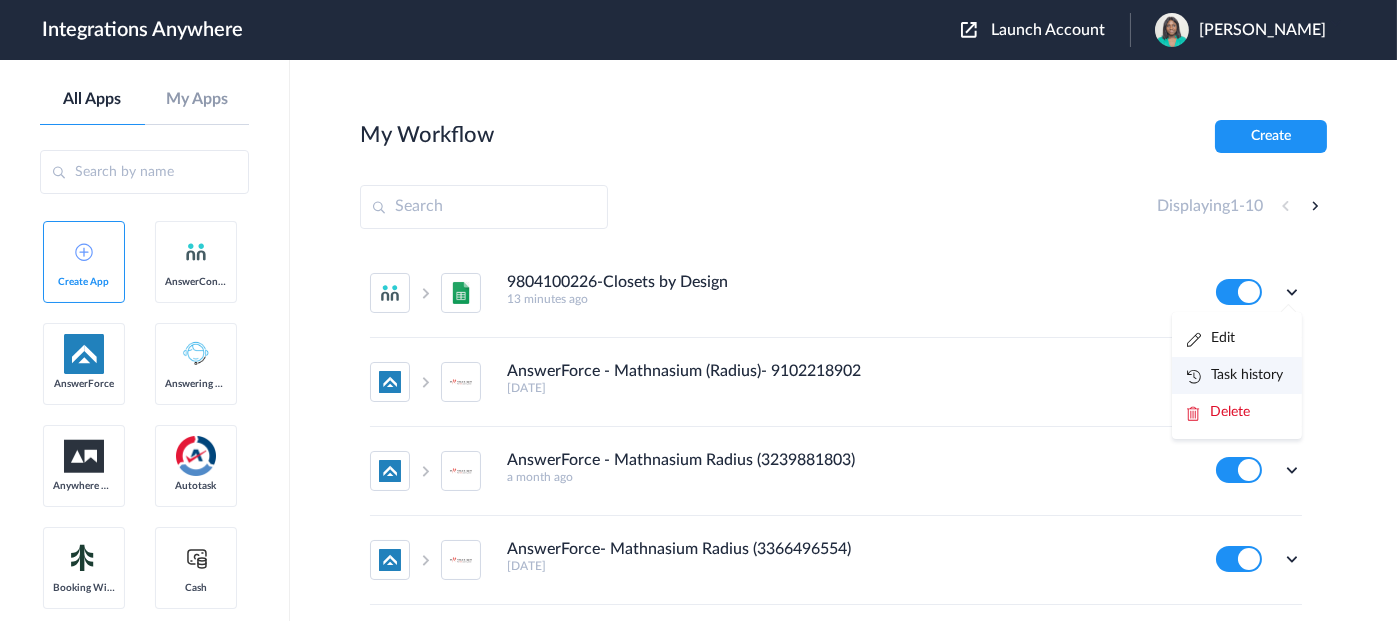 click on "Task history" at bounding box center [1235, 375] 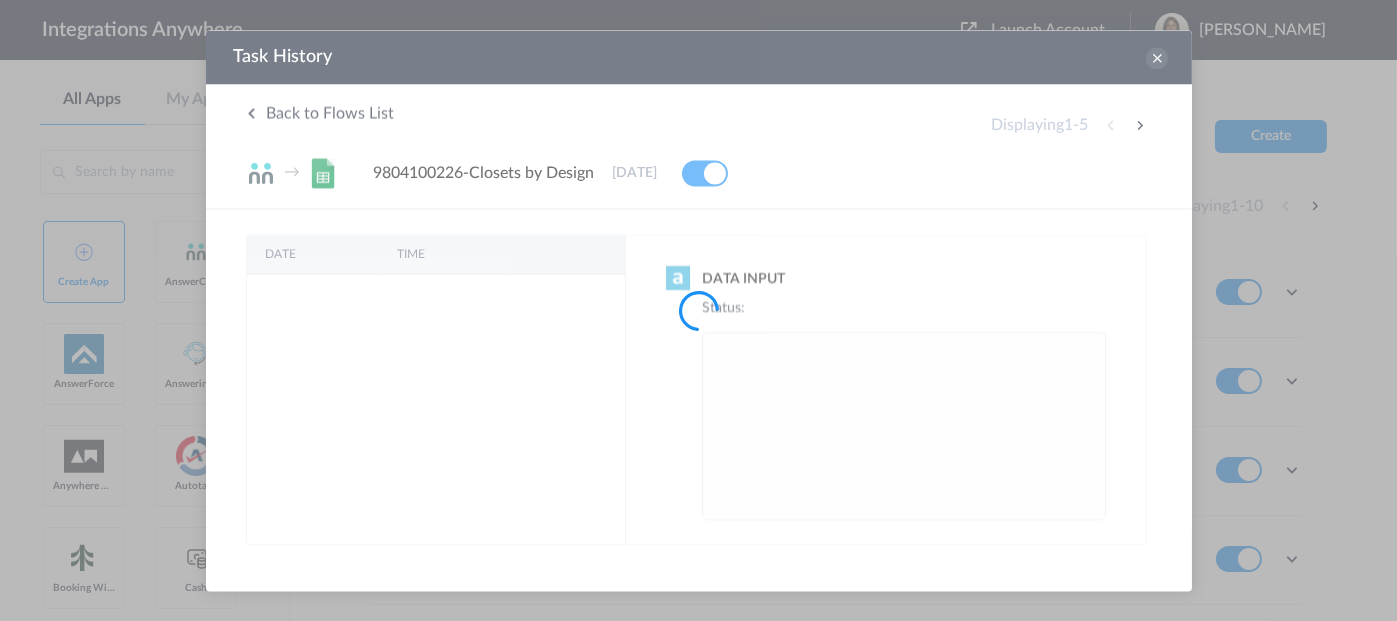 scroll, scrollTop: 0, scrollLeft: 0, axis: both 